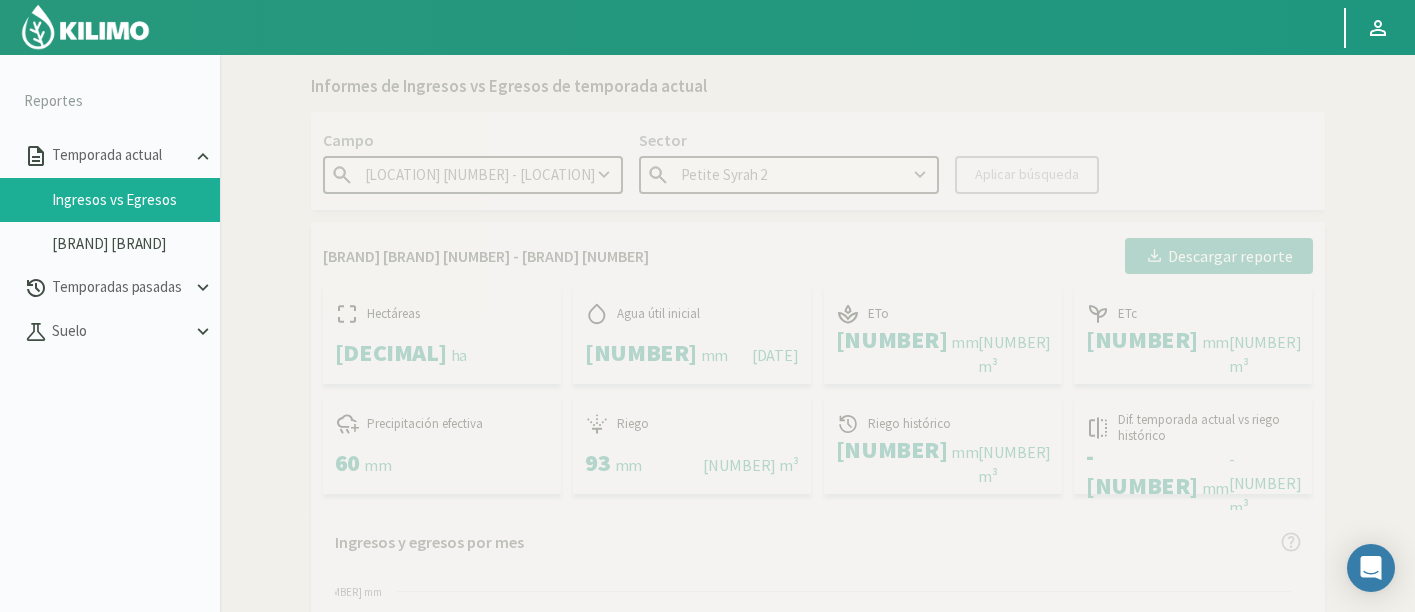 scroll, scrollTop: 0, scrollLeft: 0, axis: both 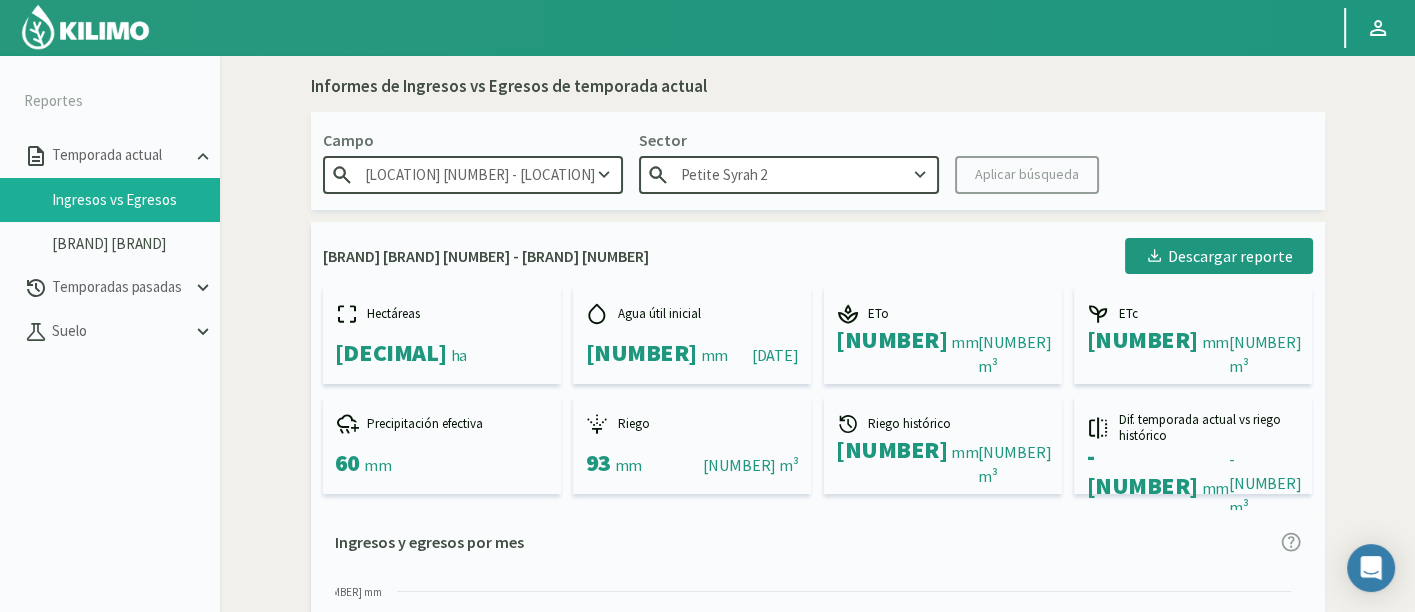 click on "[LOCATION] [NUMBER] - [LOCATION]" at bounding box center (473, 174) 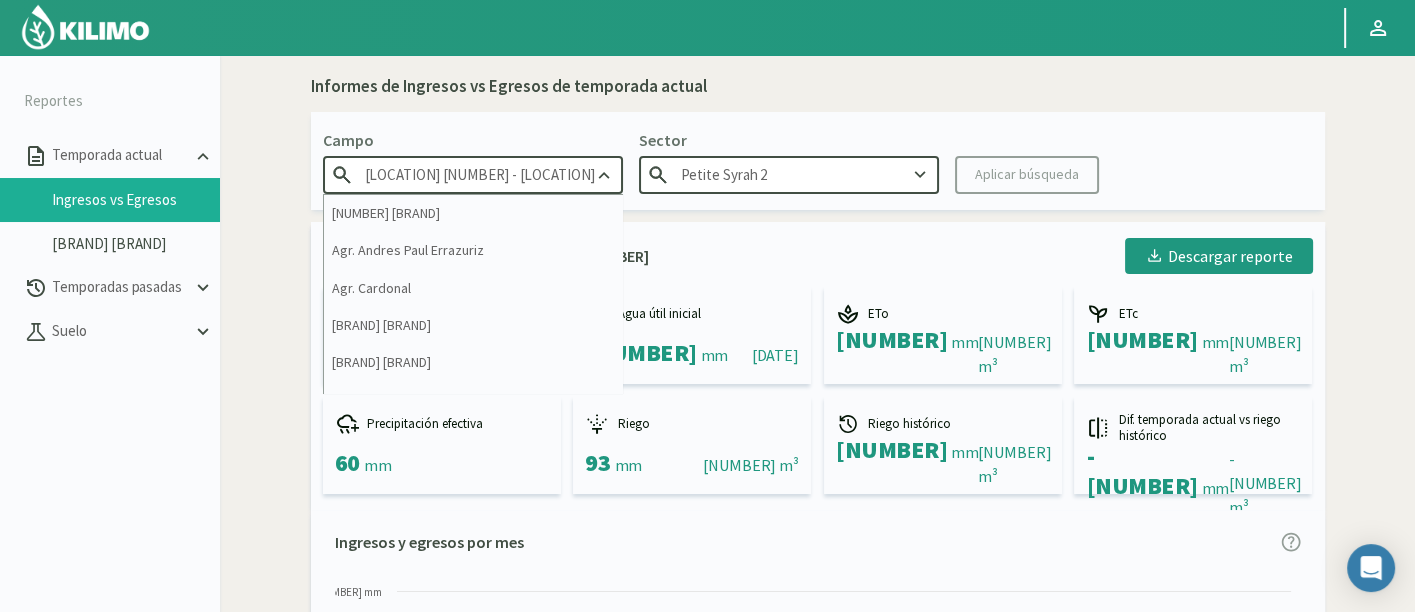 click on "[LOCATION] [NUMBER] - [LOCATION]" at bounding box center (473, 174) 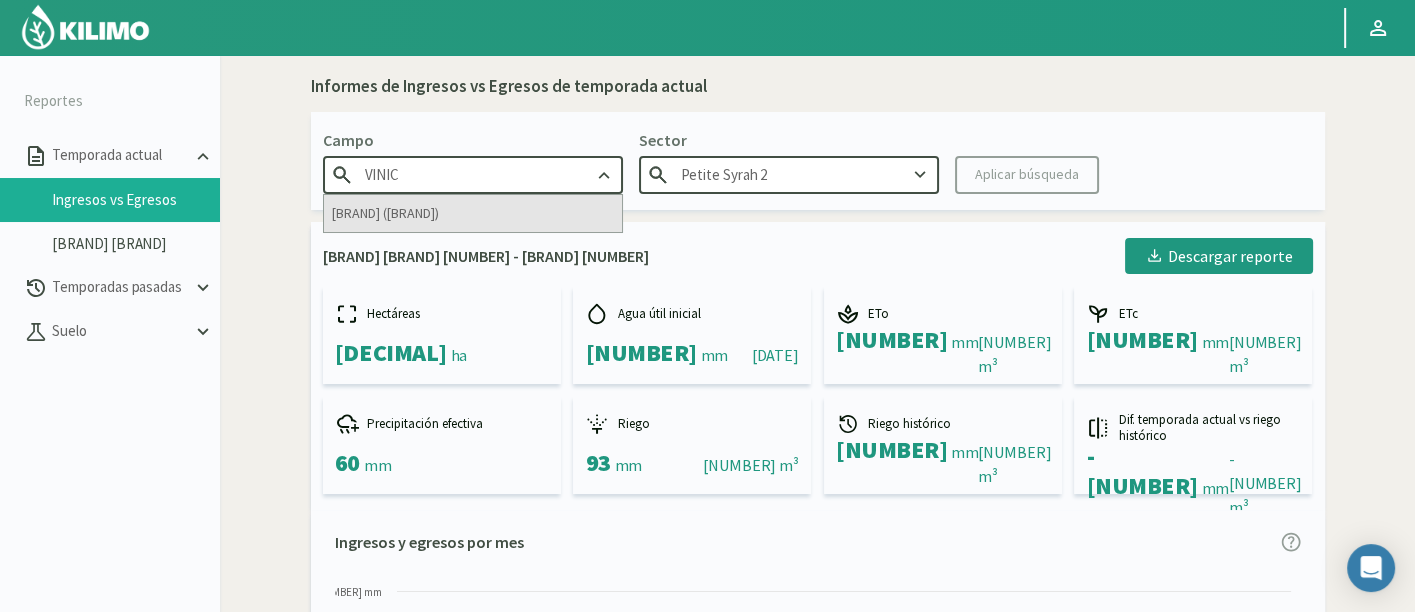 click on "[BRAND] ([BRAND])" at bounding box center [473, 213] 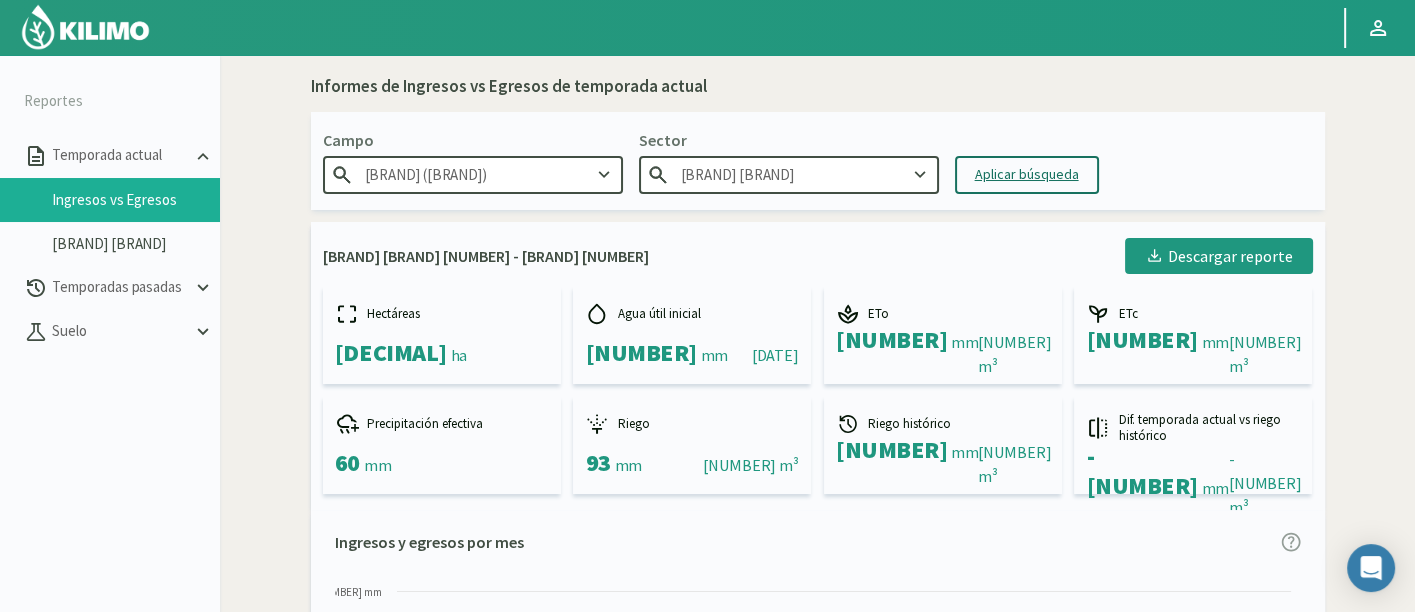 click on "Aplicar búsqueda" at bounding box center (1027, 174) 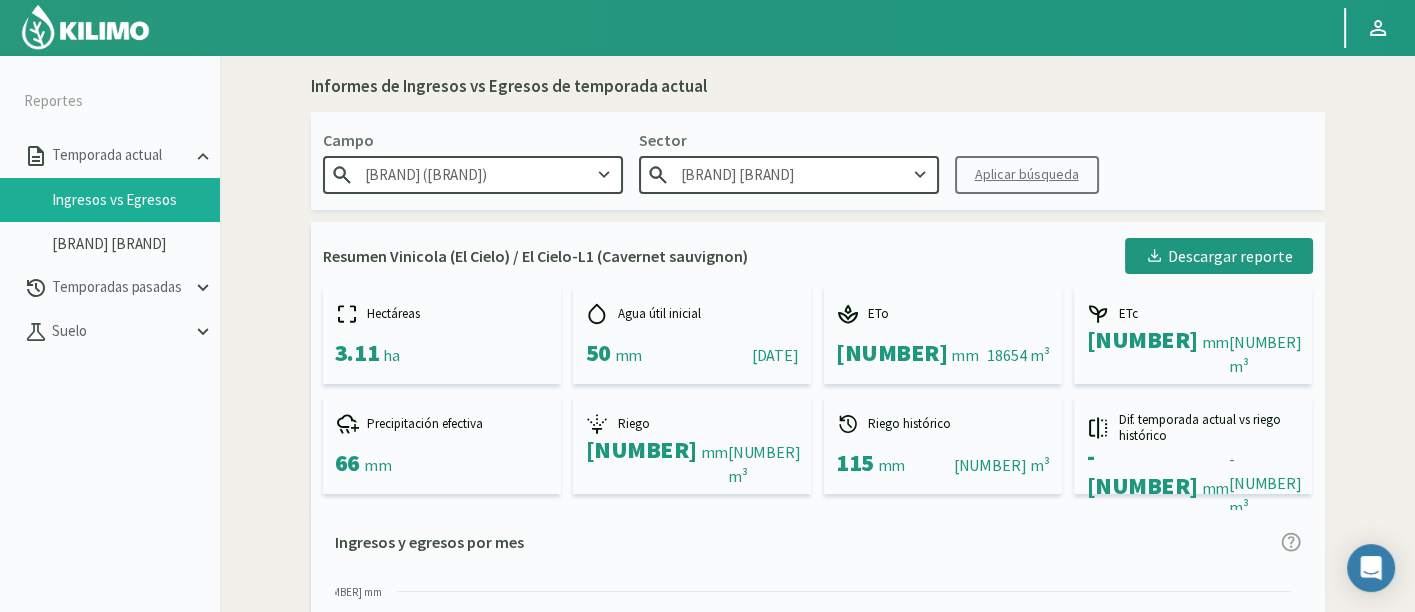 click on "Resumen Vinicola (El Cielo) / El Cielo-L1 (Cavernet sauvignon)
Descargar reporte
Hectáreas   3.11   ha
Agua útil inicial   50   mm    ||    01/01/2025
ETo   600   mm    ||    18654 m³
ETc   83   mm    ||    2566 m³
Precipitación efectiva   66   mm
Riego   92   mm    ||    2861 m³
Riego histórico   115   mm    ||    3564 m³
Dif. temporada actual vs riego histórico   -23   mm    ||    -703 m³" at bounding box center (818, 366) 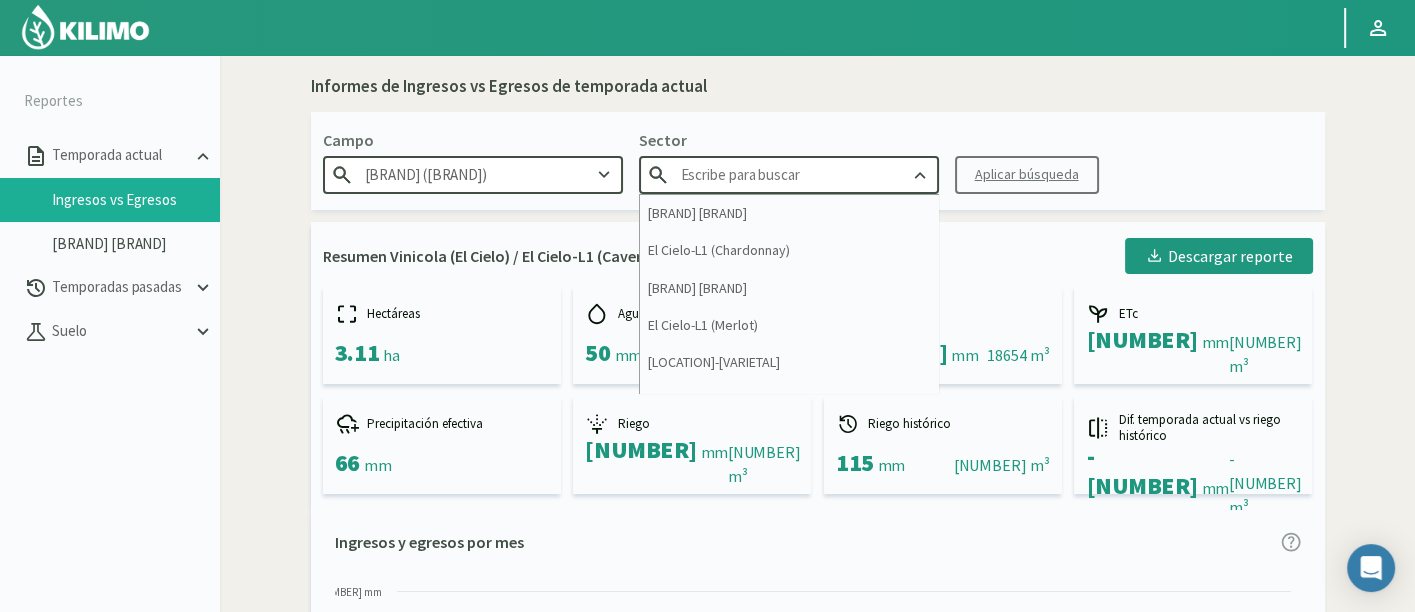 click on "Resumen Vinicola (El Cielo) / El Cielo-L1 (Cavernet sauvignon)
Descargar reporte
Hectáreas   3.11   ha
Agua útil inicial   50   mm    ||    01/01/2025
ETo   600   mm    ||    18654 m³
ETc   83   mm    ||    2566 m³
Precipitación efectiva   66   mm
Riego   92   mm    ||    2861 m³
Riego histórico   115   mm    ||    3564 m³
Dif. temporada actual vs riego histórico   -23   mm    ||    -703 m³" at bounding box center [818, 366] 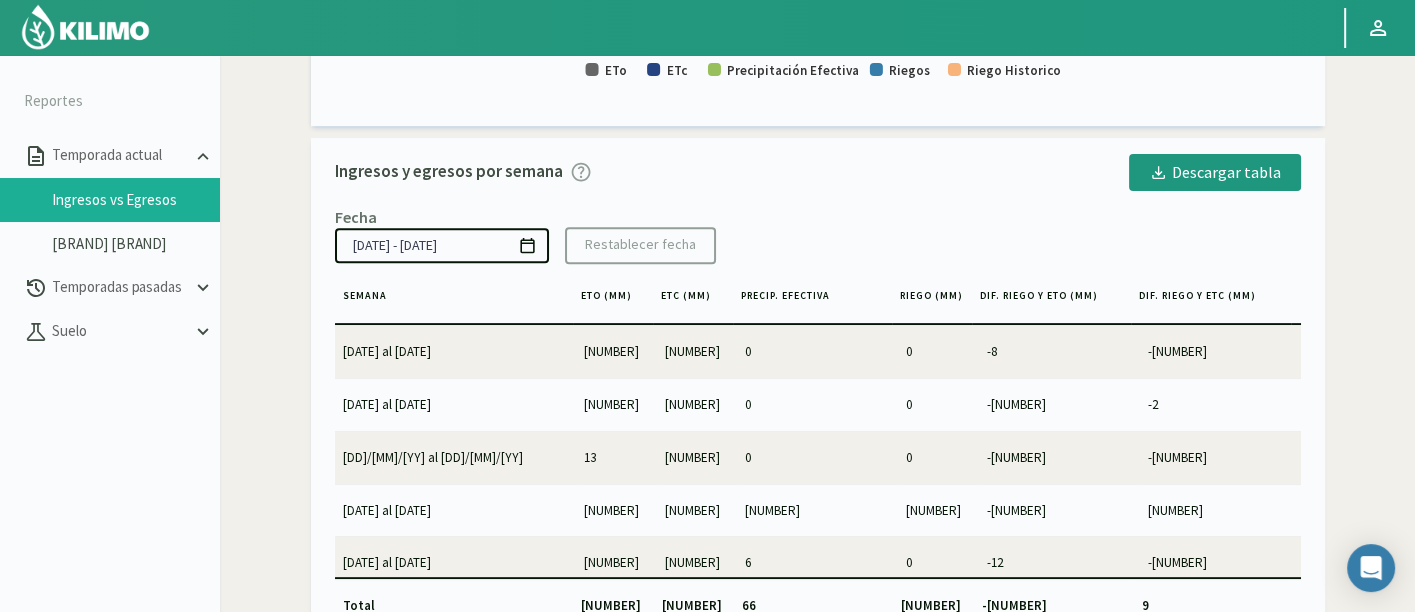 scroll, scrollTop: 803, scrollLeft: 0, axis: vertical 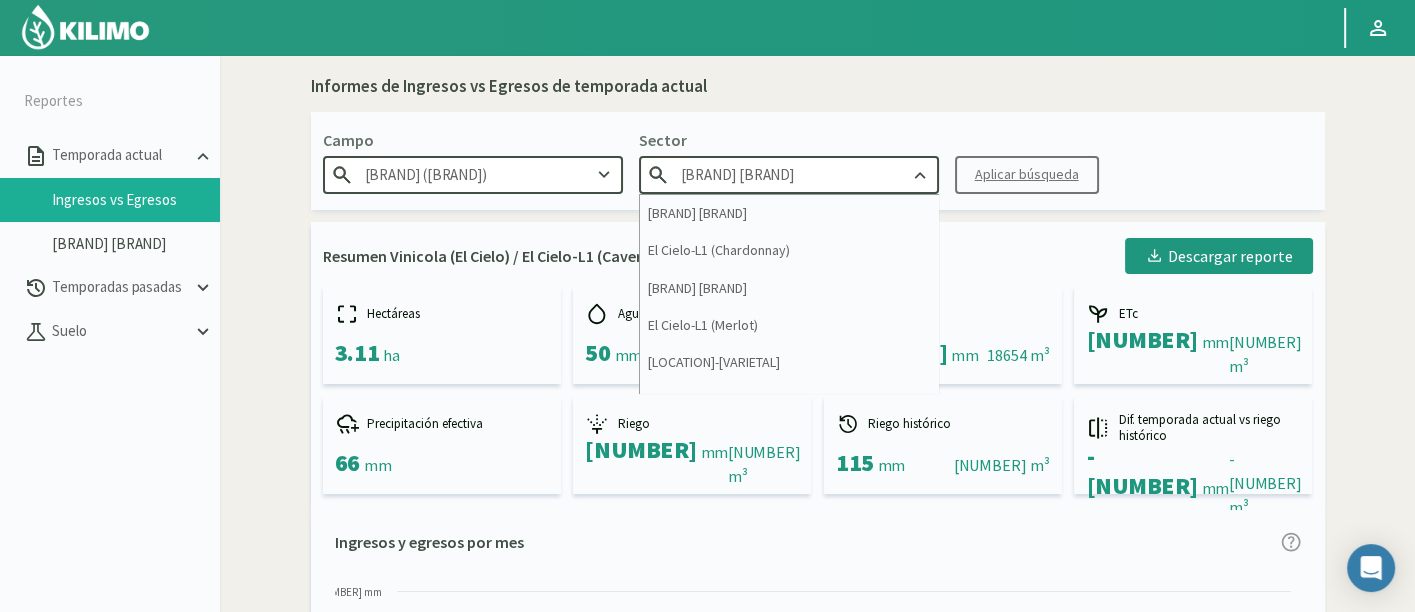 click on "El Cielo-L1 (Cavernet sauvignon)" at bounding box center [789, 174] 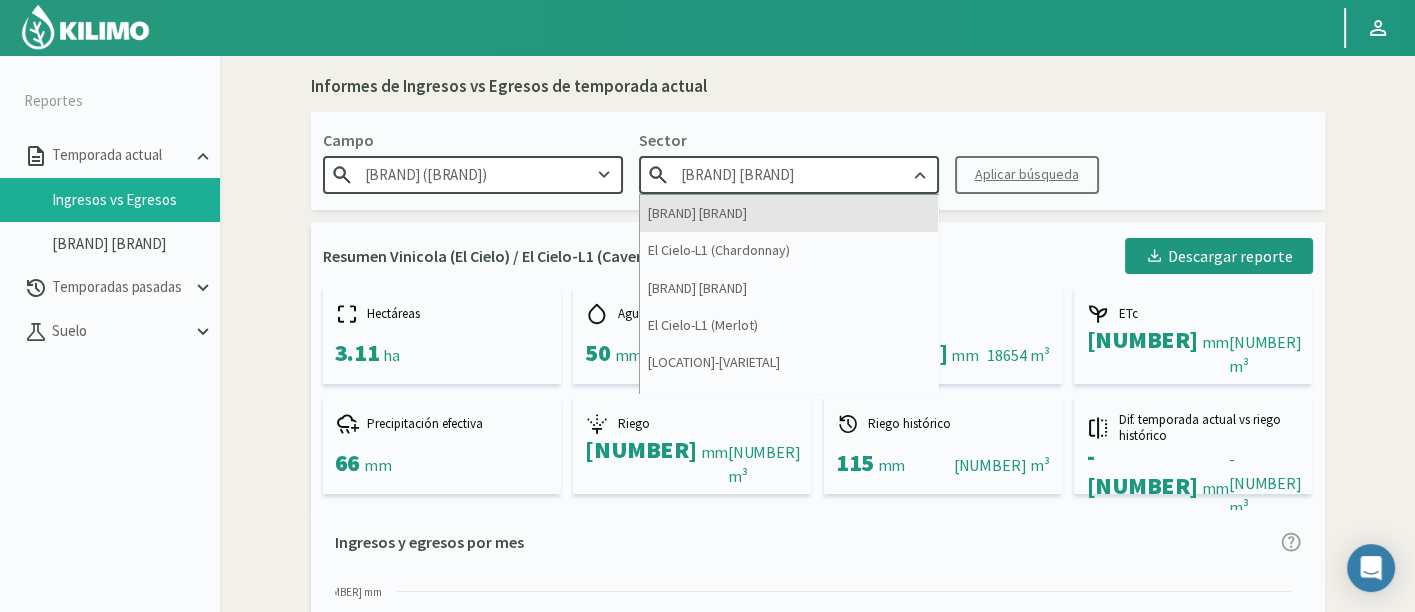 click on "El Cielo-L1 (Cavernet sauvignon)" at bounding box center (789, 213) 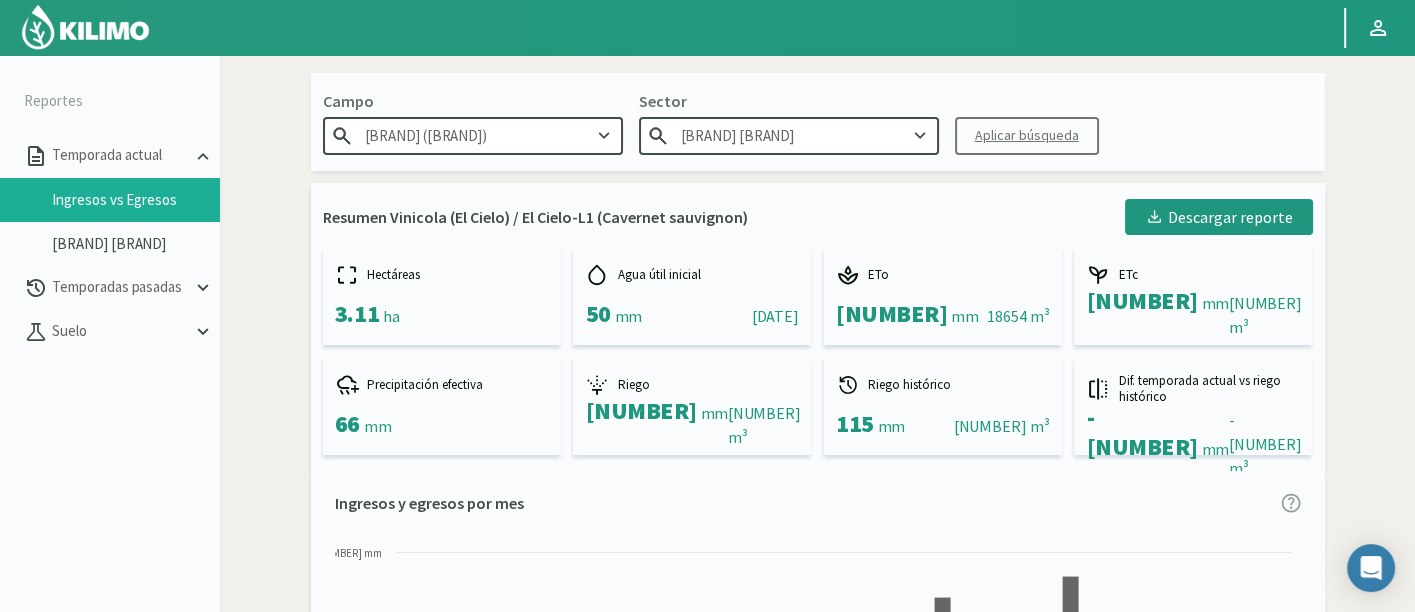 scroll, scrollTop: 0, scrollLeft: 0, axis: both 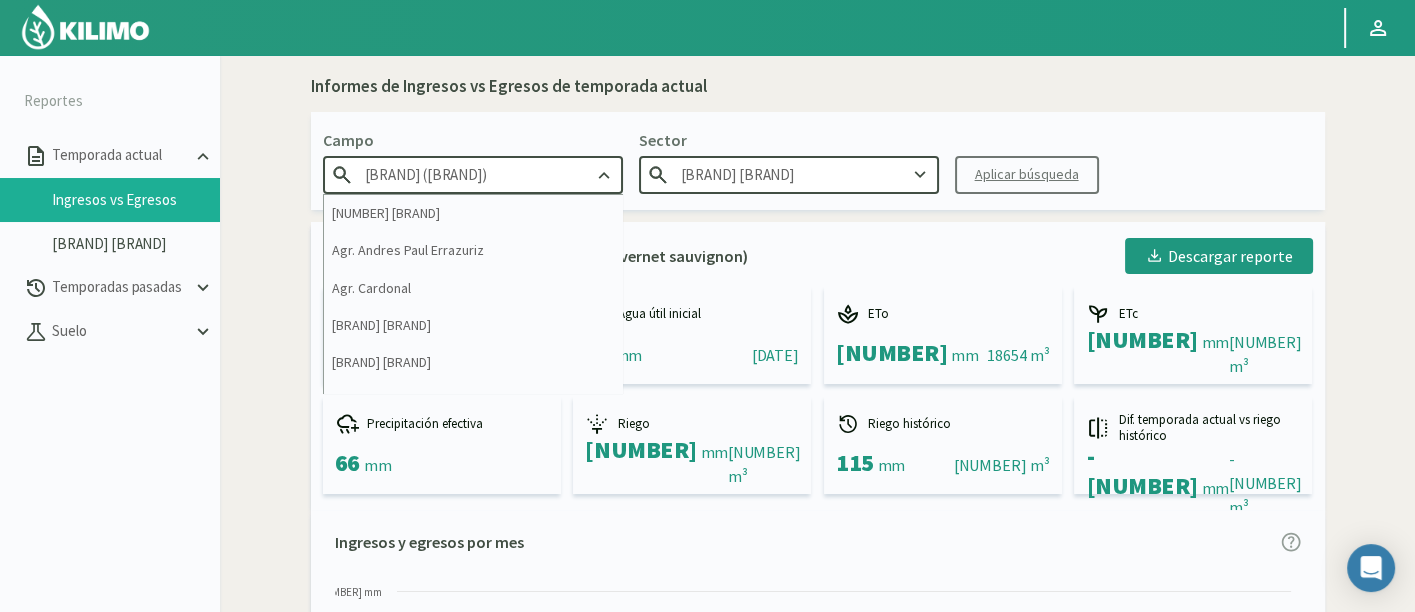 click on "[BRAND] ( [PLACE] )" at bounding box center (473, 174) 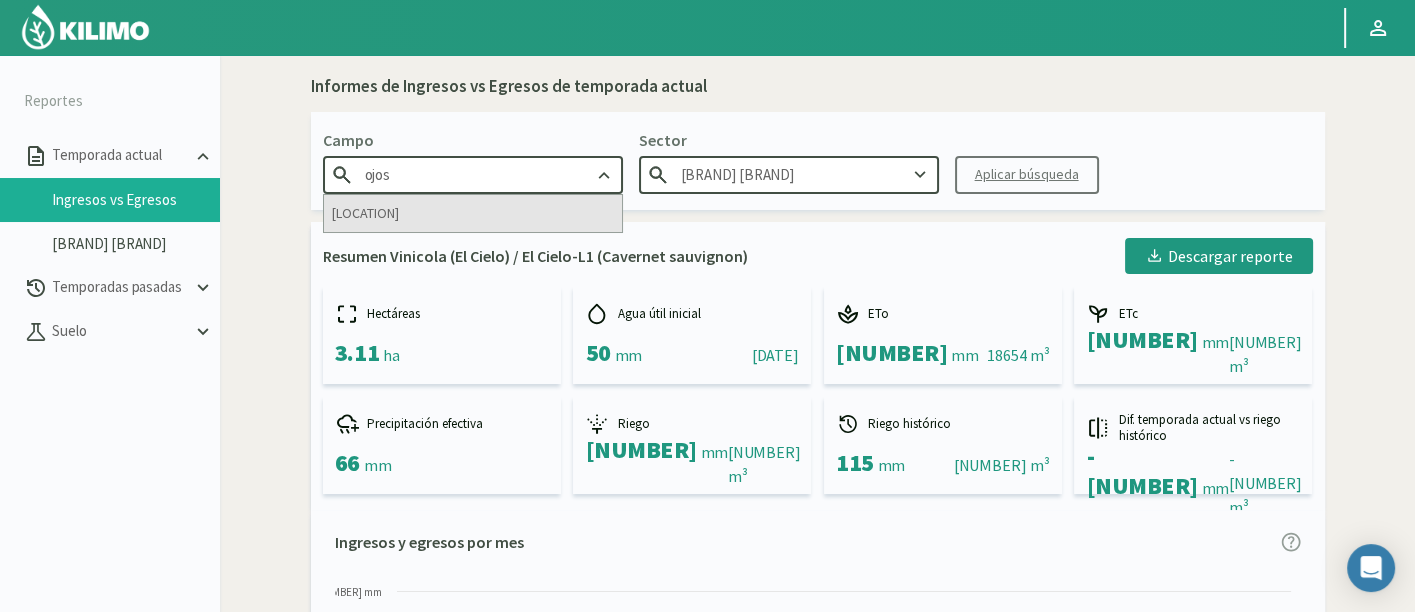 type on "ojos" 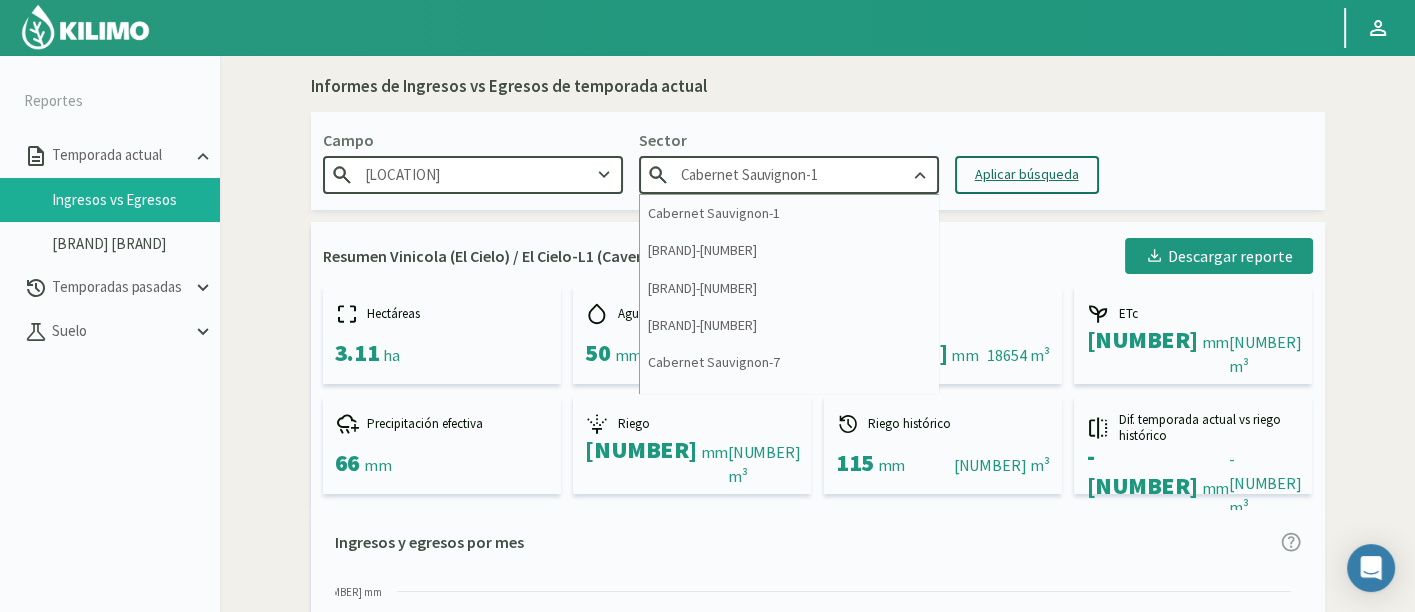 click on "[CROP]-[NUMBER]" at bounding box center (789, 174) 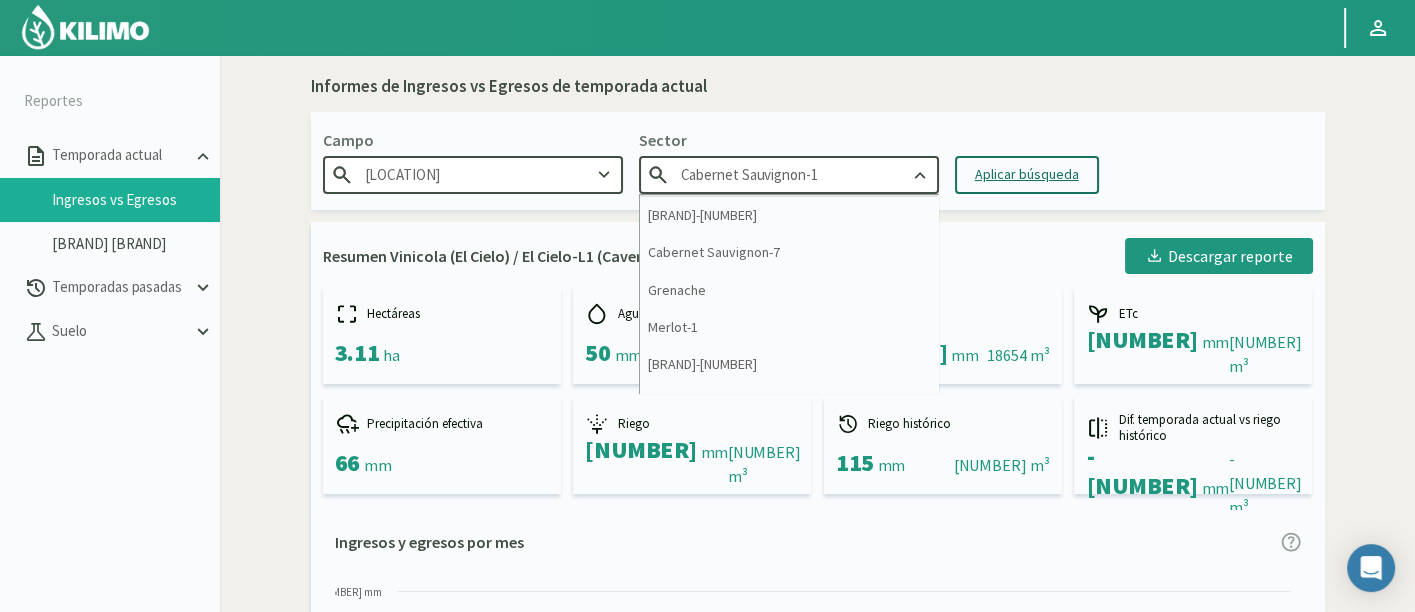 scroll, scrollTop: 333, scrollLeft: 0, axis: vertical 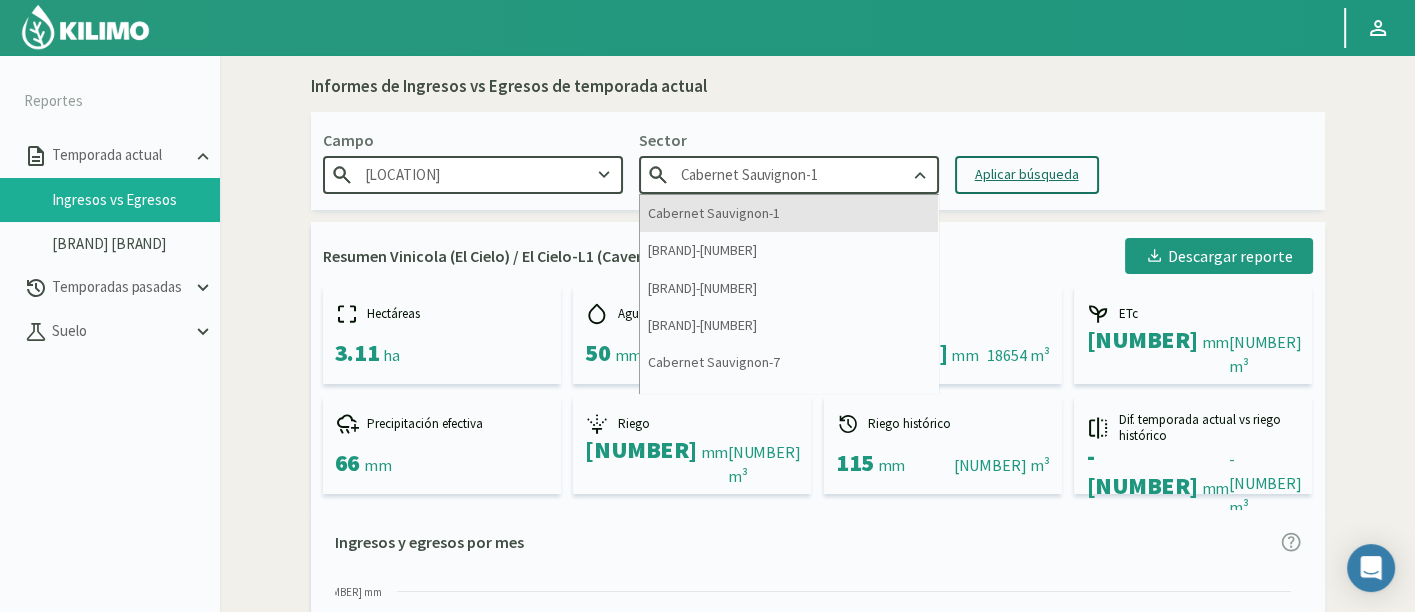 click on "[CROP]-[NUMBER]" at bounding box center (789, 213) 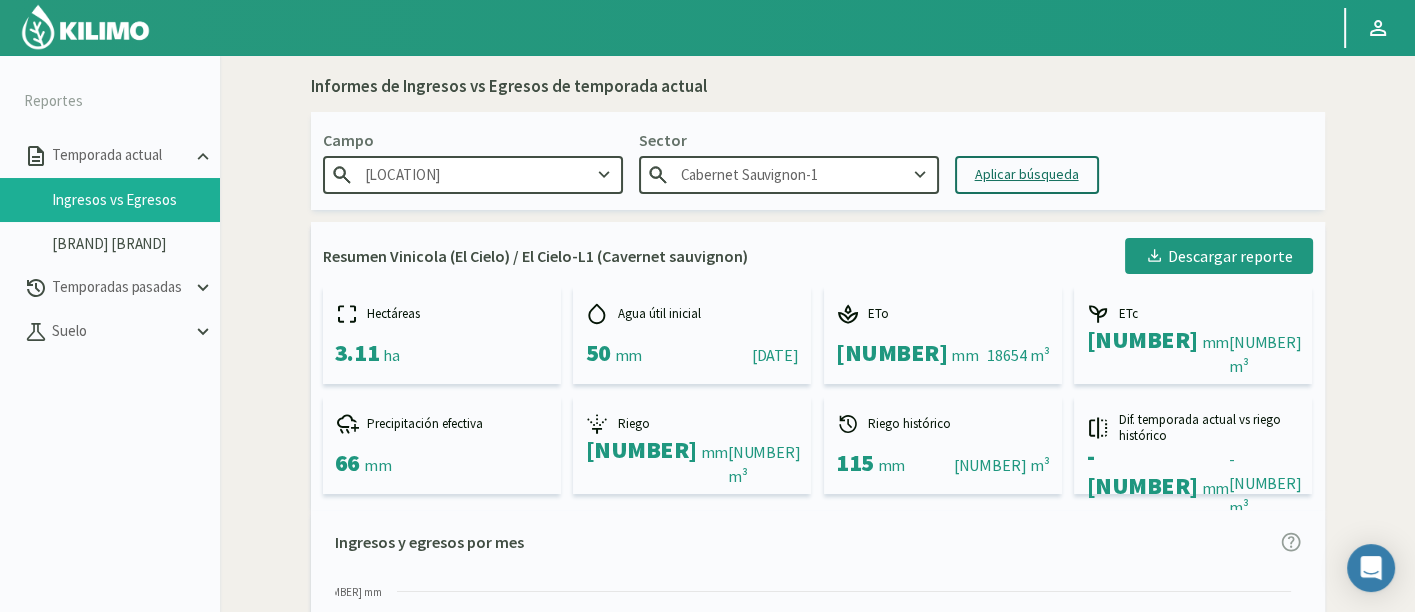 click on "Aplicar búsqueda" at bounding box center [1027, 174] 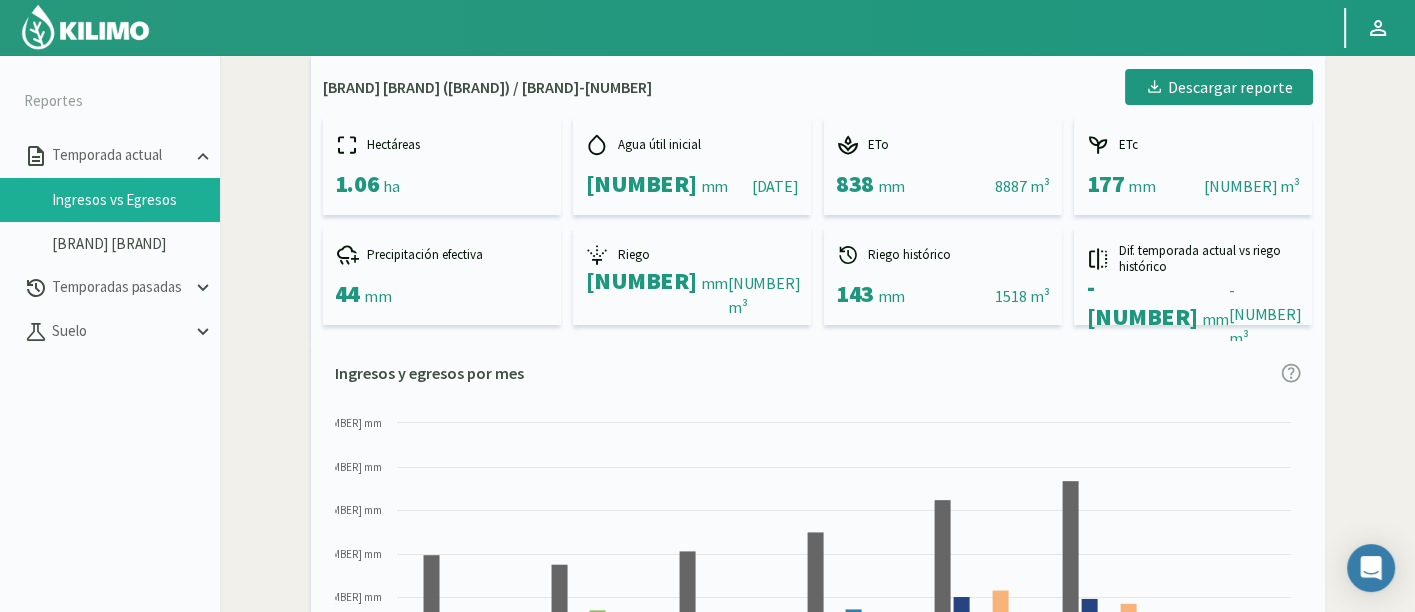 scroll, scrollTop: 333, scrollLeft: 0, axis: vertical 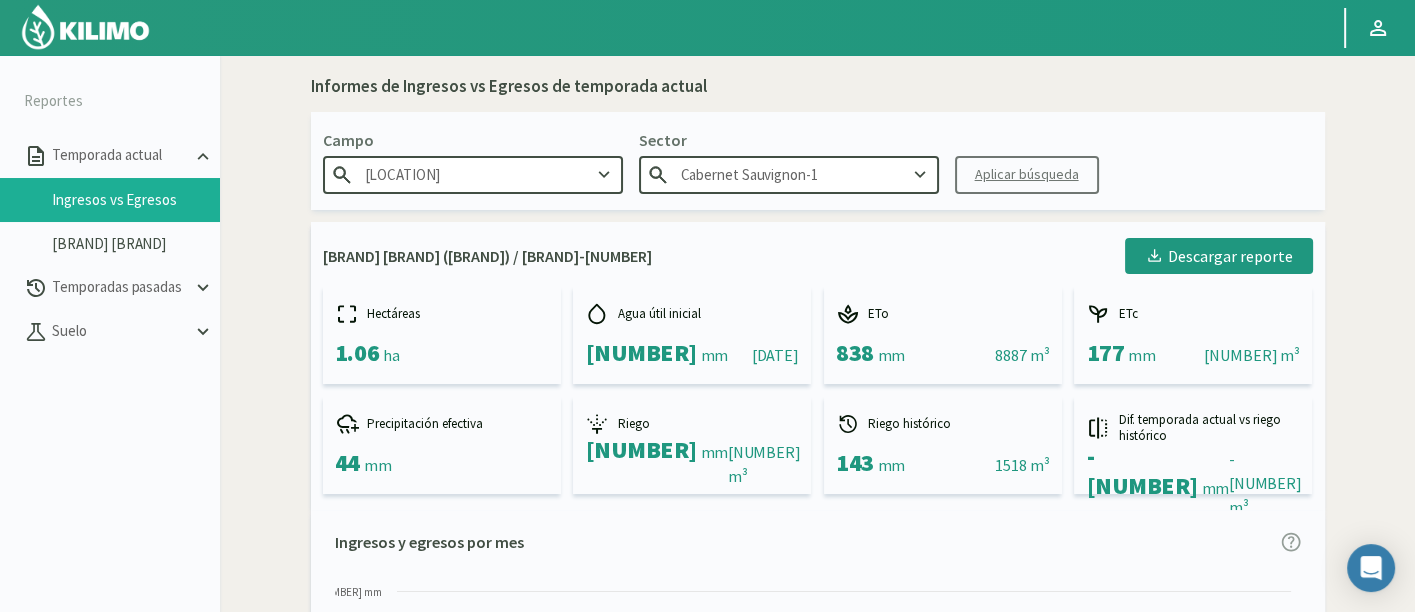 click on "Campo
Ojos Negros (El Cielo)
Sector
Cabernet Sauvignon-1
Aplicar búsqueda" at bounding box center [818, 161] 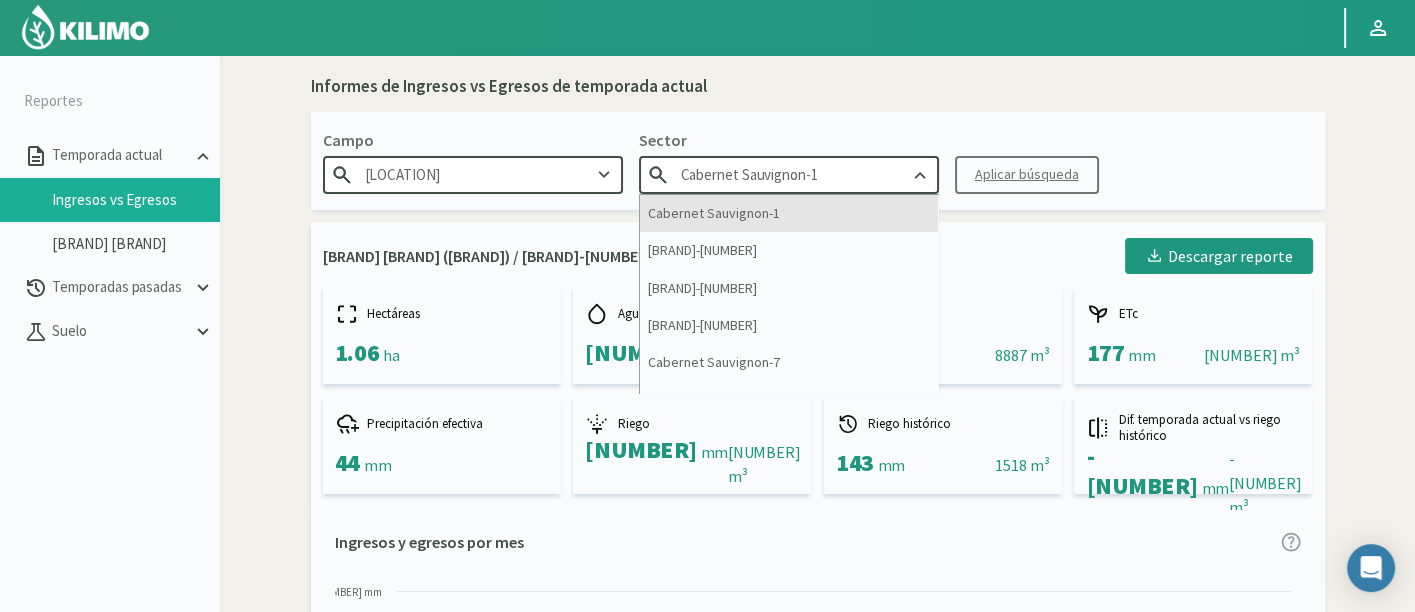 click on "[CROP]-[NUMBER]" at bounding box center [789, 213] 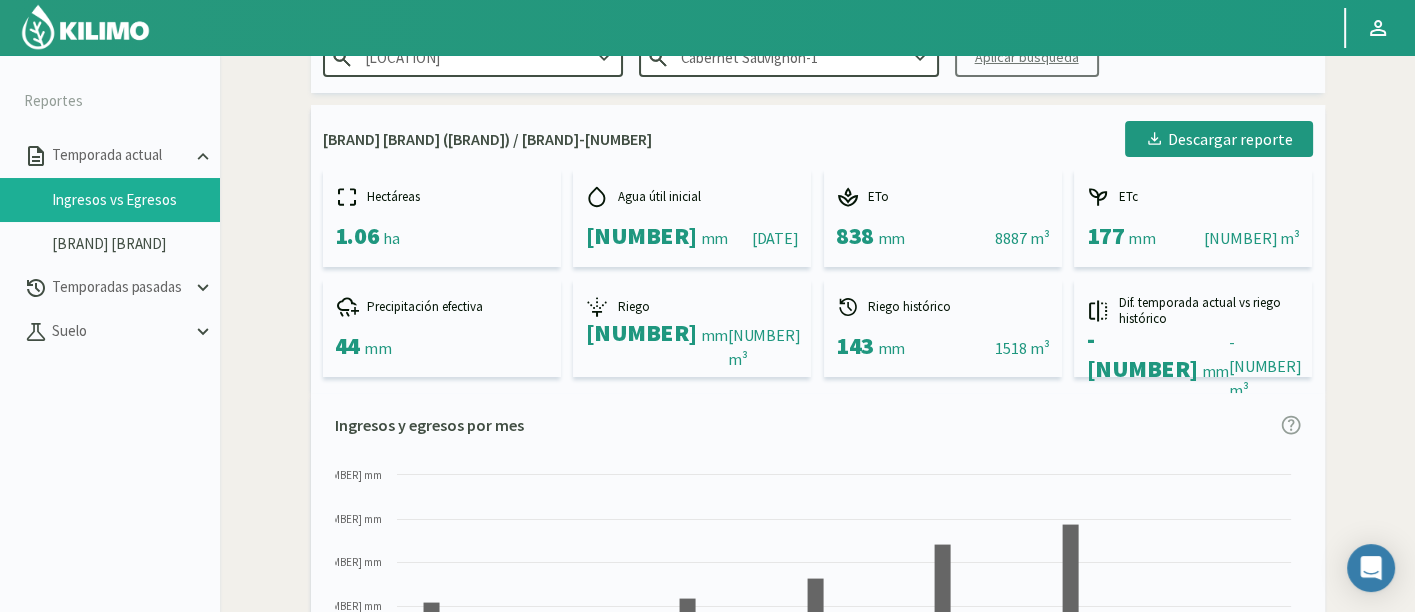 scroll, scrollTop: 0, scrollLeft: 0, axis: both 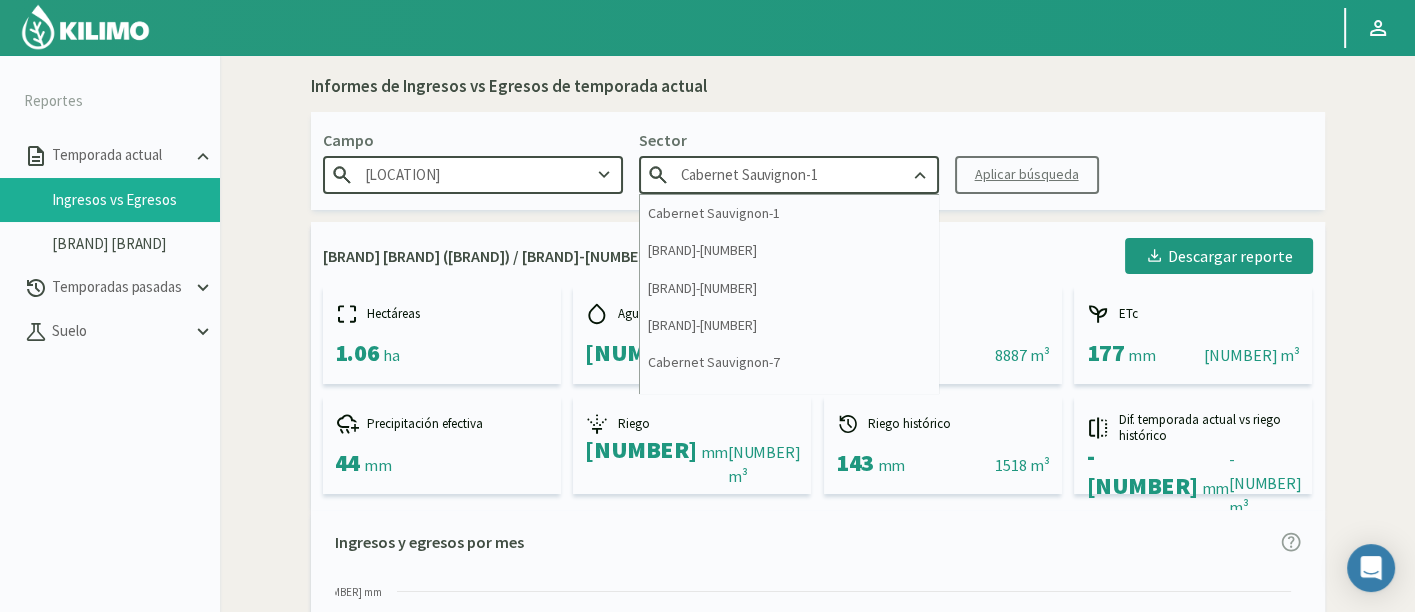 click on "[CROP]-[NUMBER]" at bounding box center (789, 174) 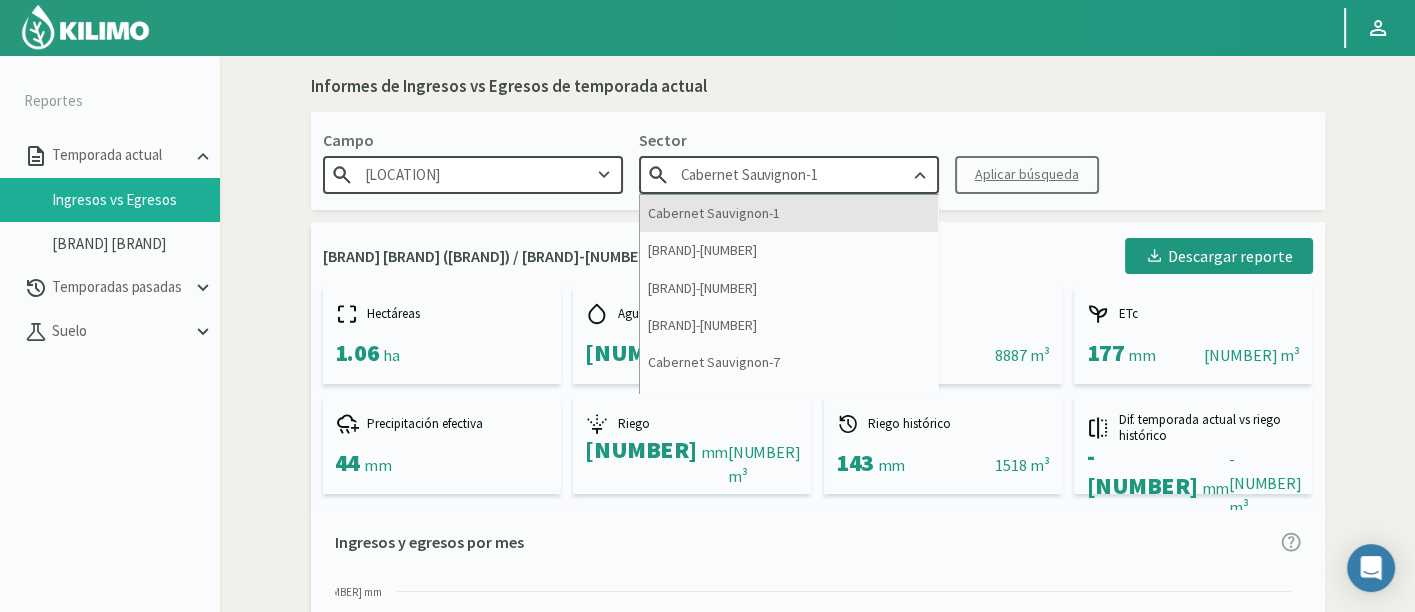 click on "[CROP]-[NUMBER]" at bounding box center (789, 213) 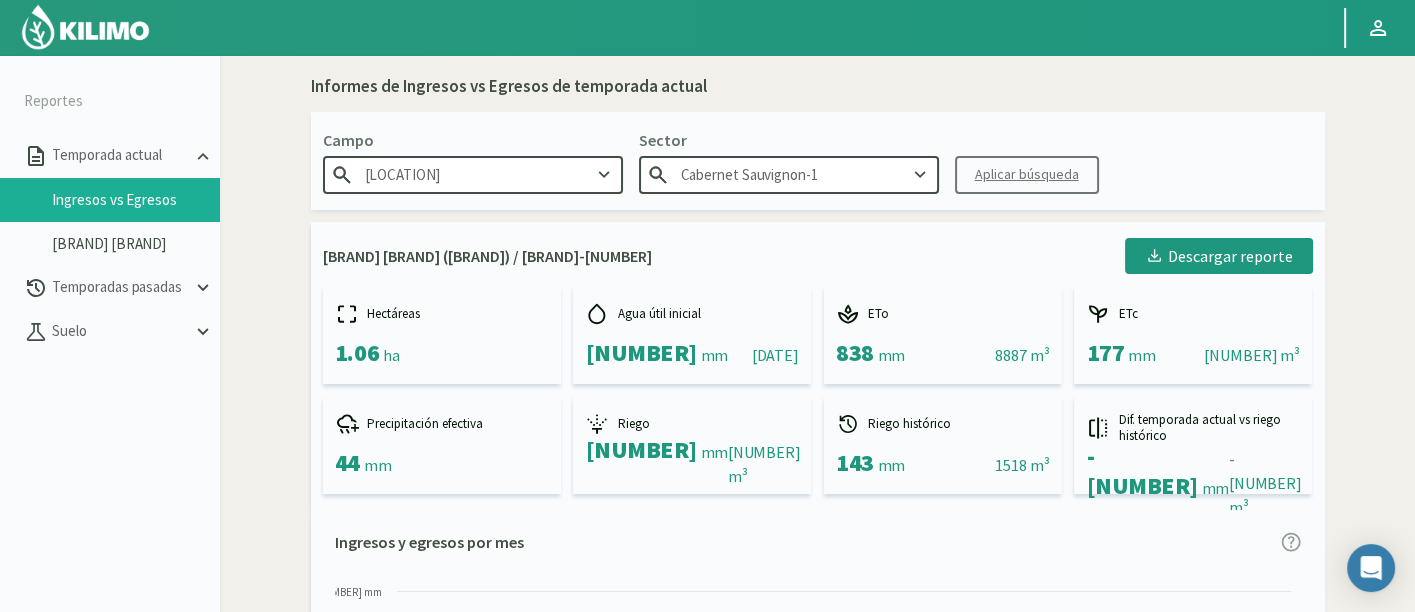 click on "Aplicar búsqueda" at bounding box center [1027, 175] 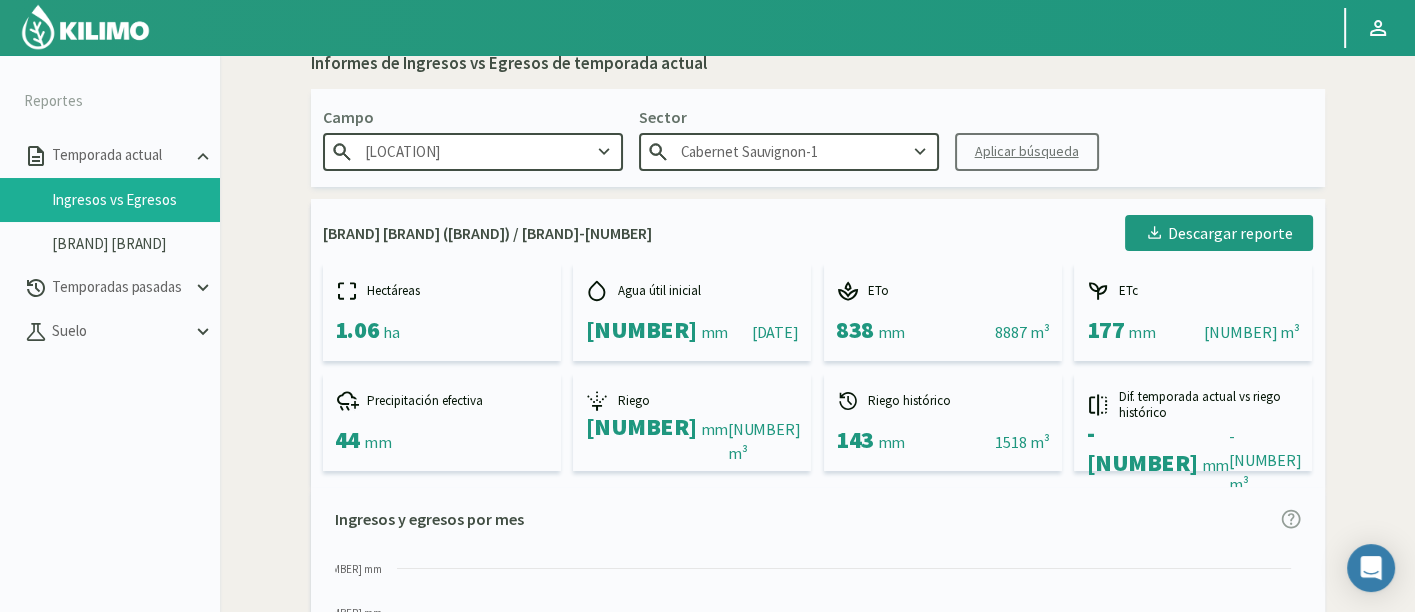 scroll, scrollTop: 0, scrollLeft: 0, axis: both 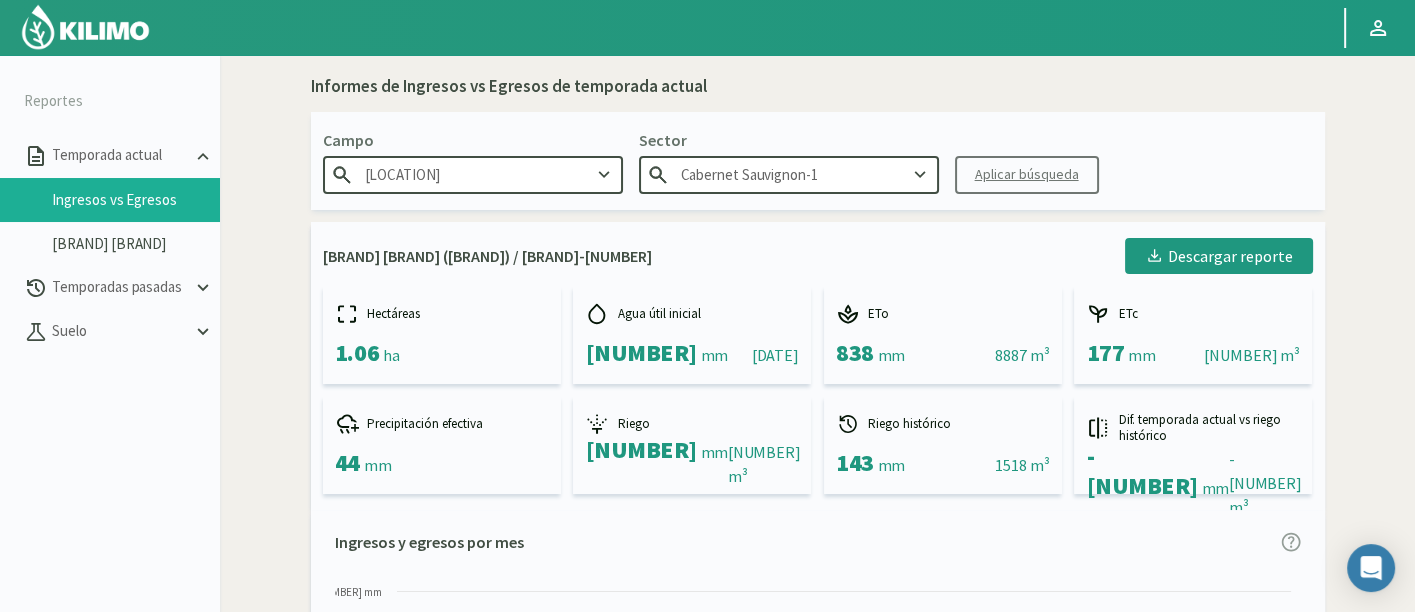 click at bounding box center [604, 175] 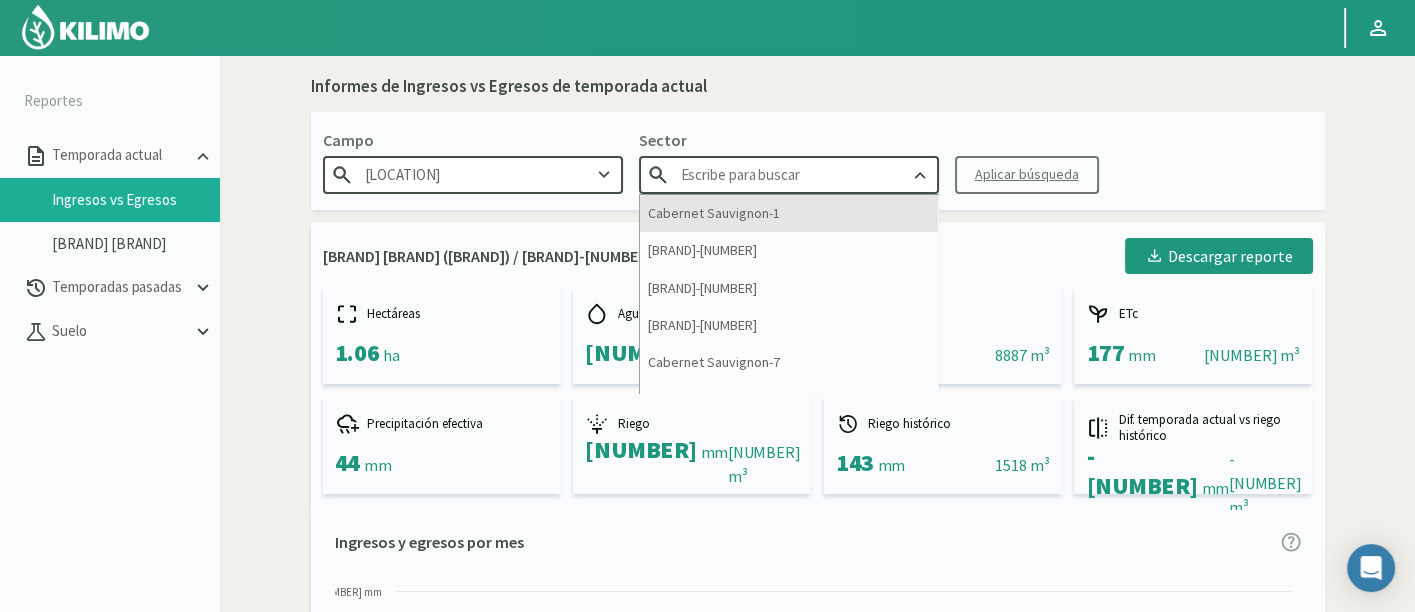 click on "[CROP]-[NUMBER]" at bounding box center (789, 213) 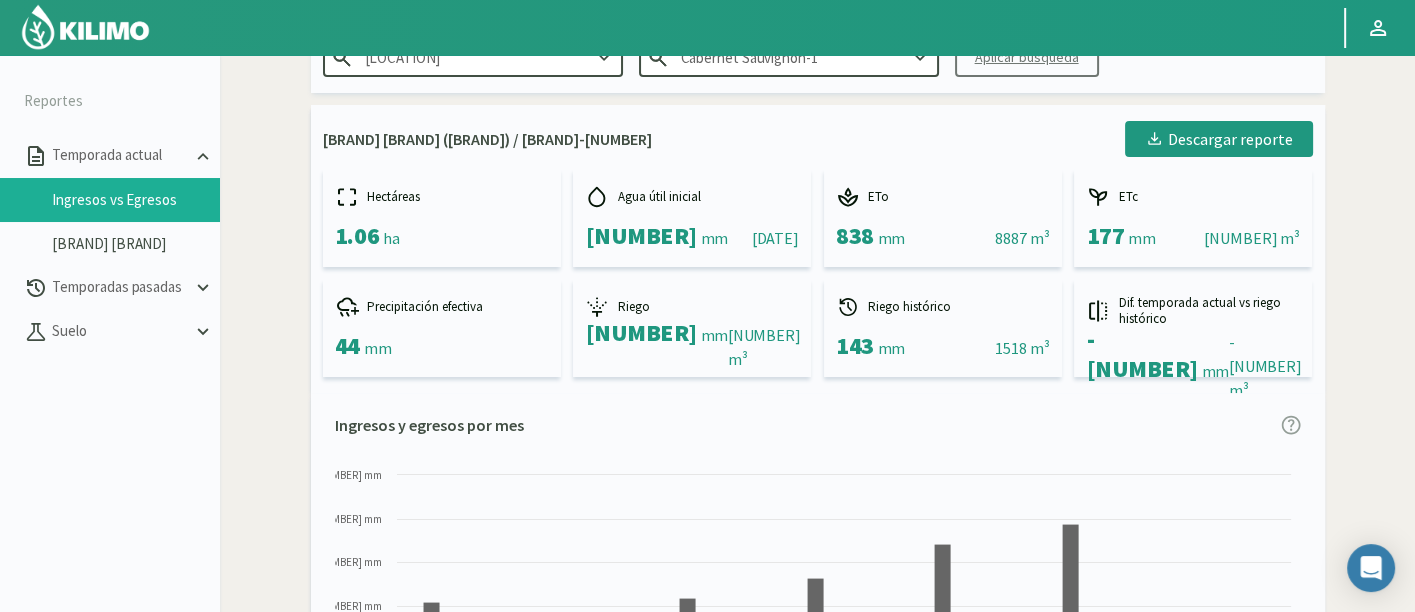 scroll, scrollTop: 0, scrollLeft: 0, axis: both 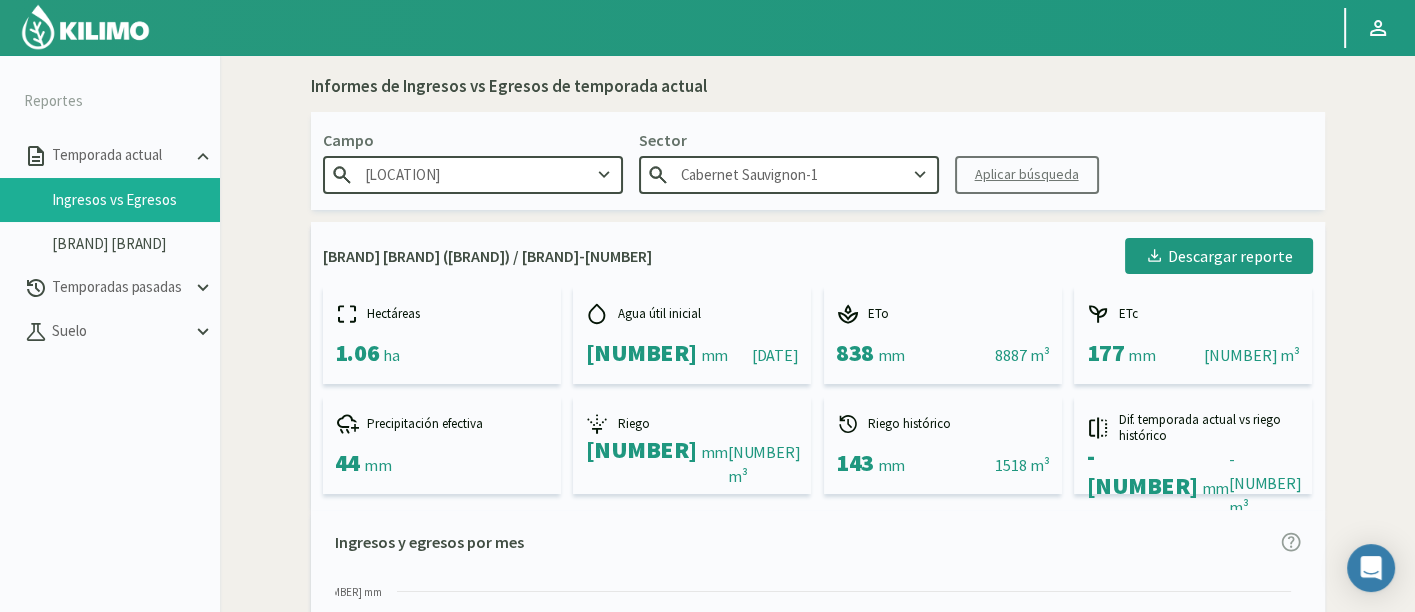 click on "[CROP]-[NUMBER]" at bounding box center [789, 174] 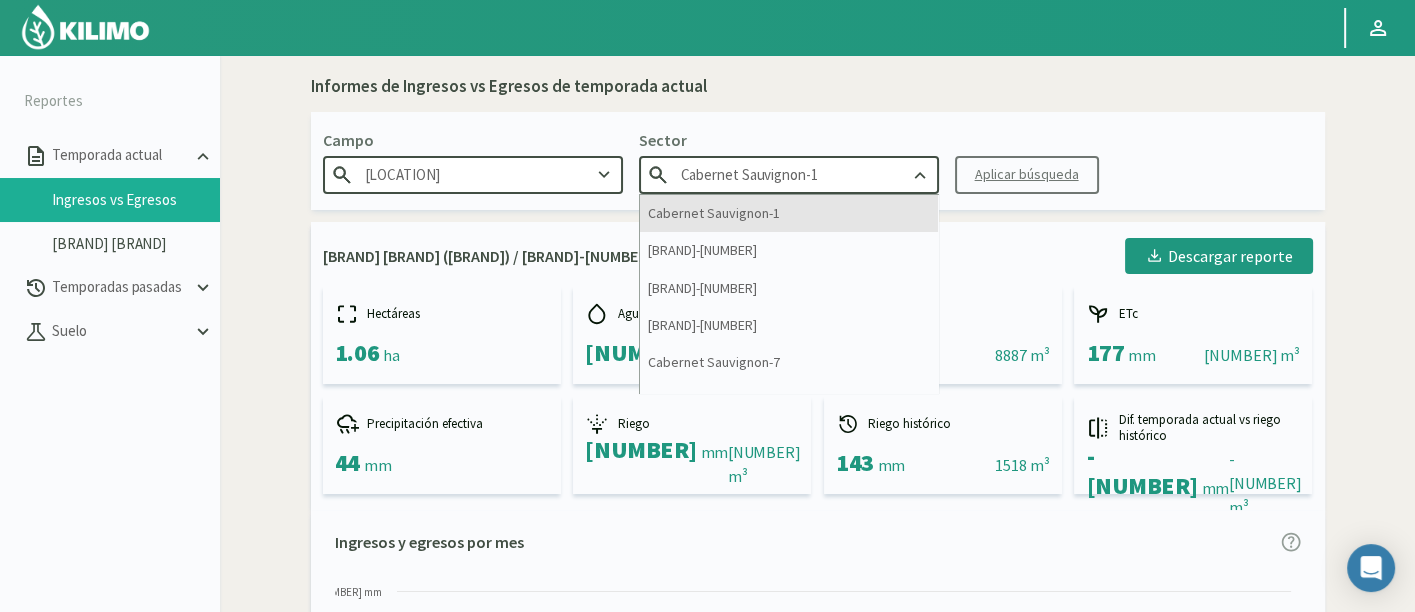 click on "[CROP]-[NUMBER]" at bounding box center [789, 213] 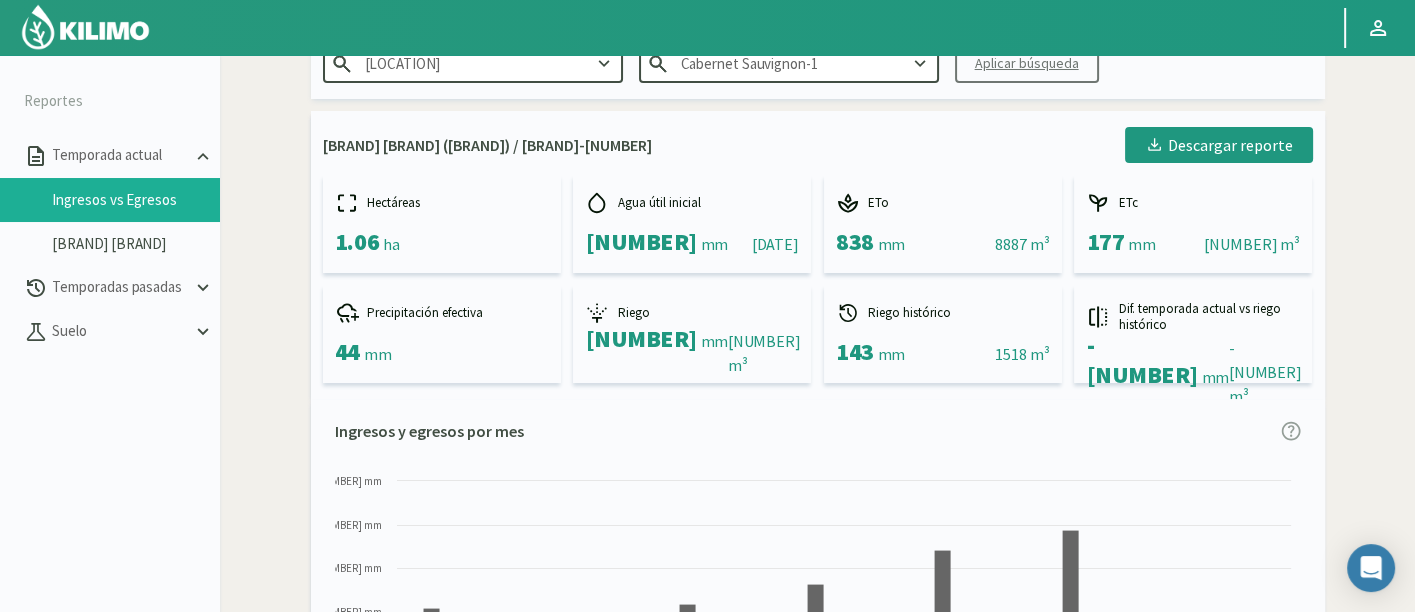 scroll, scrollTop: 0, scrollLeft: 0, axis: both 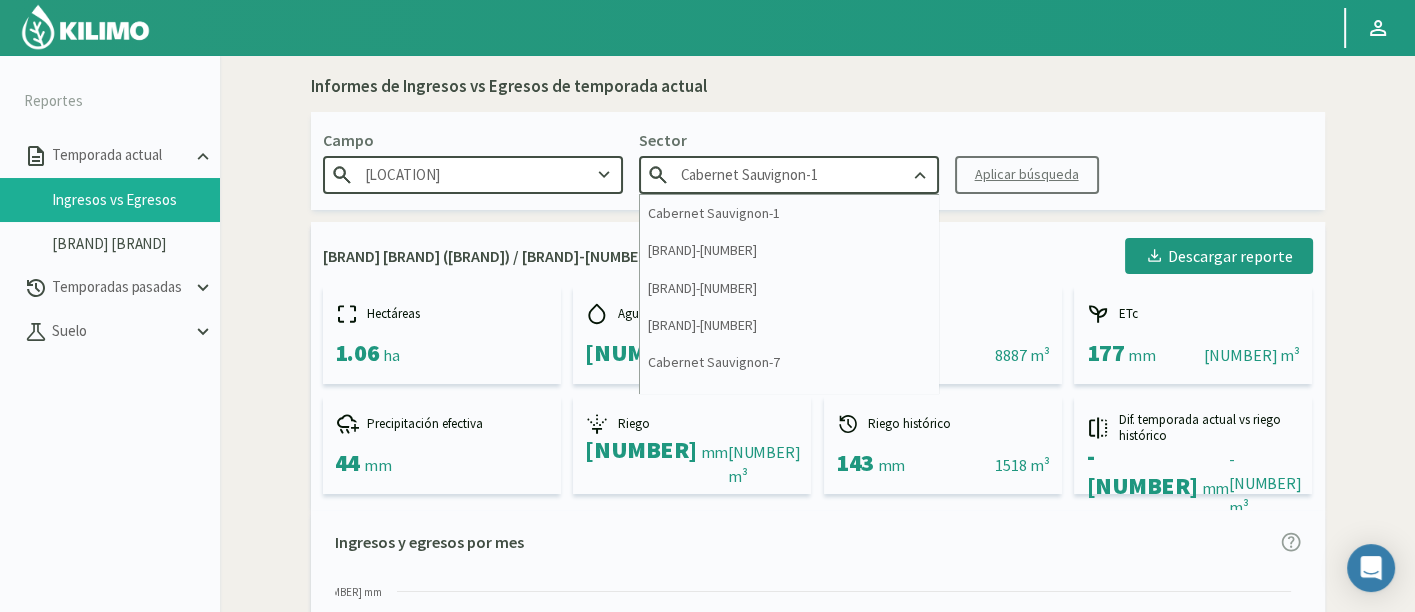 click on "[CROP]-[NUMBER]" at bounding box center (789, 174) 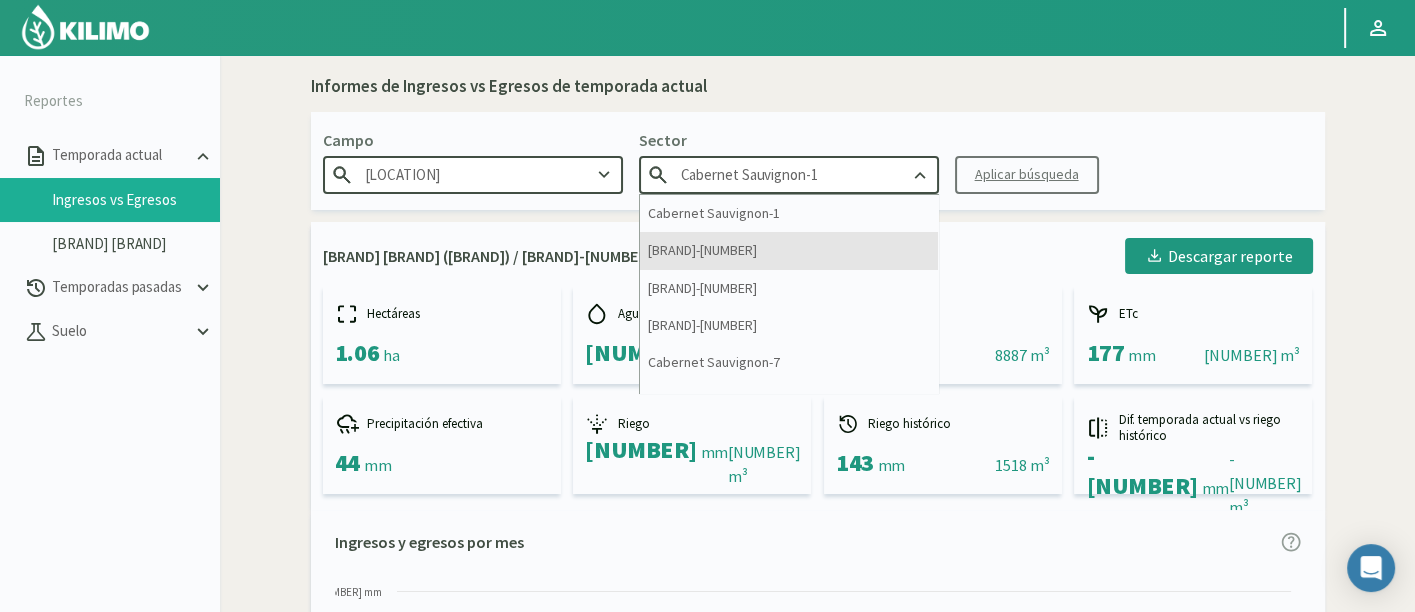 click on "[PLACE]-[NUMBER]" at bounding box center [789, 250] 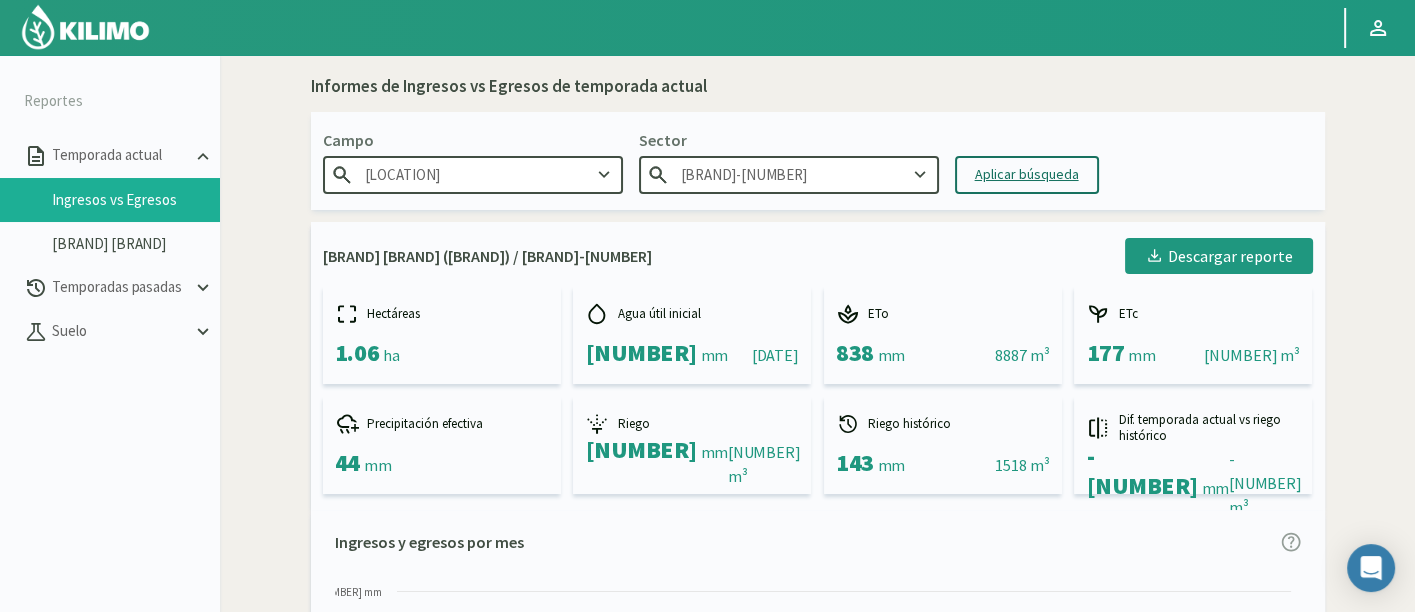 click on "Aplicar búsqueda" at bounding box center [1027, 174] 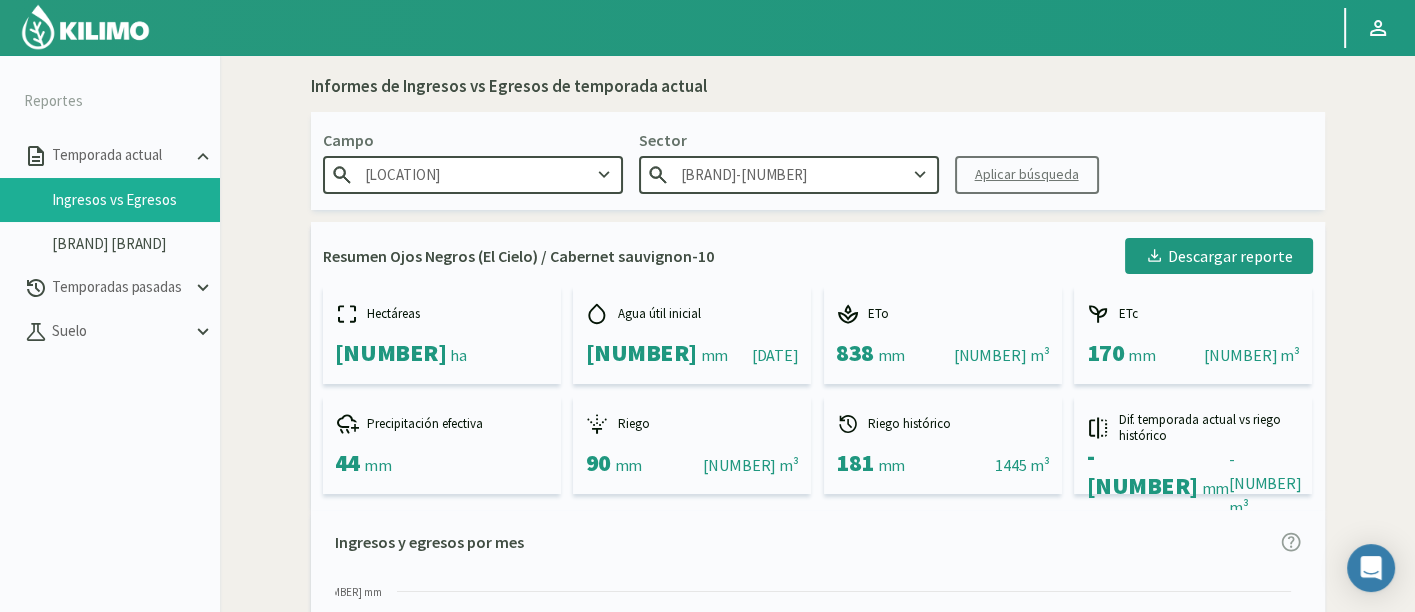 scroll, scrollTop: 444, scrollLeft: 0, axis: vertical 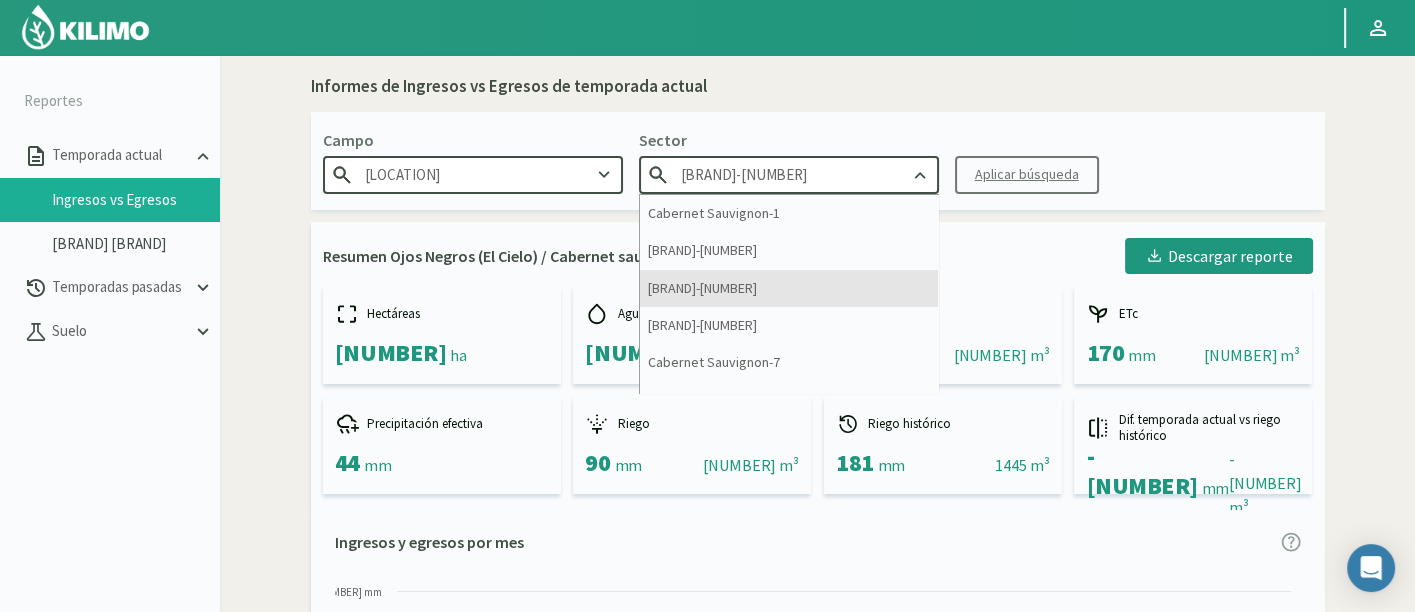 click on "Cabernet Sauvignon-2" at bounding box center (789, 288) 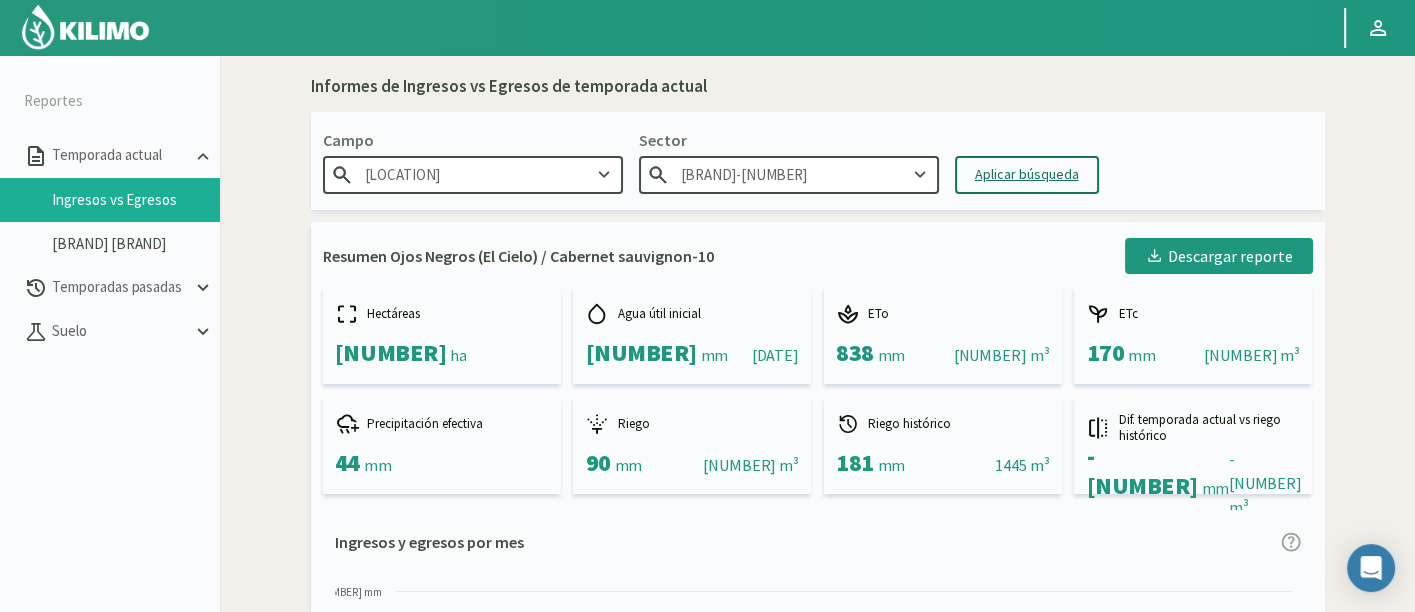 click on "Aplicar búsqueda" at bounding box center (1027, 175) 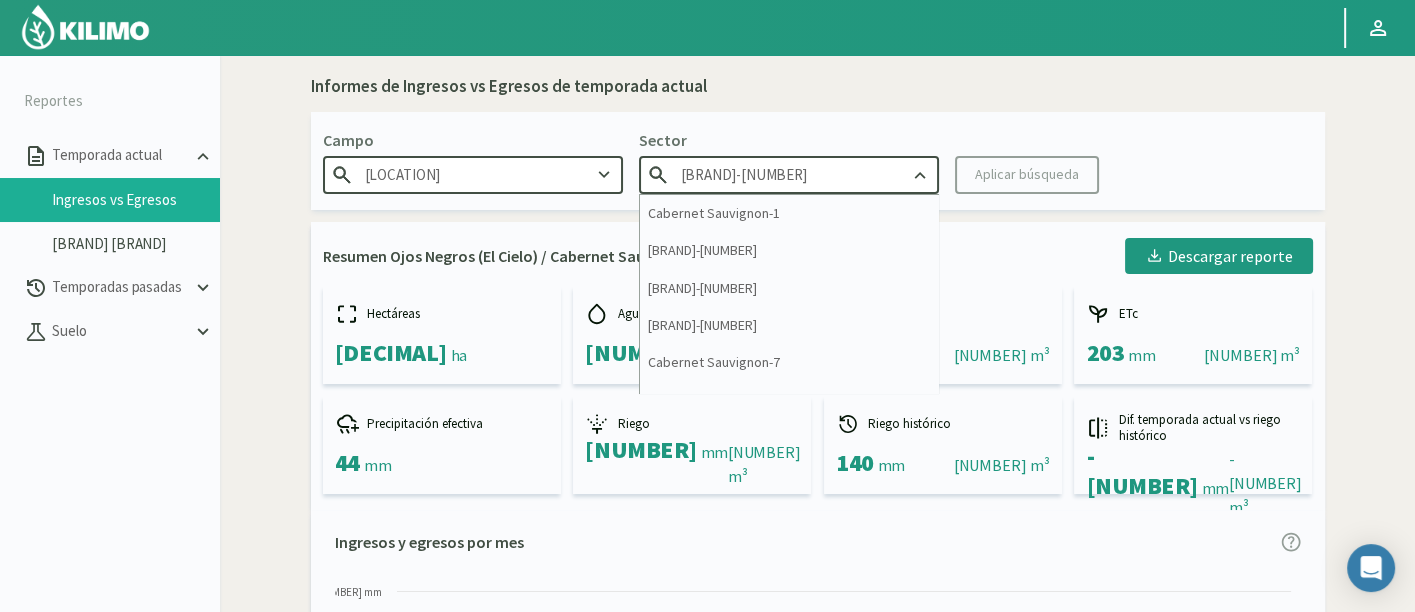 click on "Cabernet Sauvignon-2" at bounding box center [789, 174] 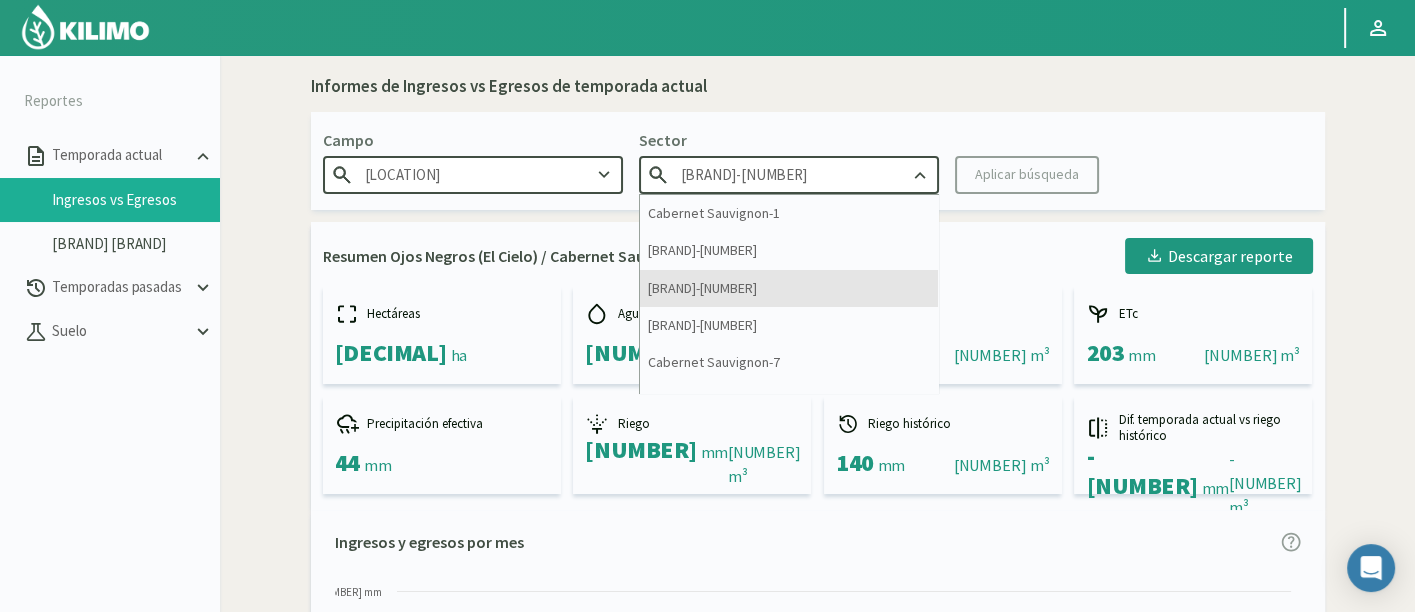 click on "Cabernet Sauvignon-2" at bounding box center [789, 288] 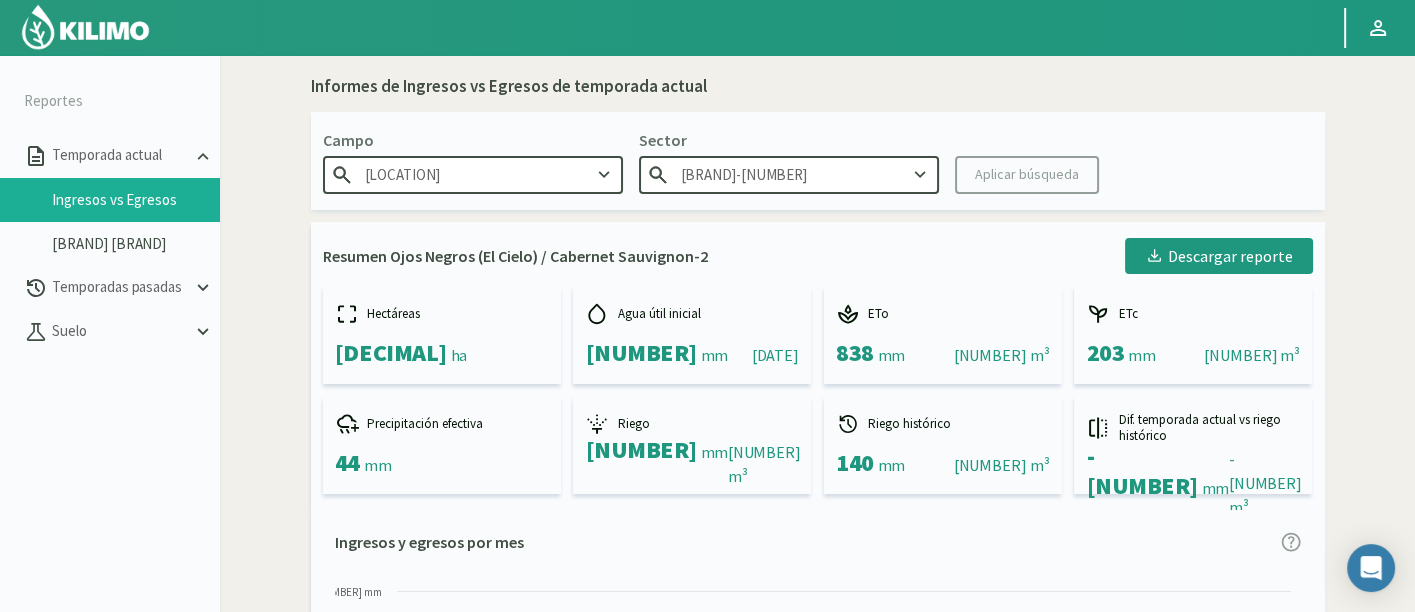 click on "Aplicar búsqueda" at bounding box center [1027, 175] 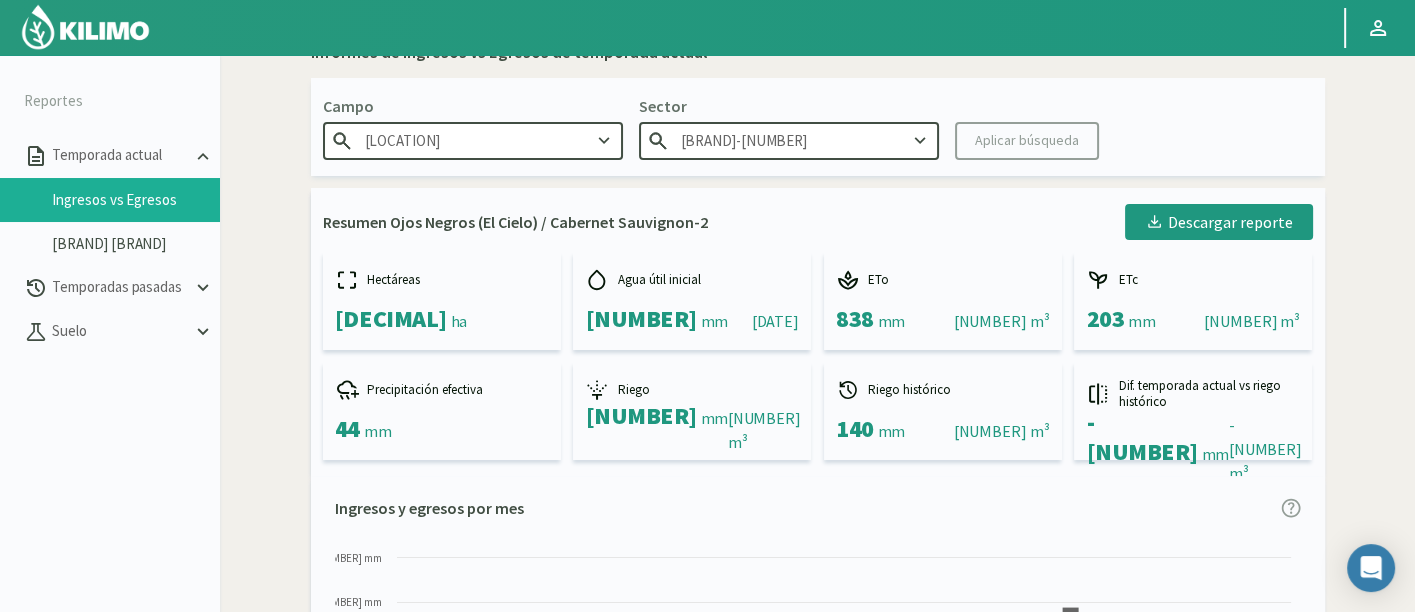 scroll, scrollTop: 0, scrollLeft: 0, axis: both 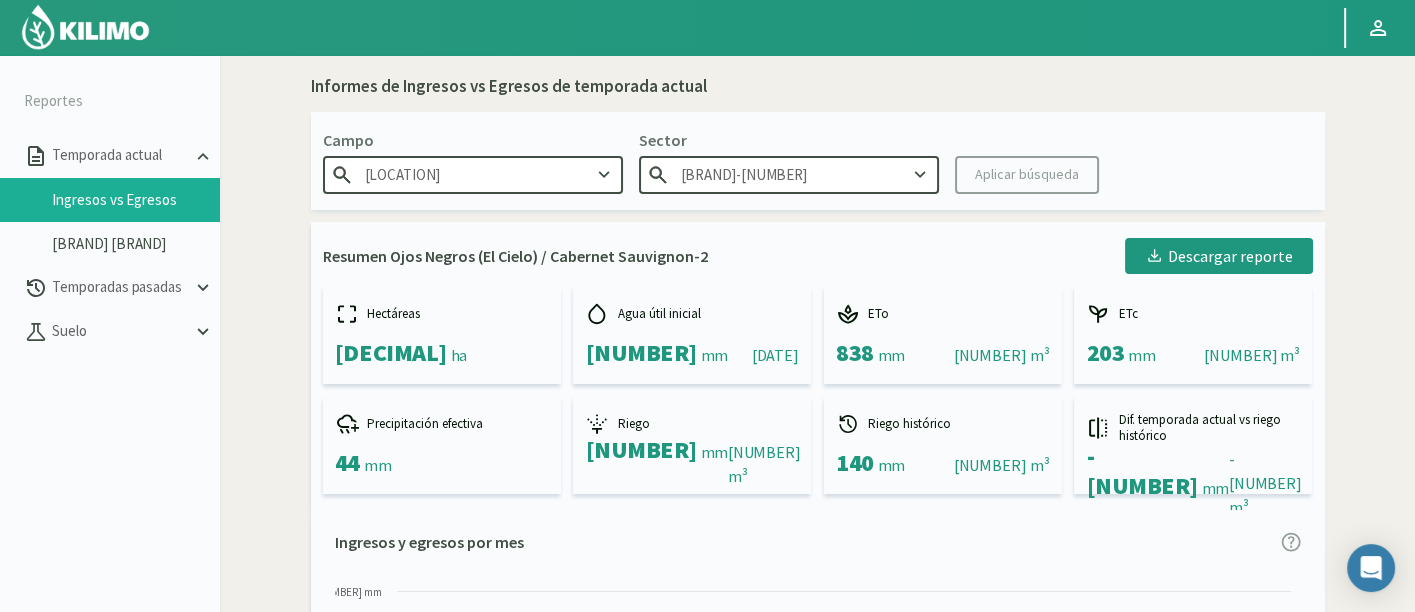 click on "Cabernet Sauvignon-2" at bounding box center (789, 174) 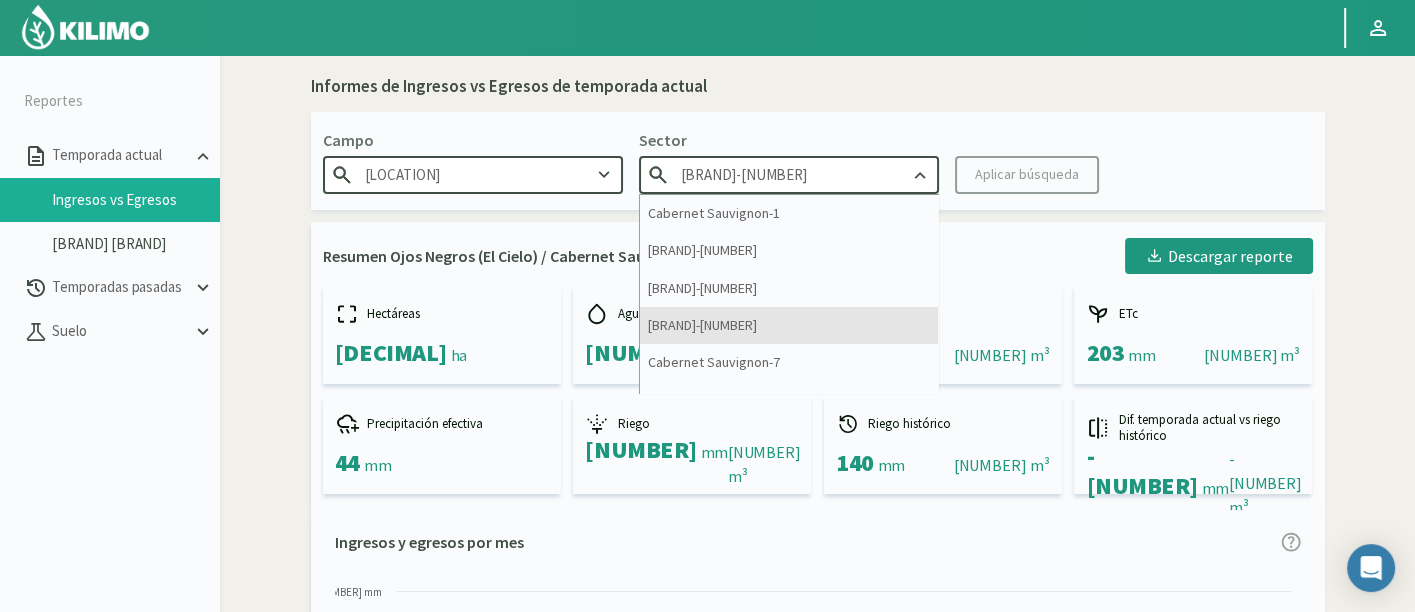 click on "Cabernet Sauvignon-3" at bounding box center (789, 325) 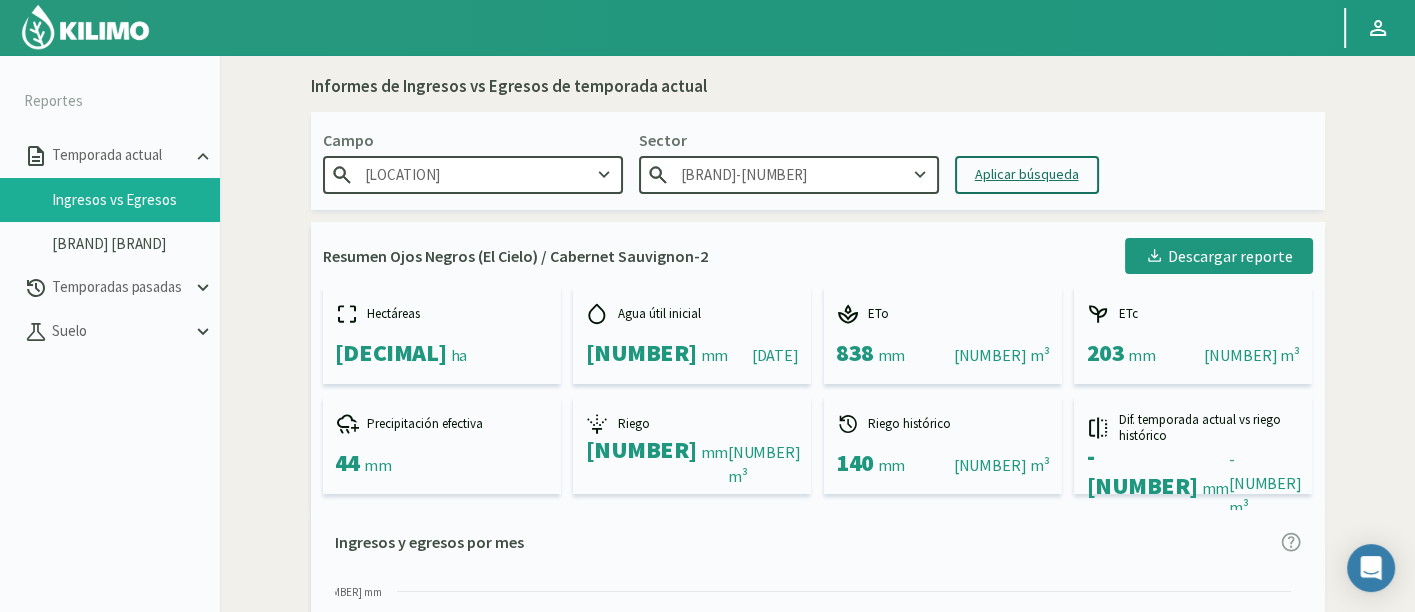click on "Aplicar búsqueda" at bounding box center [1027, 174] 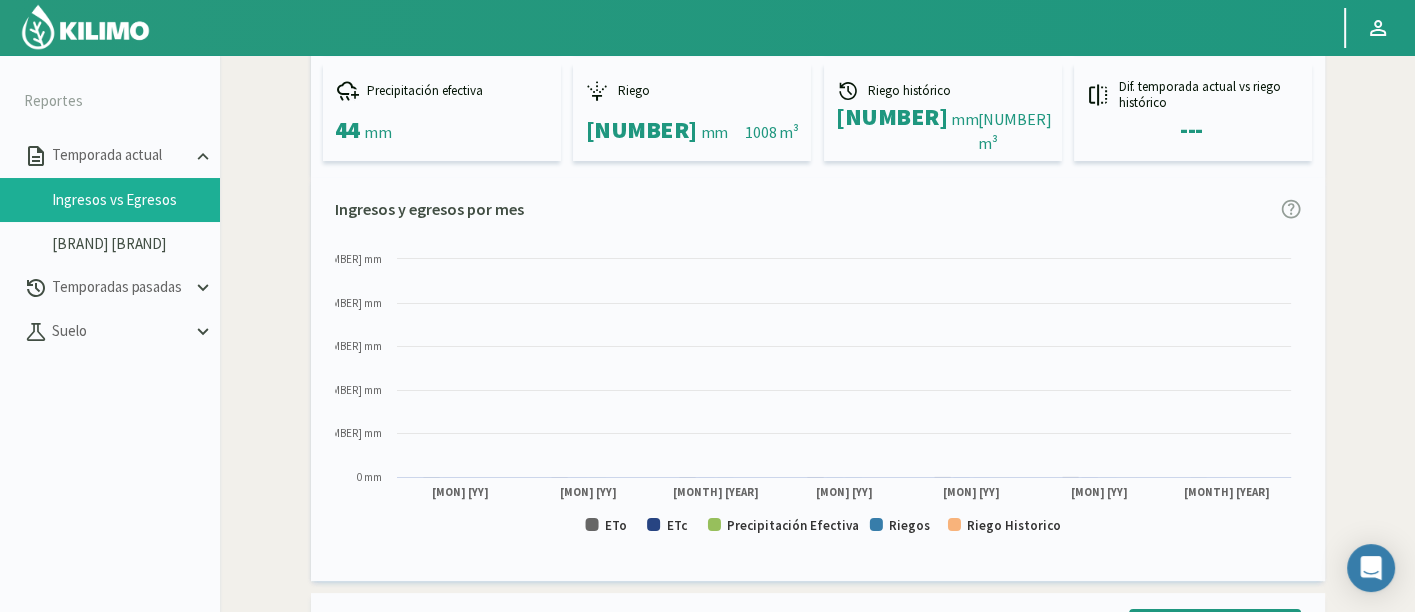 scroll, scrollTop: 794, scrollLeft: 0, axis: vertical 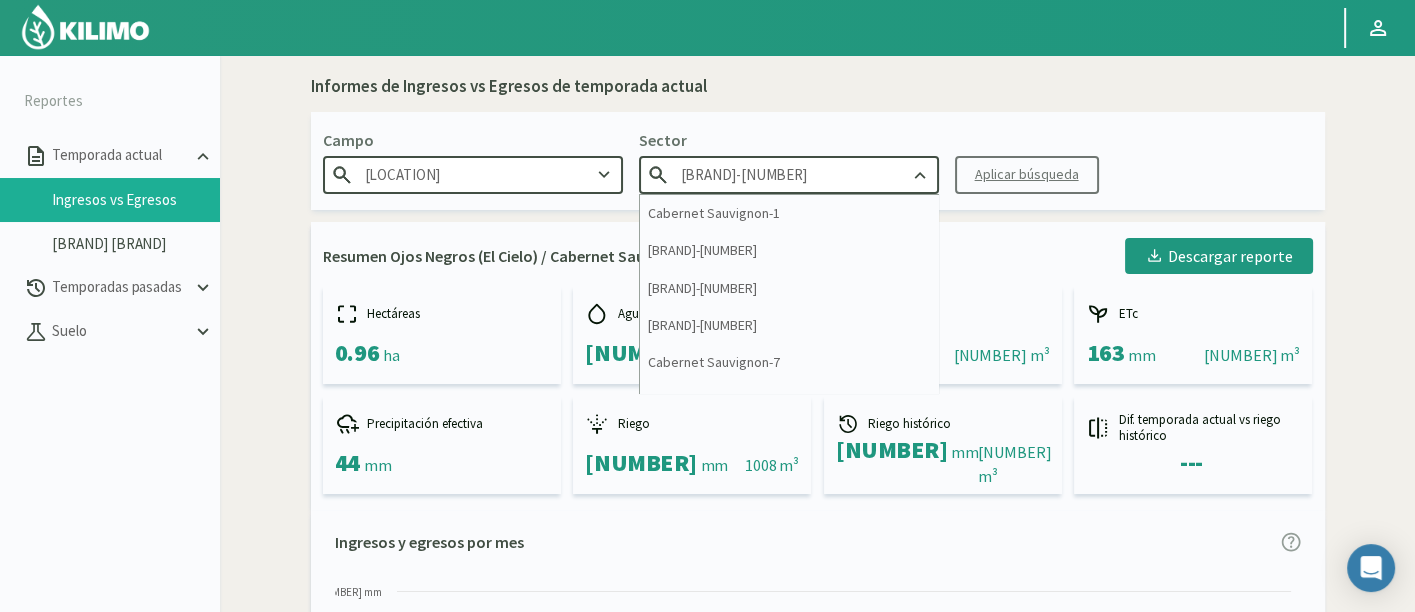 click on "Cabernet Sauvignon-3" at bounding box center [789, 174] 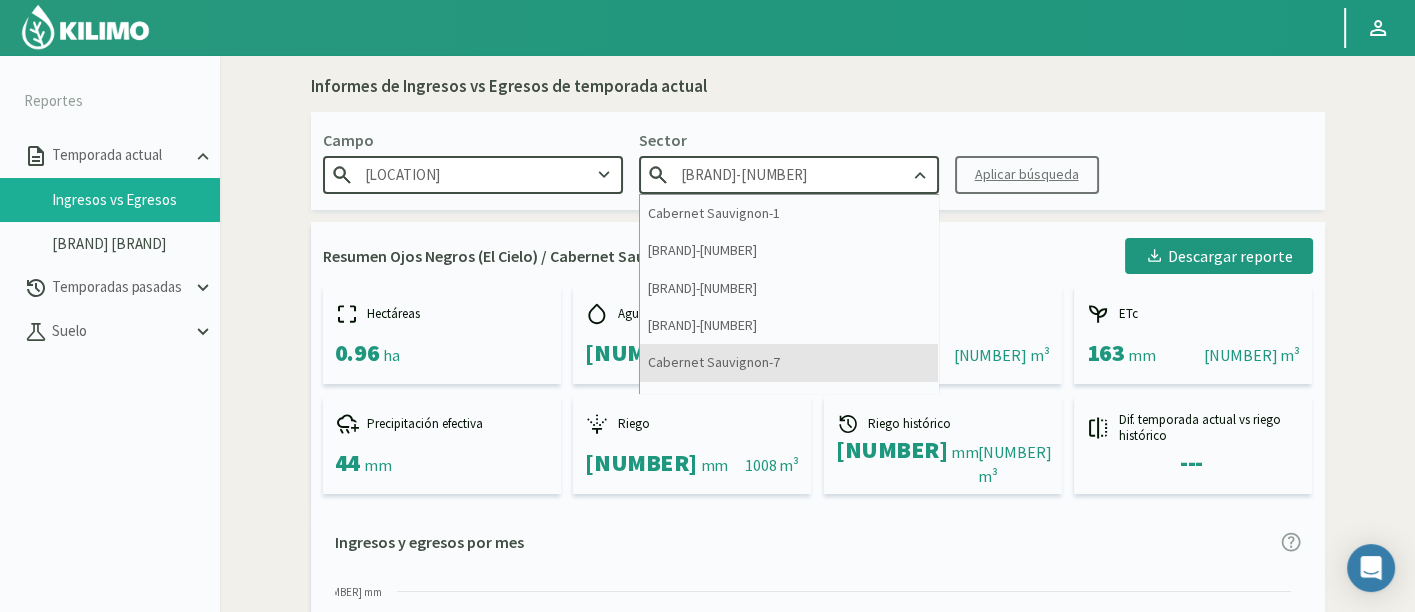 click on "Cabernet Sauvignon-7" at bounding box center [789, 362] 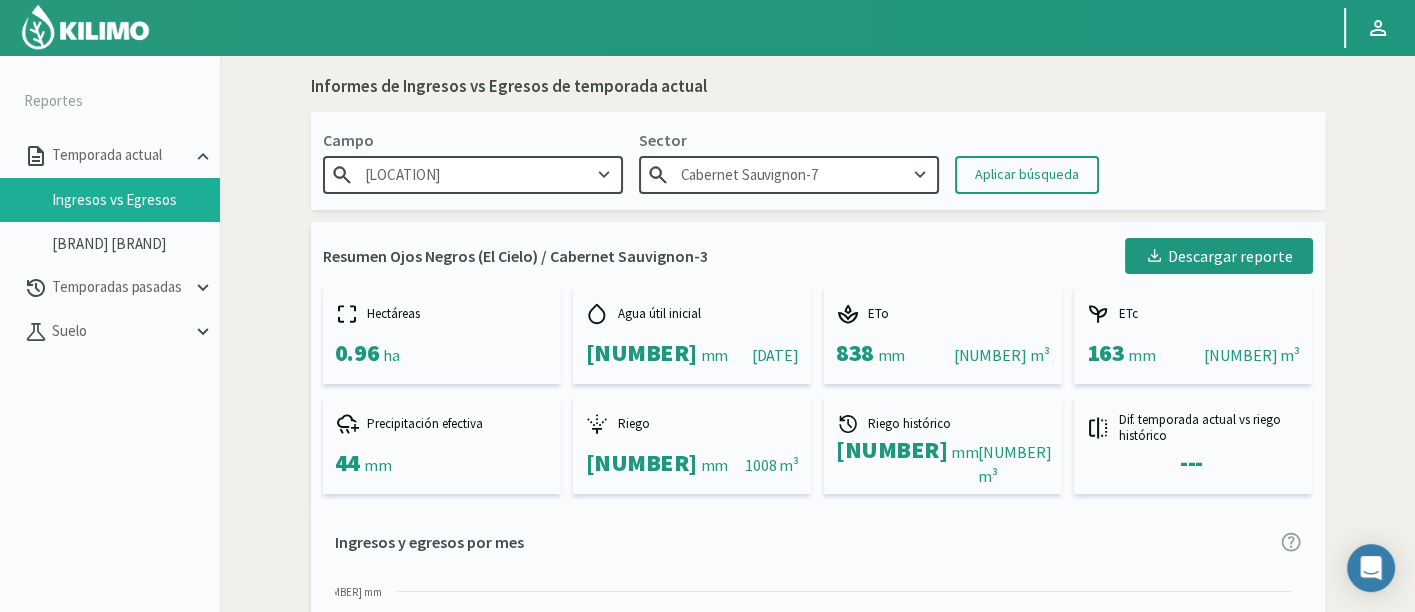 click on "Aplicar búsqueda" at bounding box center [1027, 174] 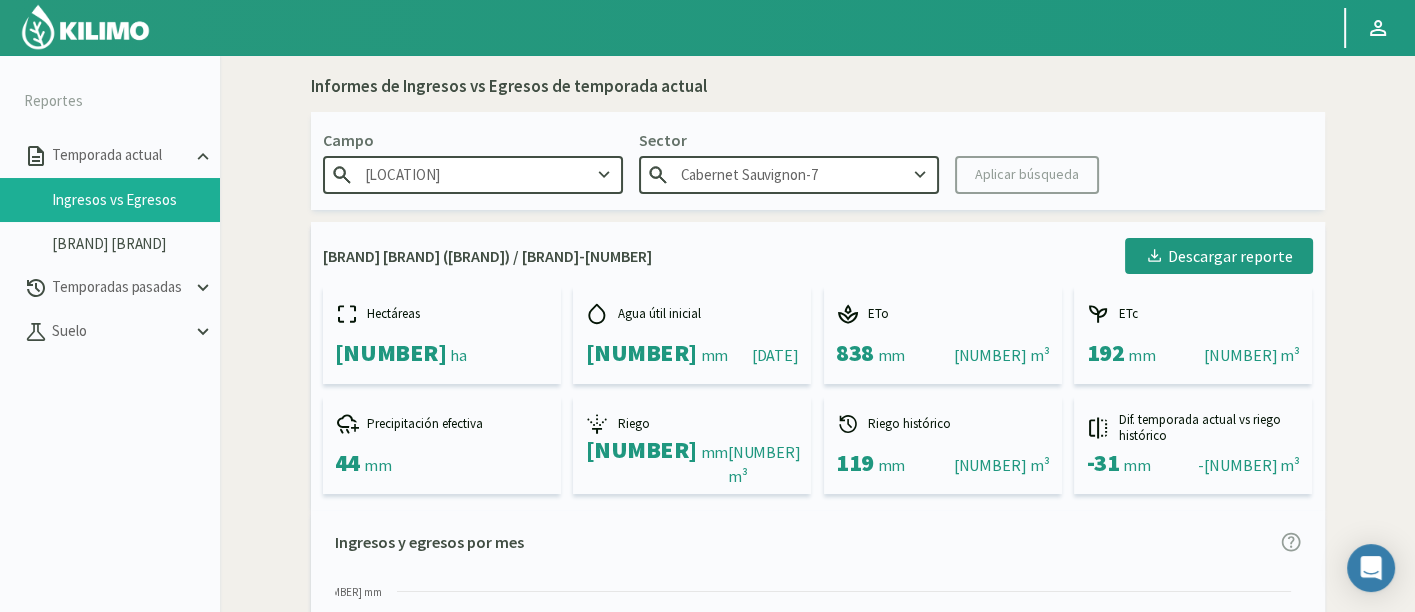 click on "Cabernet Sauvignon-7" at bounding box center (789, 174) 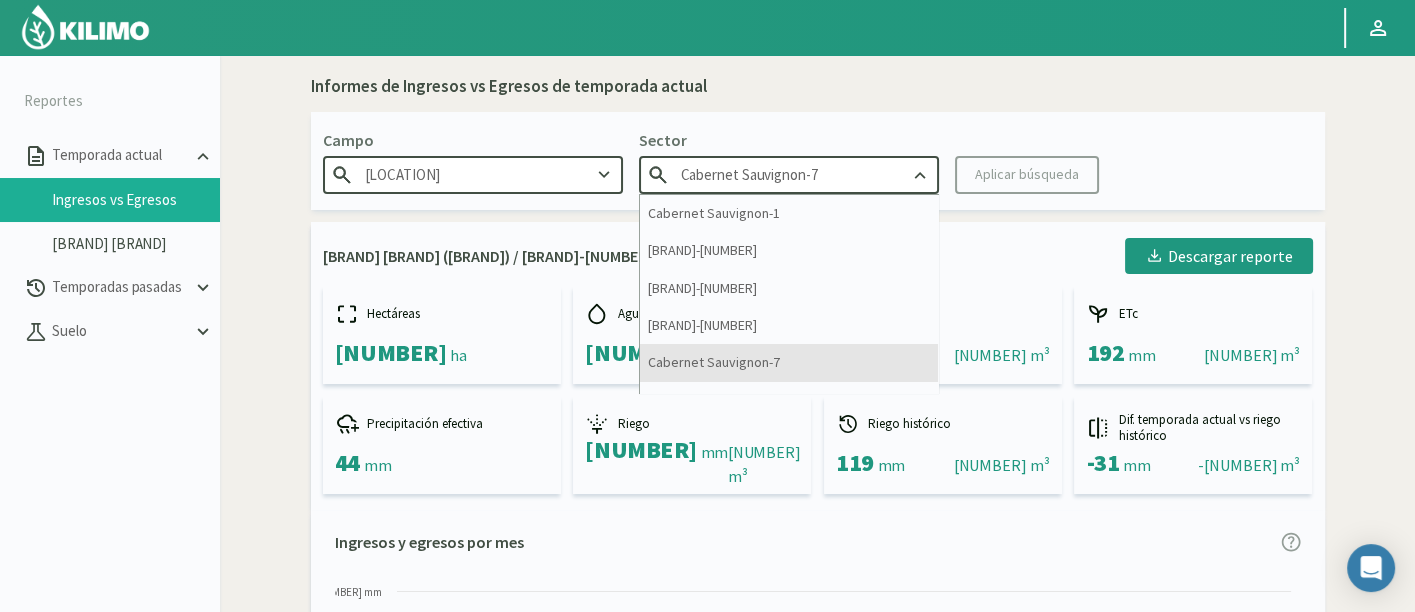 click on "Cabernet Sauvignon-7" at bounding box center [789, 362] 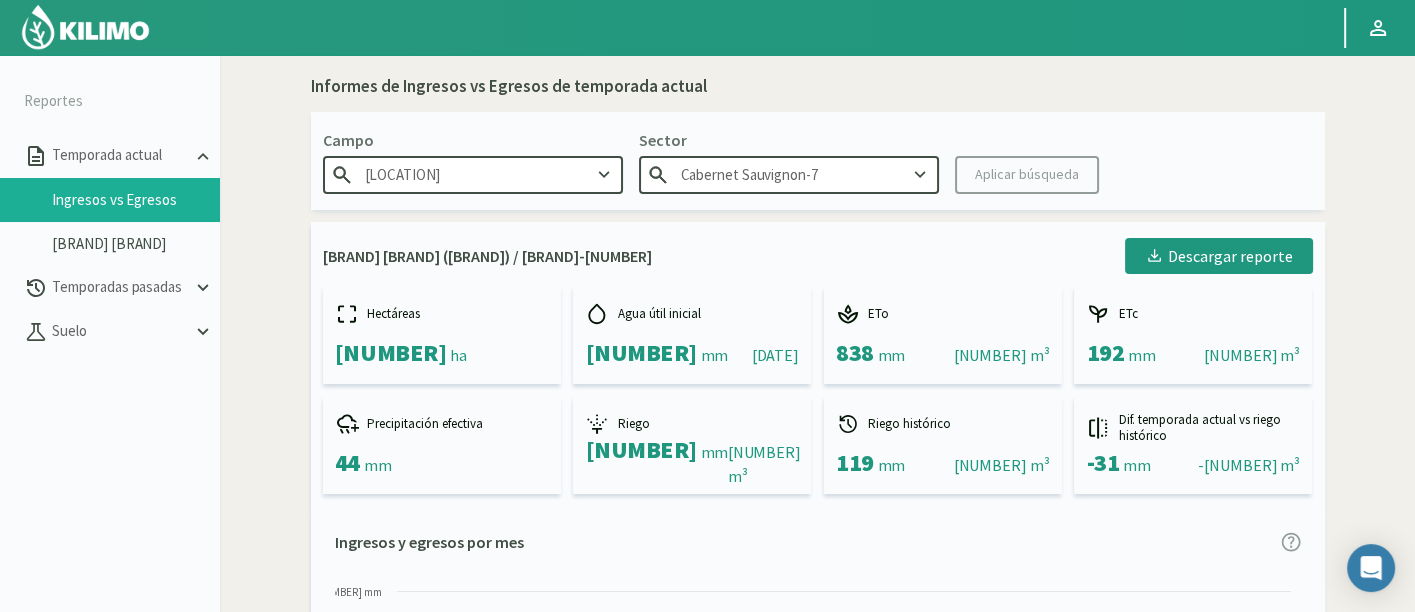 click on "Aplicar búsqueda" at bounding box center [1027, 175] 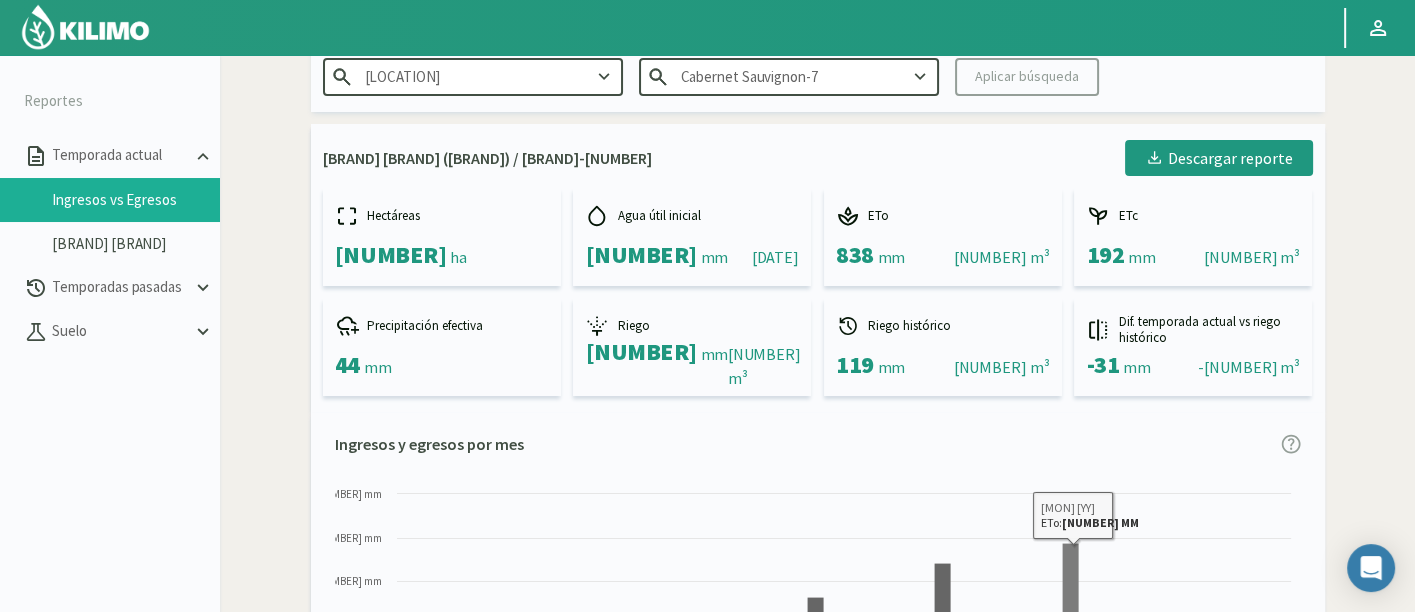 scroll, scrollTop: 0, scrollLeft: 0, axis: both 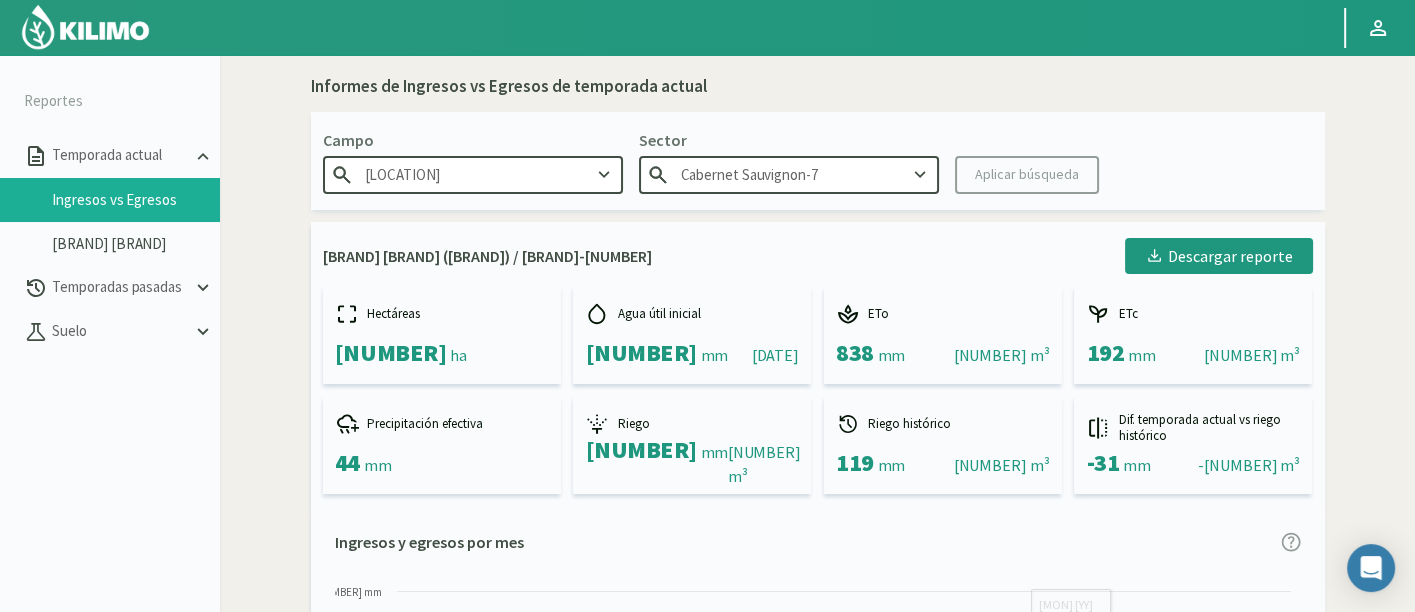 click on "Sector
Cabernet Sauvignon-7" at bounding box center [789, 161] 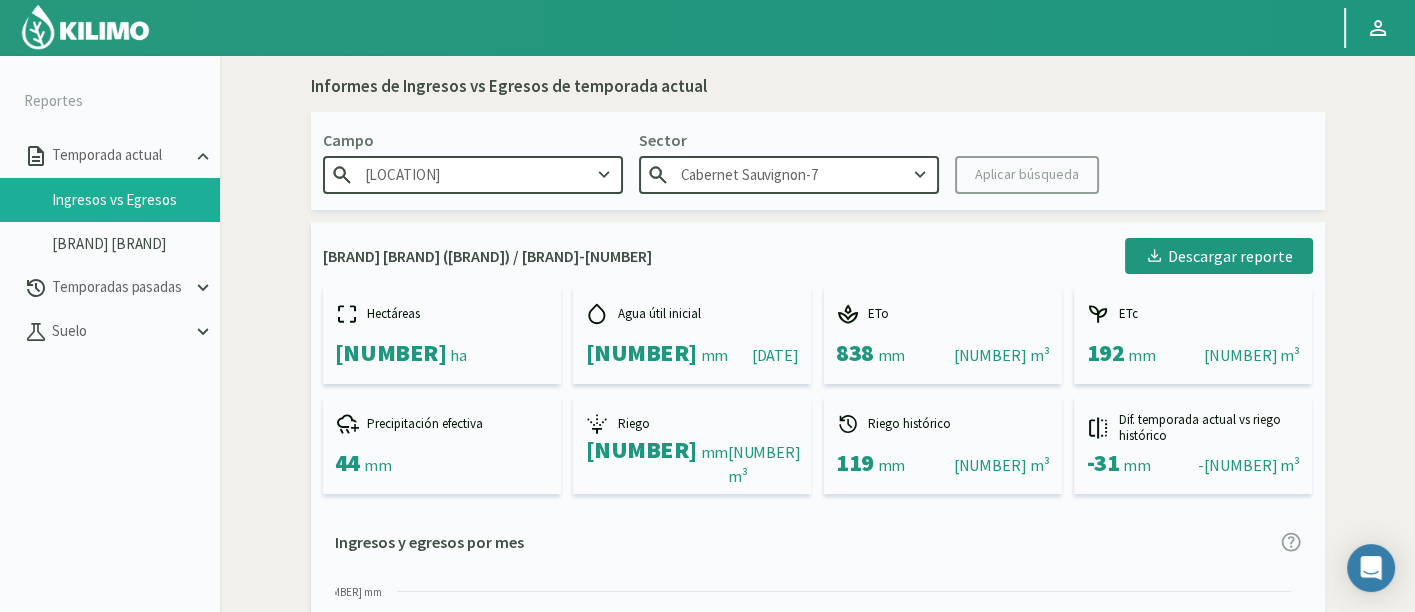 click on "Cabernet Sauvignon-7" at bounding box center (789, 174) 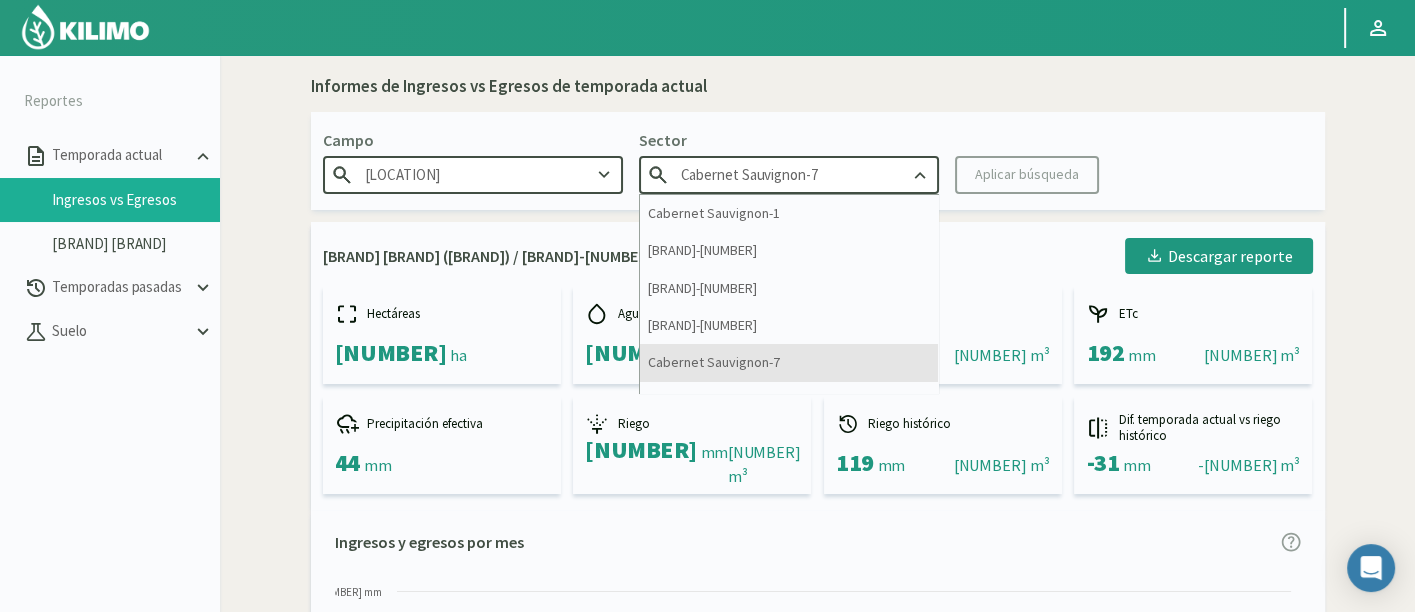 scroll, scrollTop: 111, scrollLeft: 0, axis: vertical 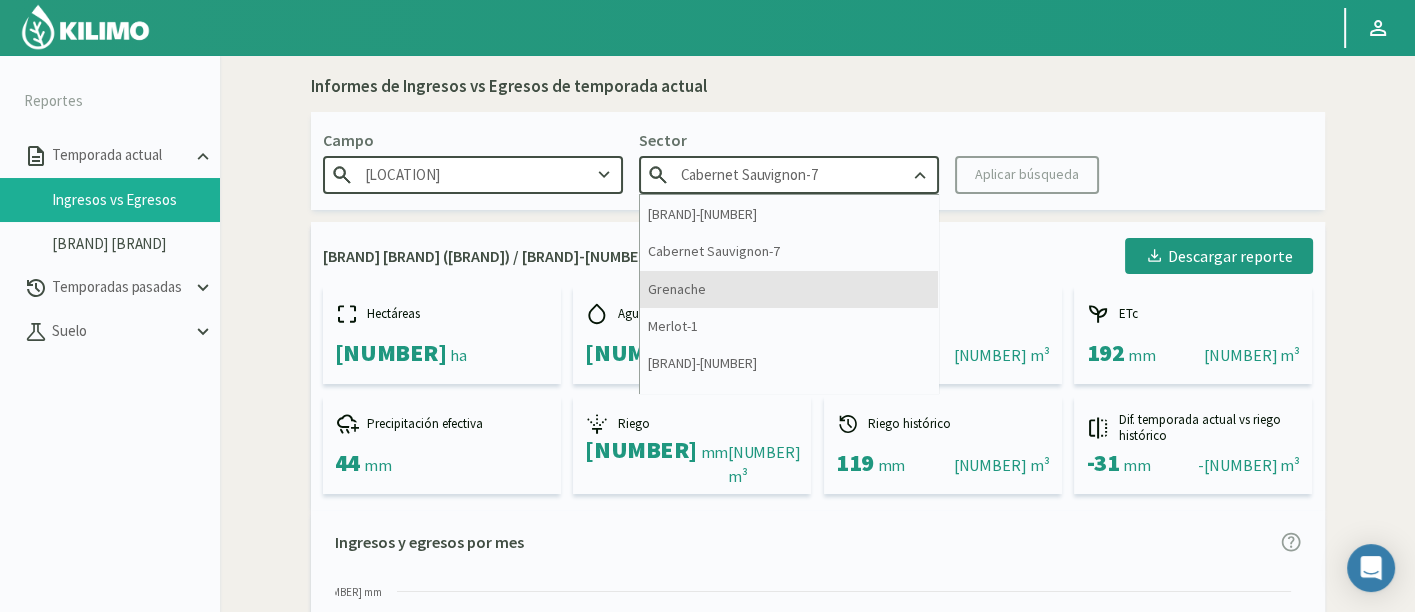 click on "Grenache" at bounding box center [789, 289] 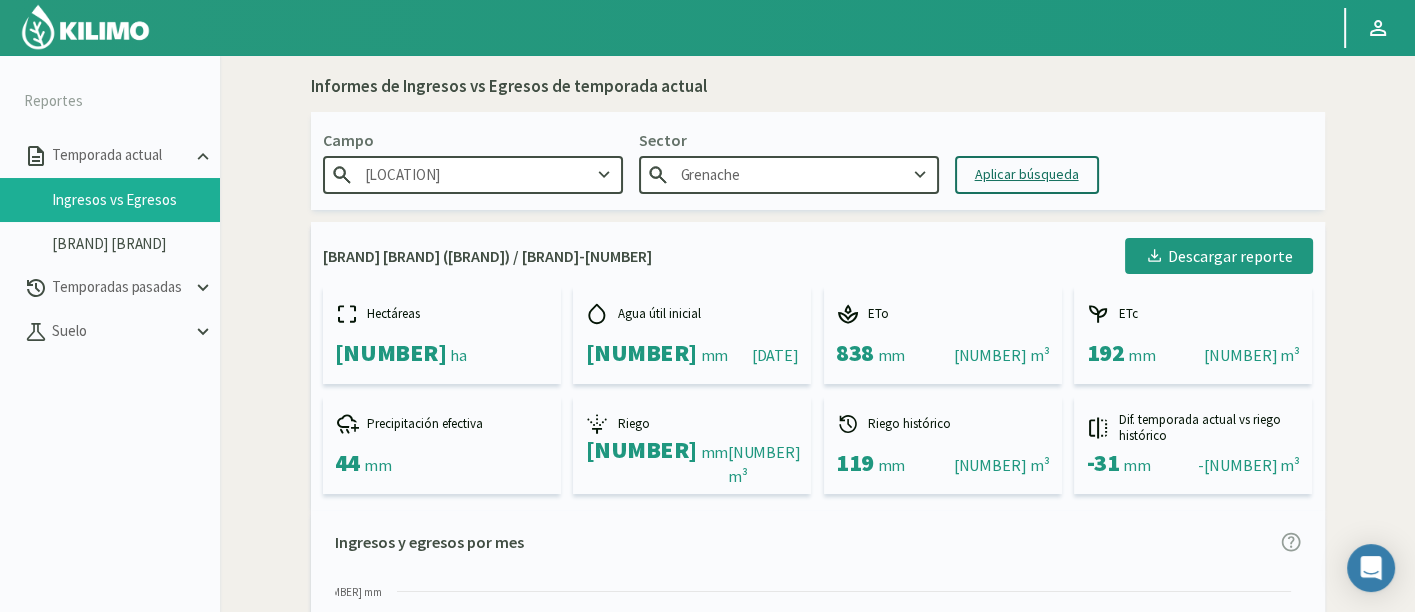 click on "Aplicar búsqueda" at bounding box center [1027, 175] 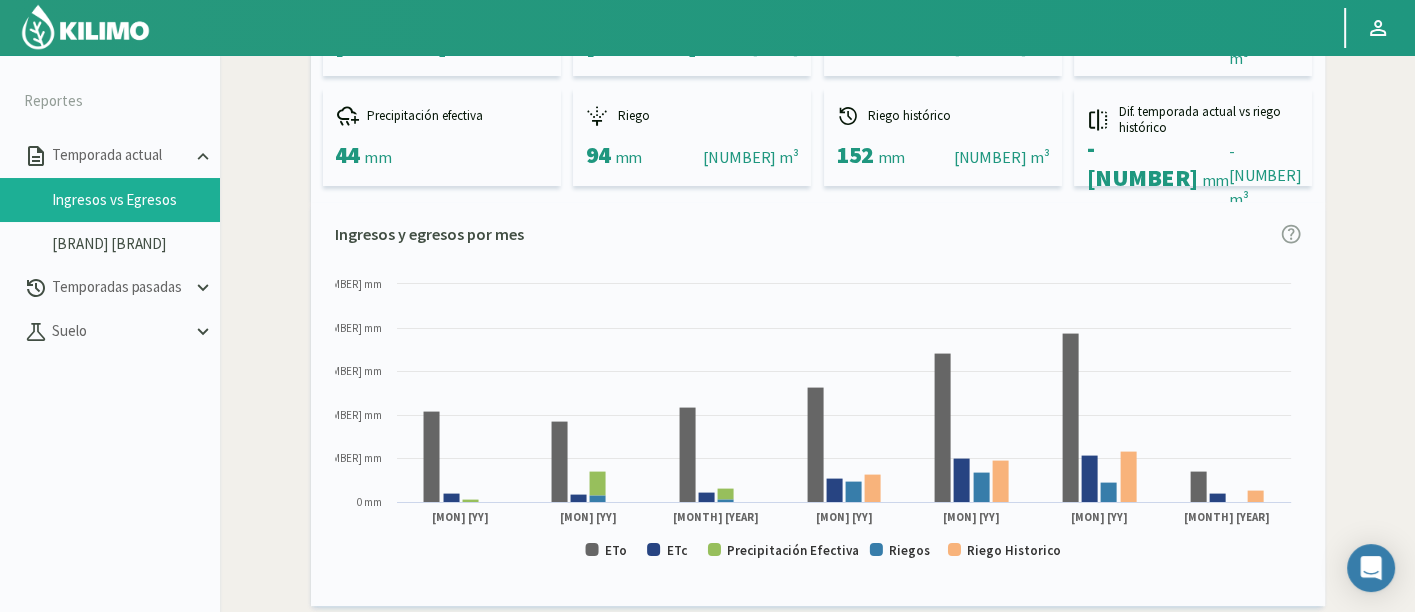 scroll, scrollTop: 333, scrollLeft: 0, axis: vertical 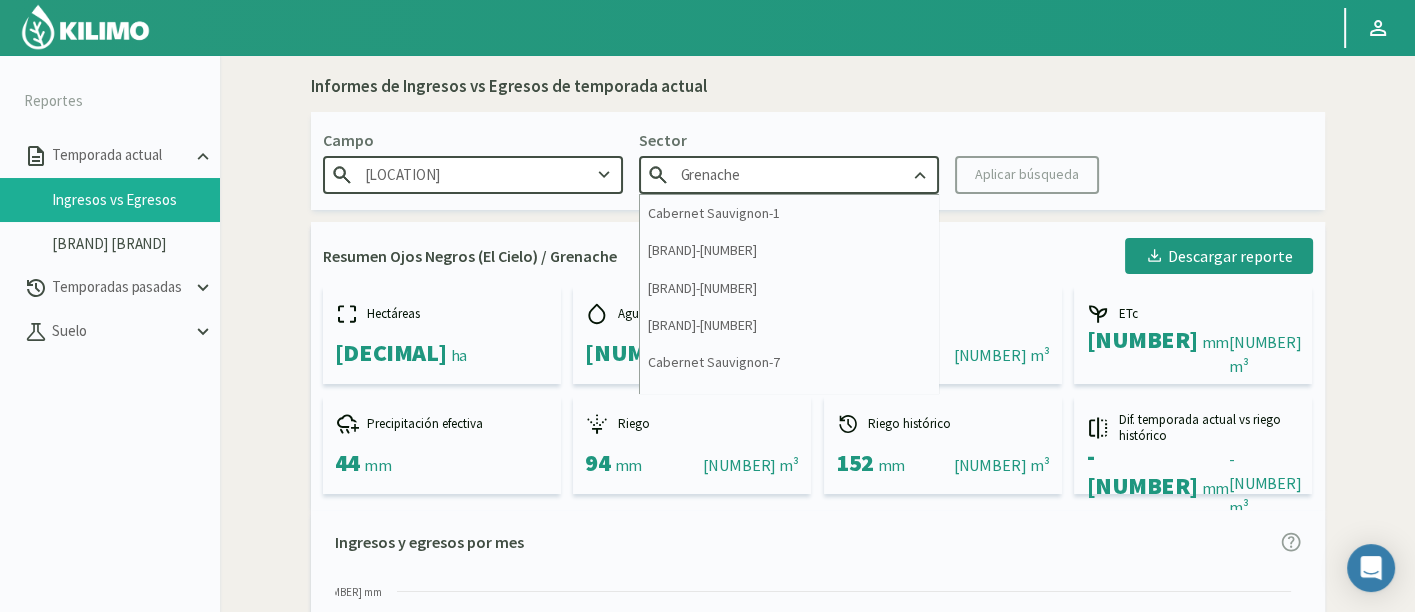click on "Grenache" at bounding box center (789, 174) 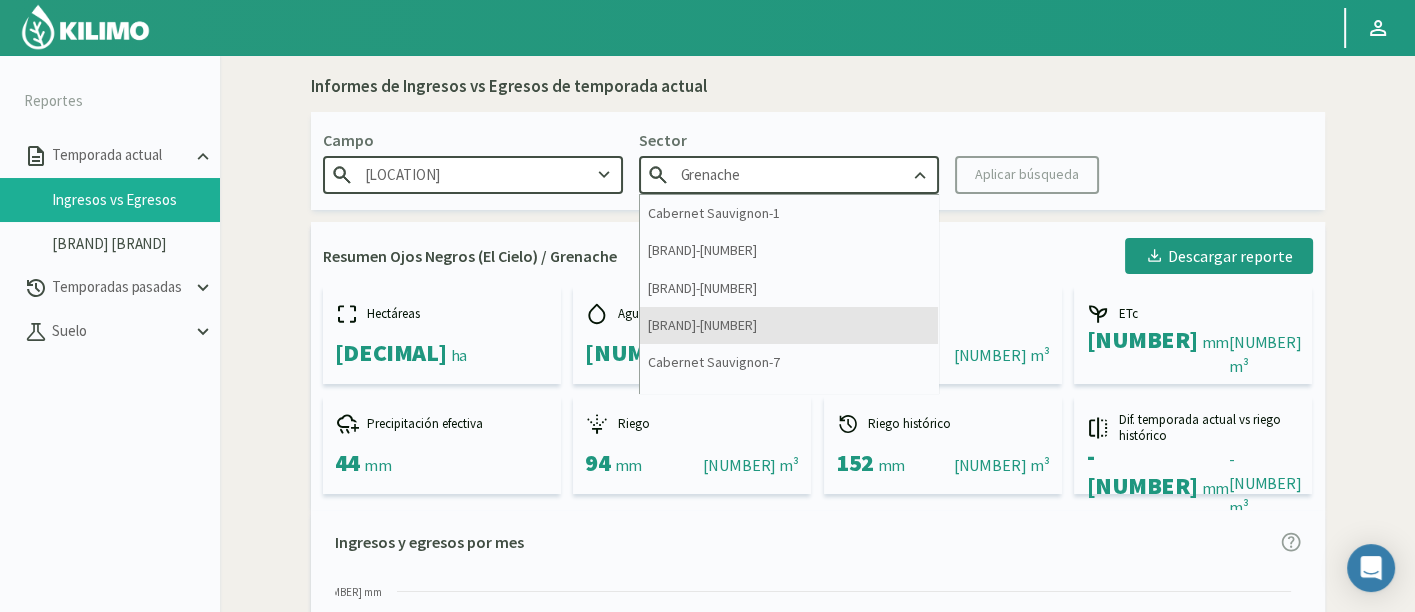 scroll, scrollTop: 111, scrollLeft: 0, axis: vertical 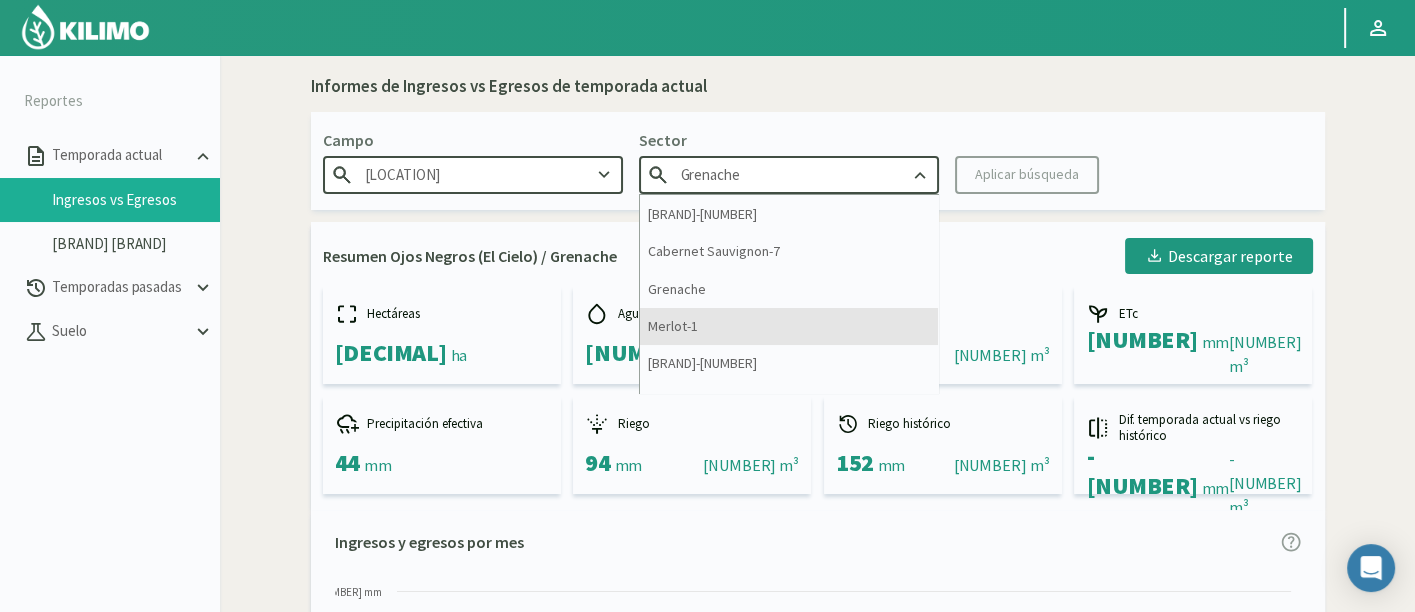 click on "[VARIETAL]-[NUMBER]" at bounding box center [789, 326] 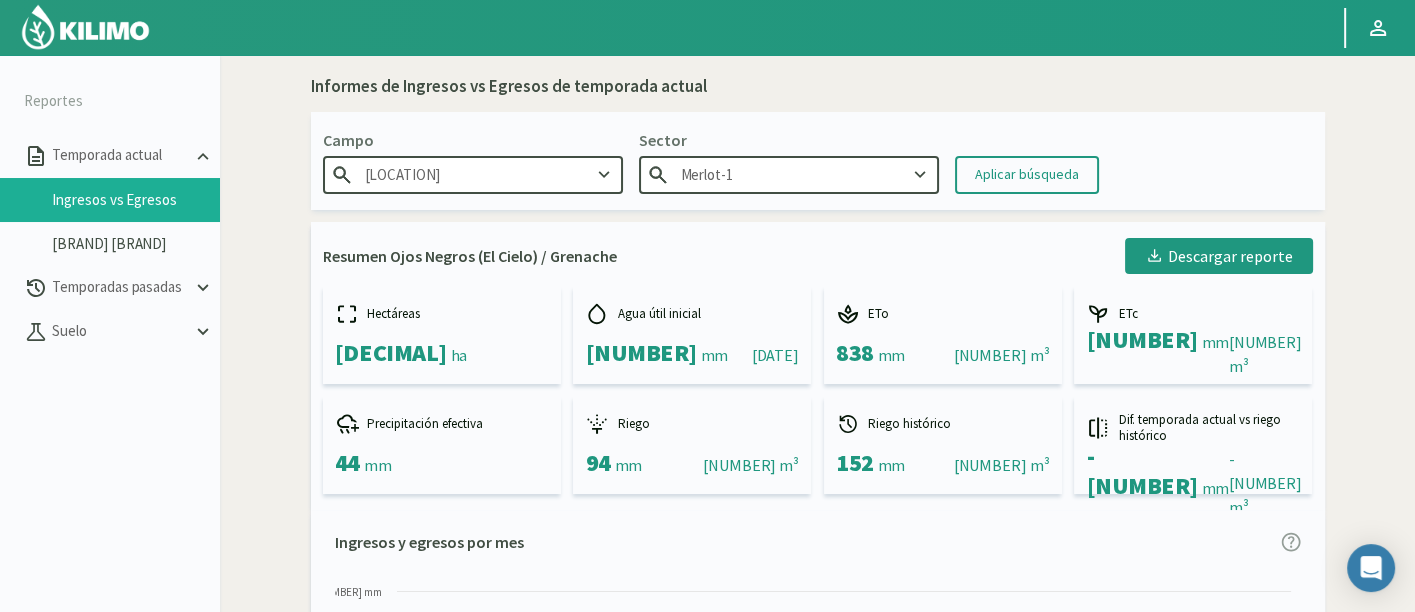 click on "[VARIETAL]-[NUMBER]" at bounding box center [789, 174] 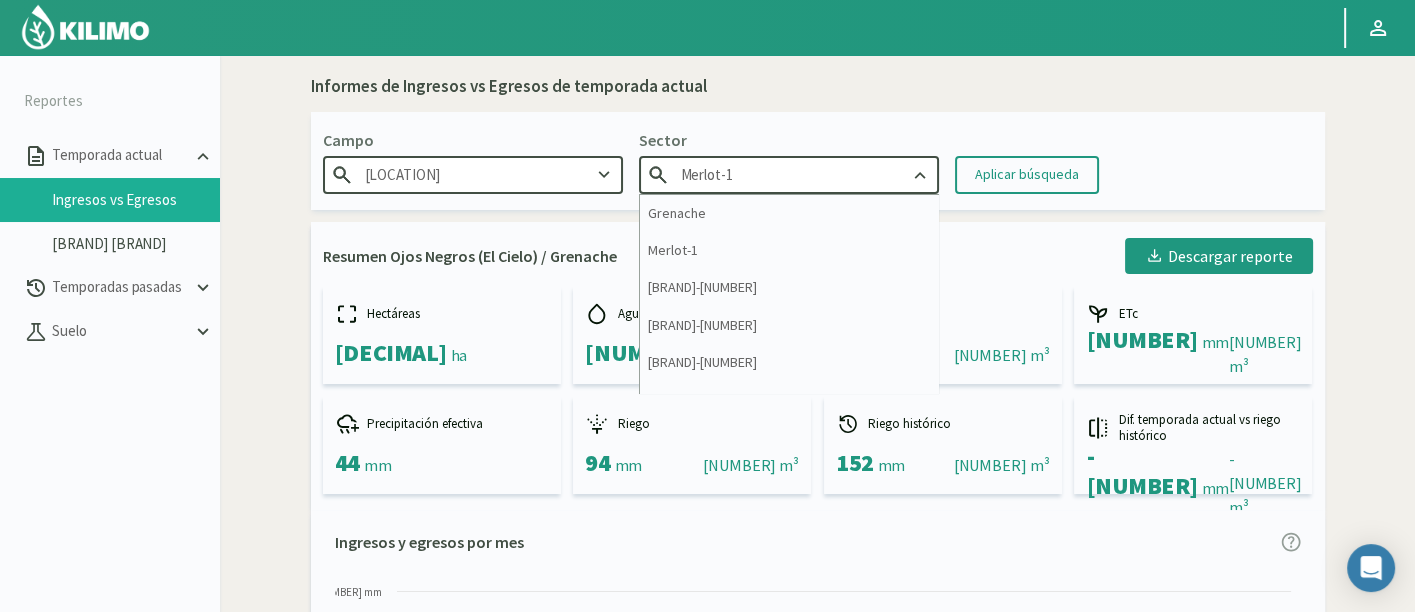 scroll, scrollTop: 222, scrollLeft: 0, axis: vertical 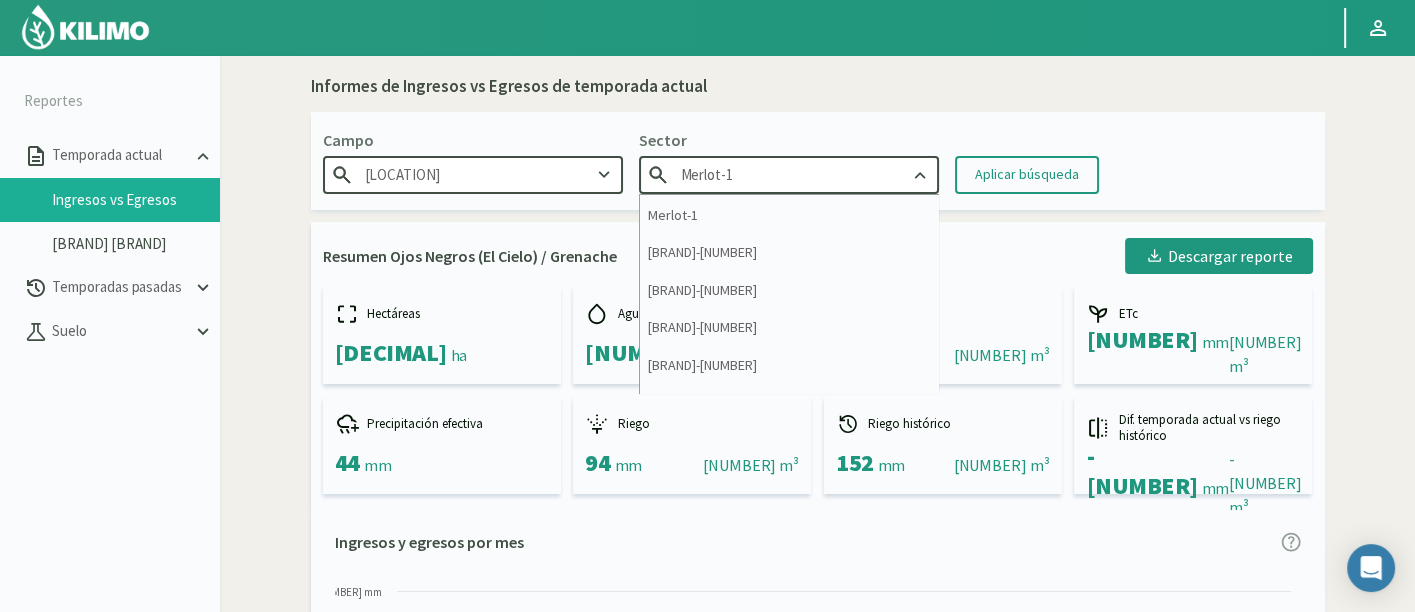 click on "Campo
Ojos Negros (El Cielo)
Sector
Merlot-1
Cabernet Sauvignon-1   Cabernet sauvignon-10   Cabernet Sauvignon-2   Cabernet Sauvignon-3   Cabernet Sauvignon-7   Grenache   Merlot-1   Merlot-2   Merlot-3   Merlot-4   Merlot-5   Merlot-6   Merlot-7   Merlot-8   Syrah-2   Syrah-3   Syrah-4   Syrah-5   Syrah-6   Syrah-7   Syrah-8   Tempranillo-1   Tempranillo-2   Tempranillo-3   Tempranillo-4   Aplicar búsqueda" at bounding box center (818, 161) 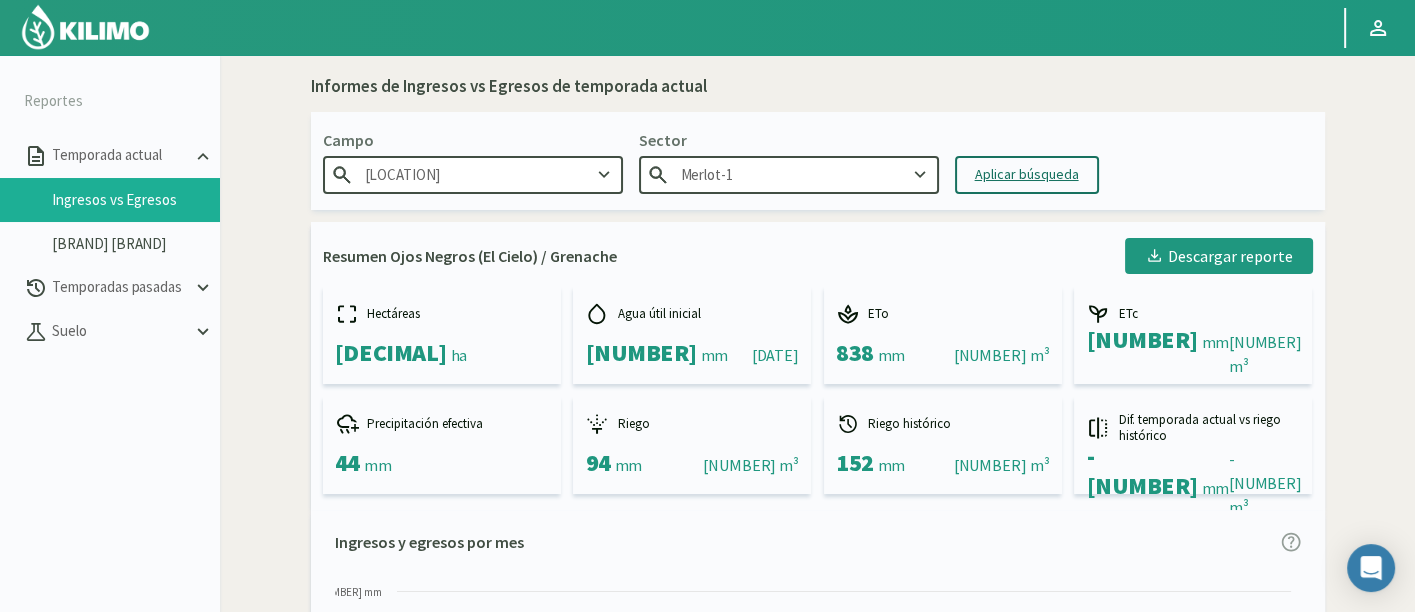 click on "Aplicar búsqueda" at bounding box center (1027, 174) 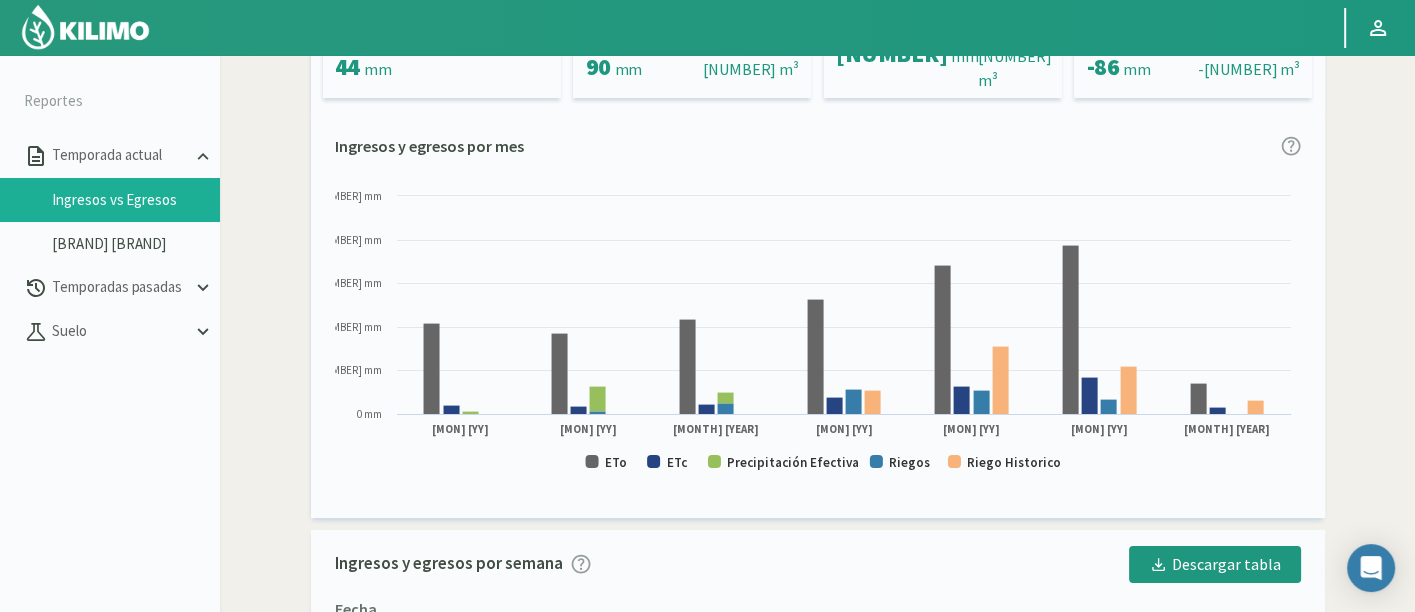 scroll, scrollTop: 444, scrollLeft: 0, axis: vertical 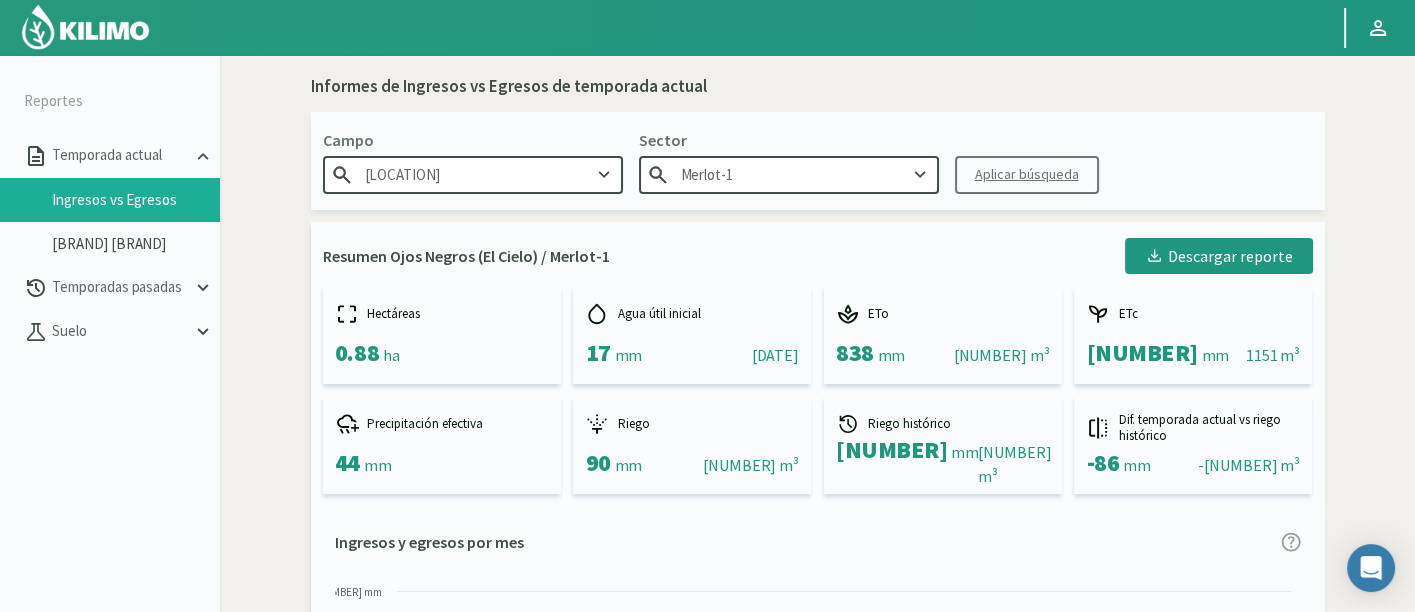 click on "[VARIETAL]-[NUMBER]" at bounding box center (789, 174) 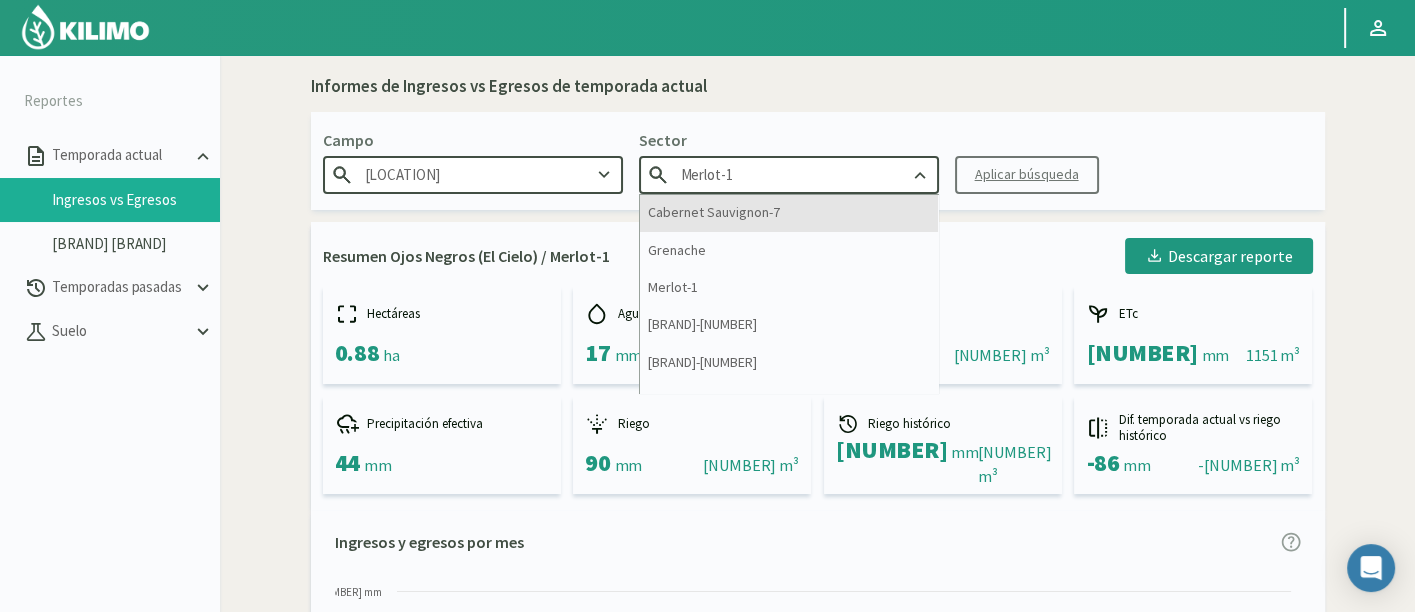 scroll, scrollTop: 222, scrollLeft: 0, axis: vertical 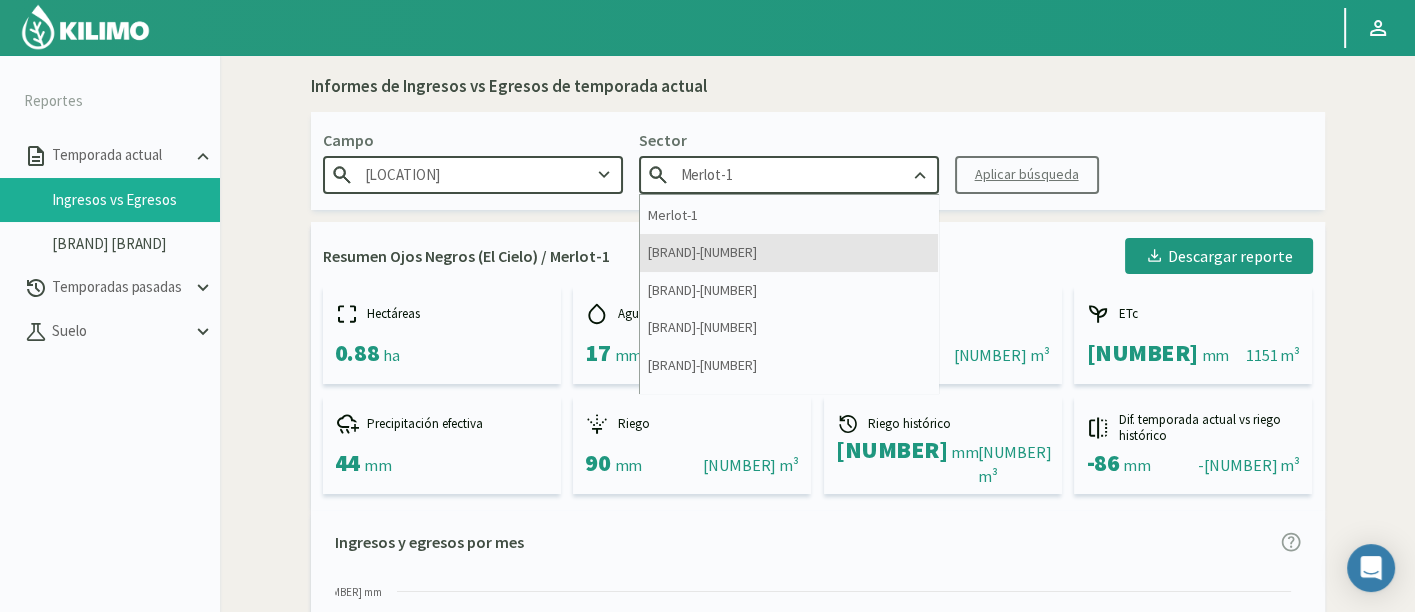 click on "Merlot-2" at bounding box center [789, 252] 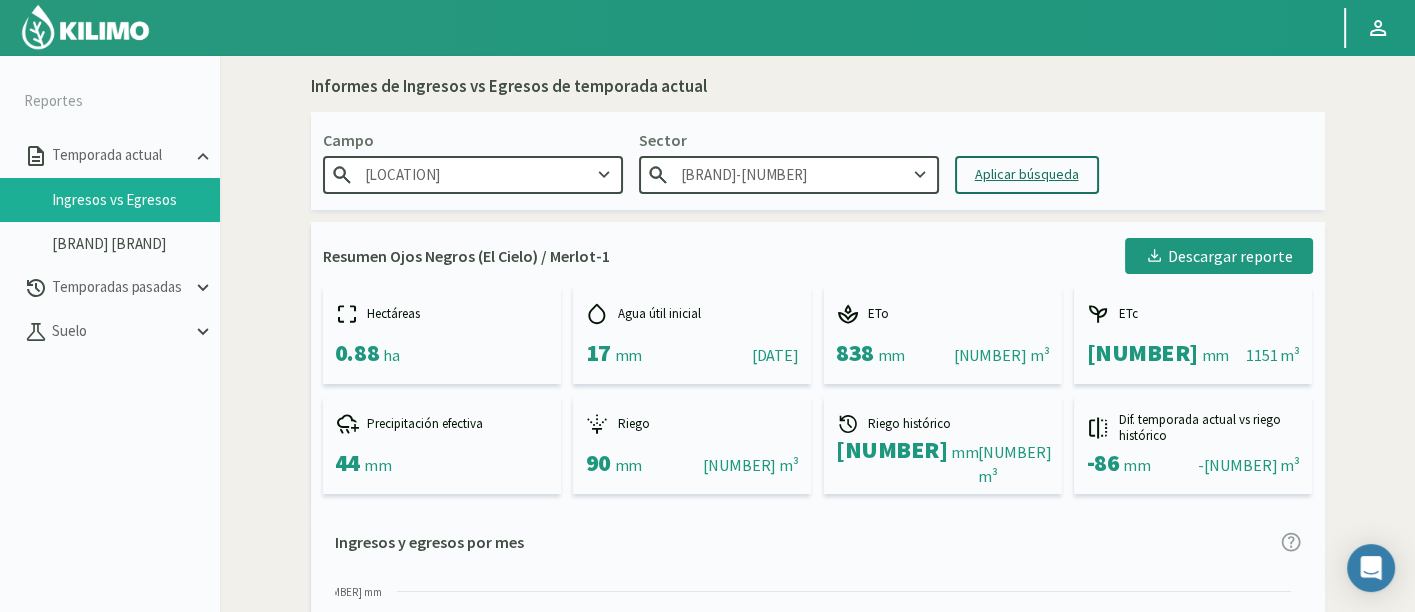 click on "Aplicar búsqueda" at bounding box center [1027, 175] 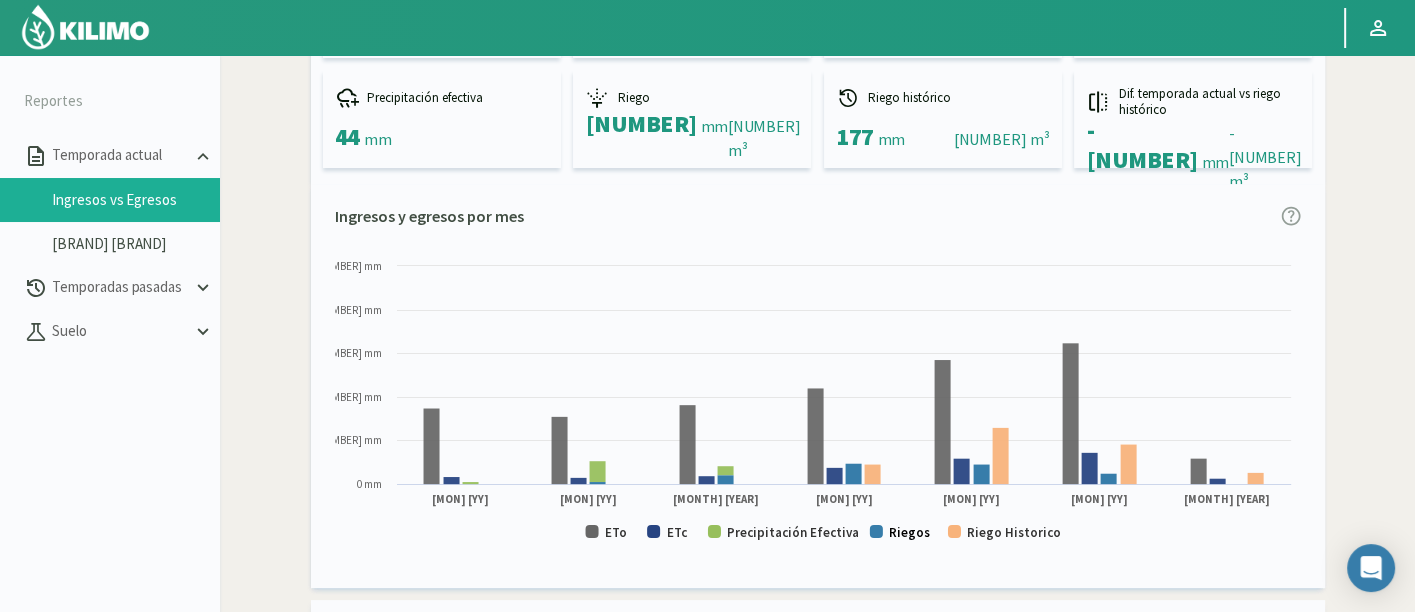 scroll, scrollTop: 444, scrollLeft: 0, axis: vertical 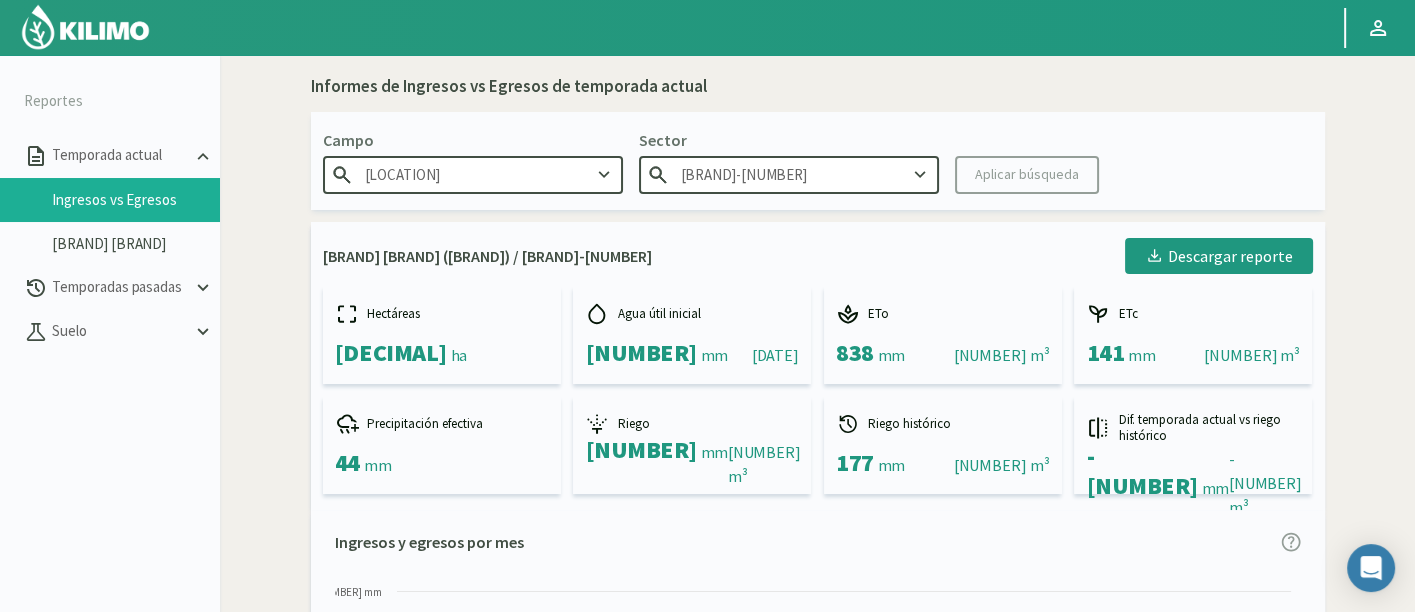 click on "Merlot-2" at bounding box center [789, 174] 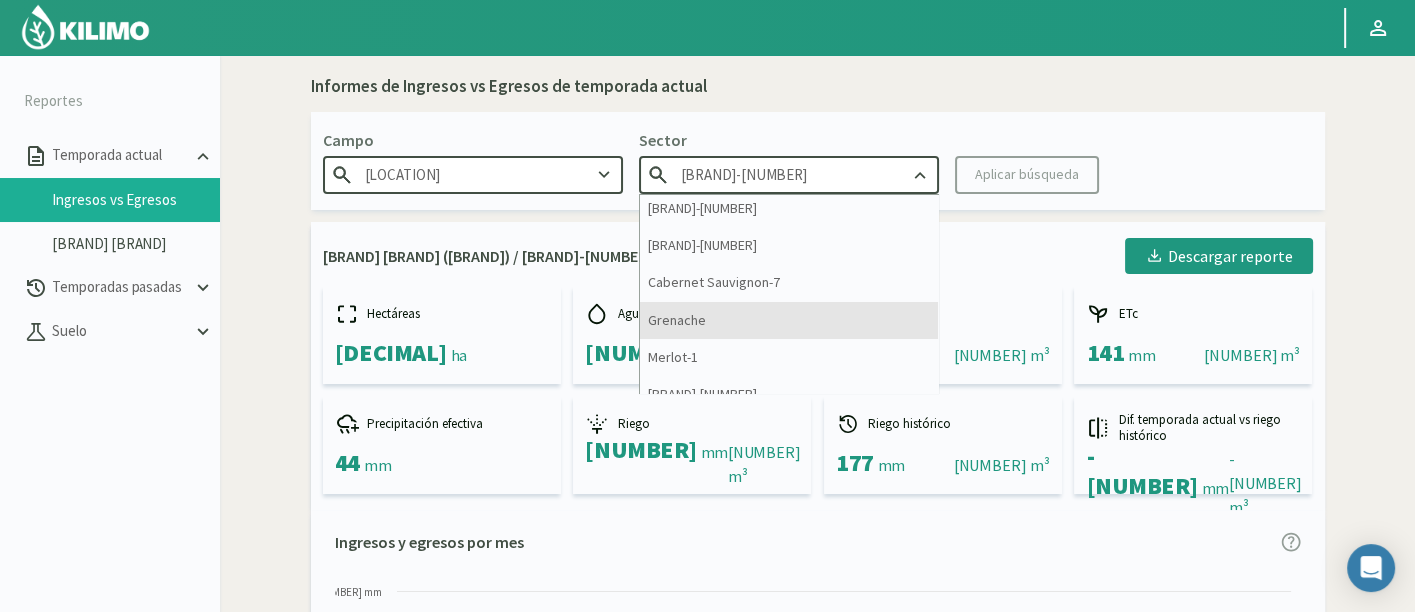 scroll, scrollTop: 222, scrollLeft: 0, axis: vertical 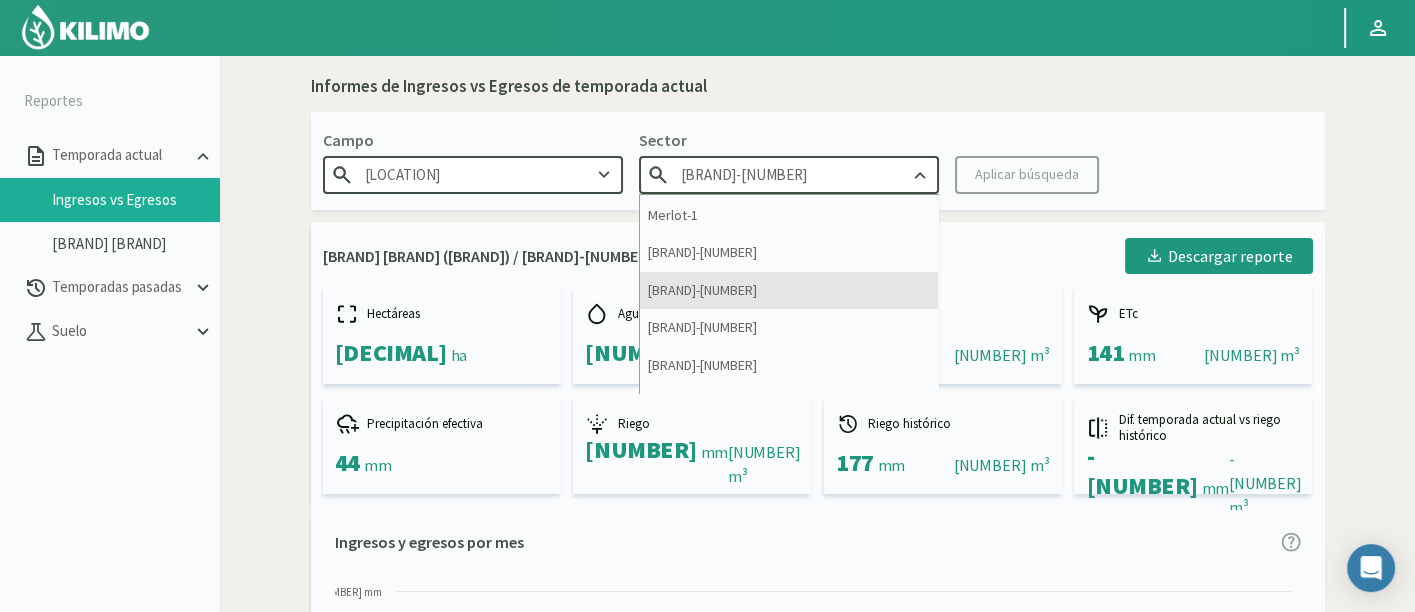 click on "[NAME]-3" at bounding box center [789, 290] 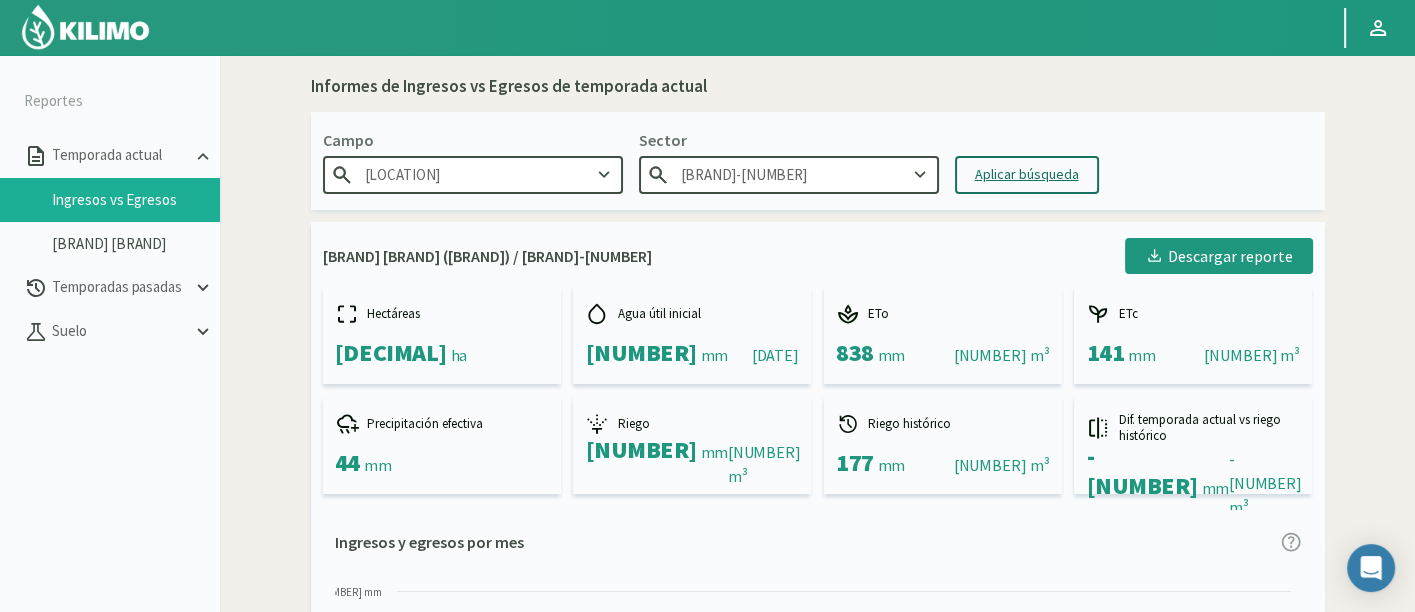 click on "Aplicar búsqueda" at bounding box center [1027, 175] 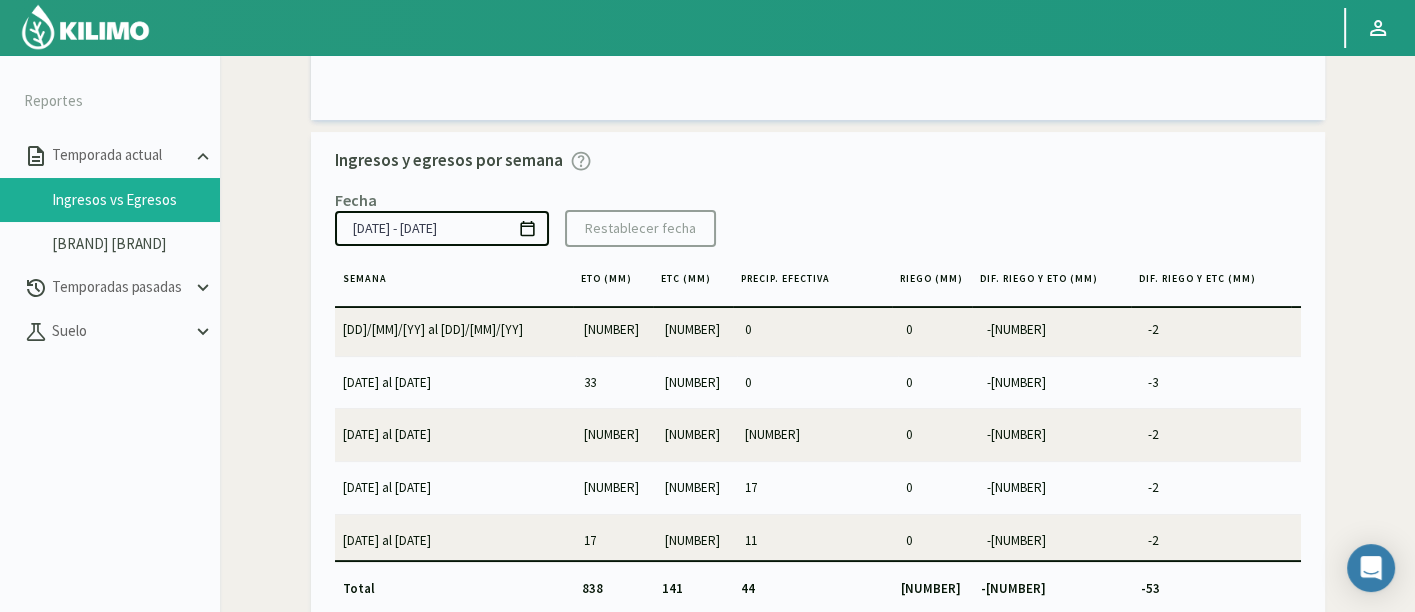 scroll, scrollTop: 794, scrollLeft: 0, axis: vertical 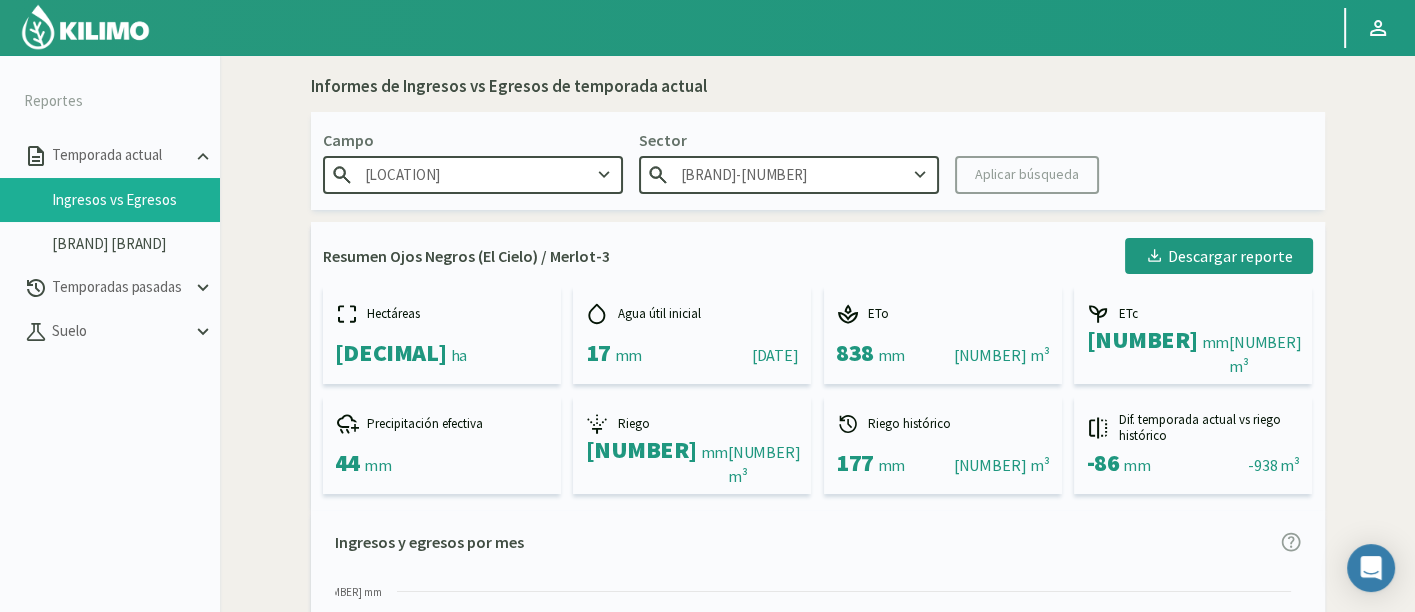 click on "Sector" at bounding box center [473, 140] 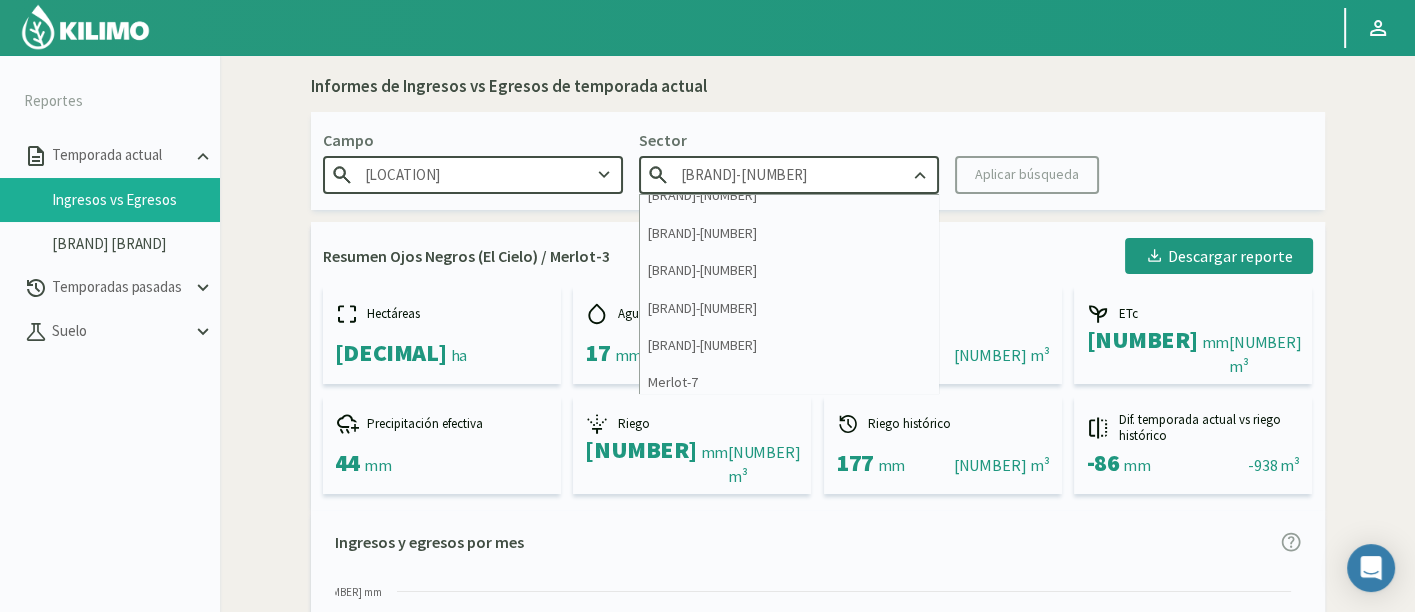 scroll, scrollTop: 333, scrollLeft: 0, axis: vertical 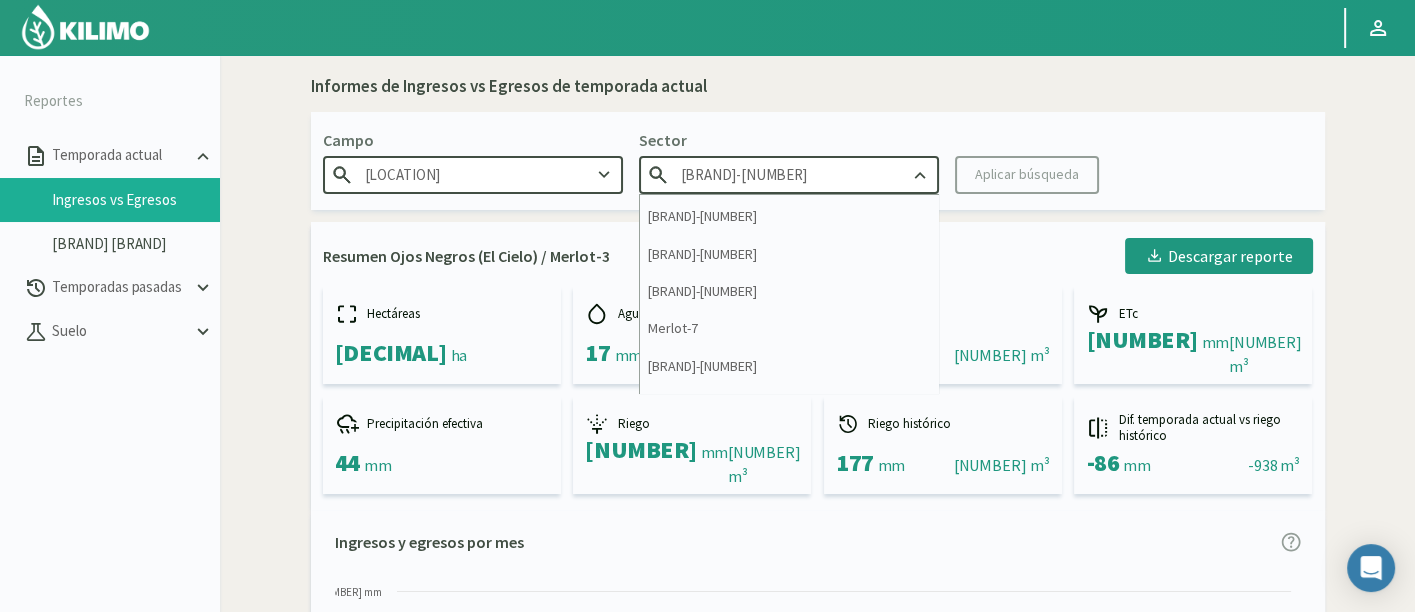 drag, startPoint x: 765, startPoint y: 219, endPoint x: 783, endPoint y: 218, distance: 18.027756 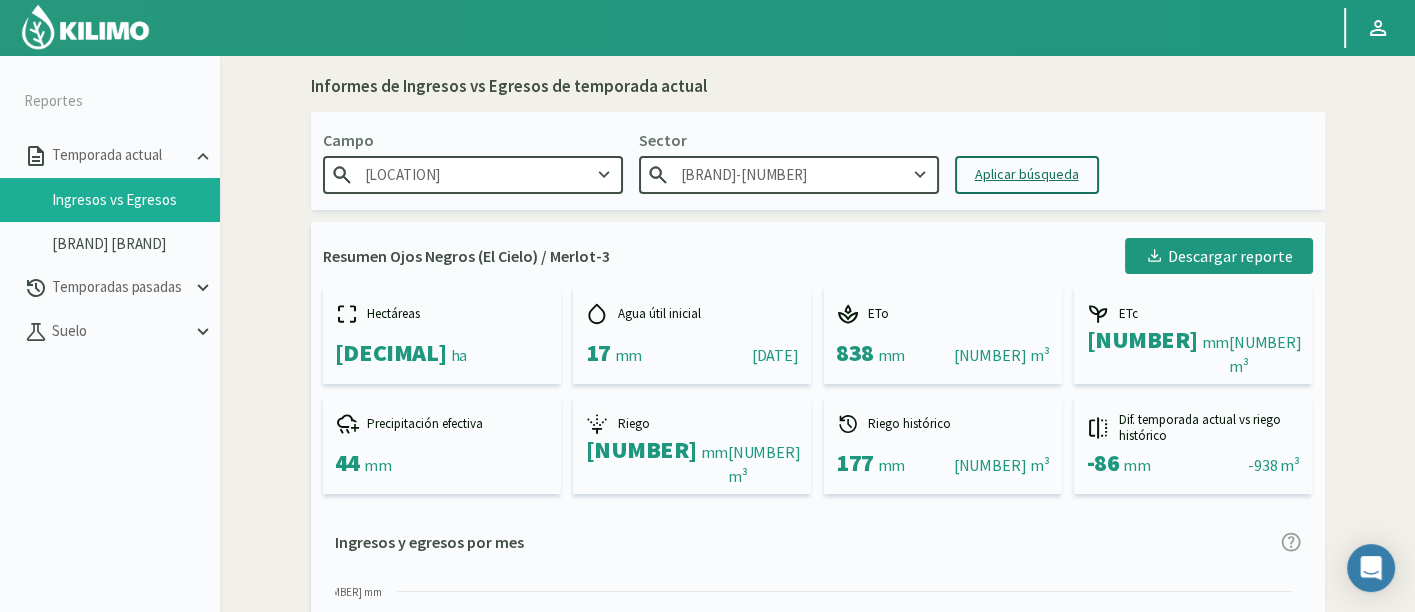 click on "Aplicar búsqueda" at bounding box center (1027, 175) 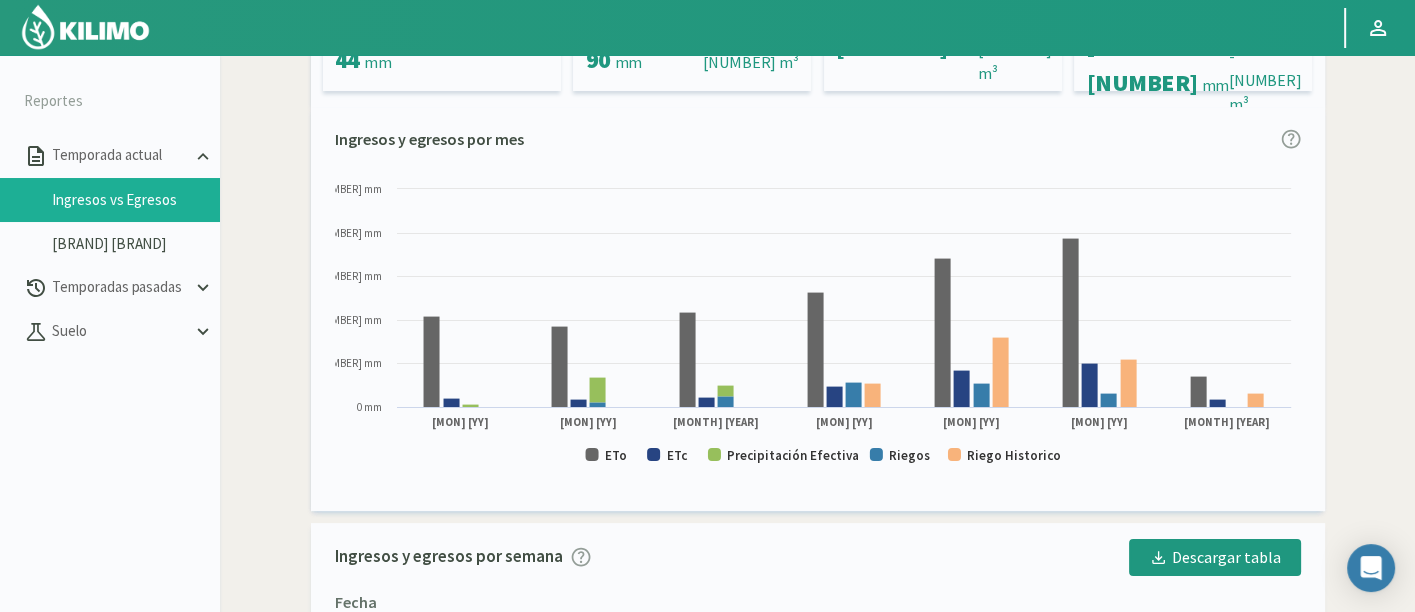 scroll, scrollTop: 359, scrollLeft: 0, axis: vertical 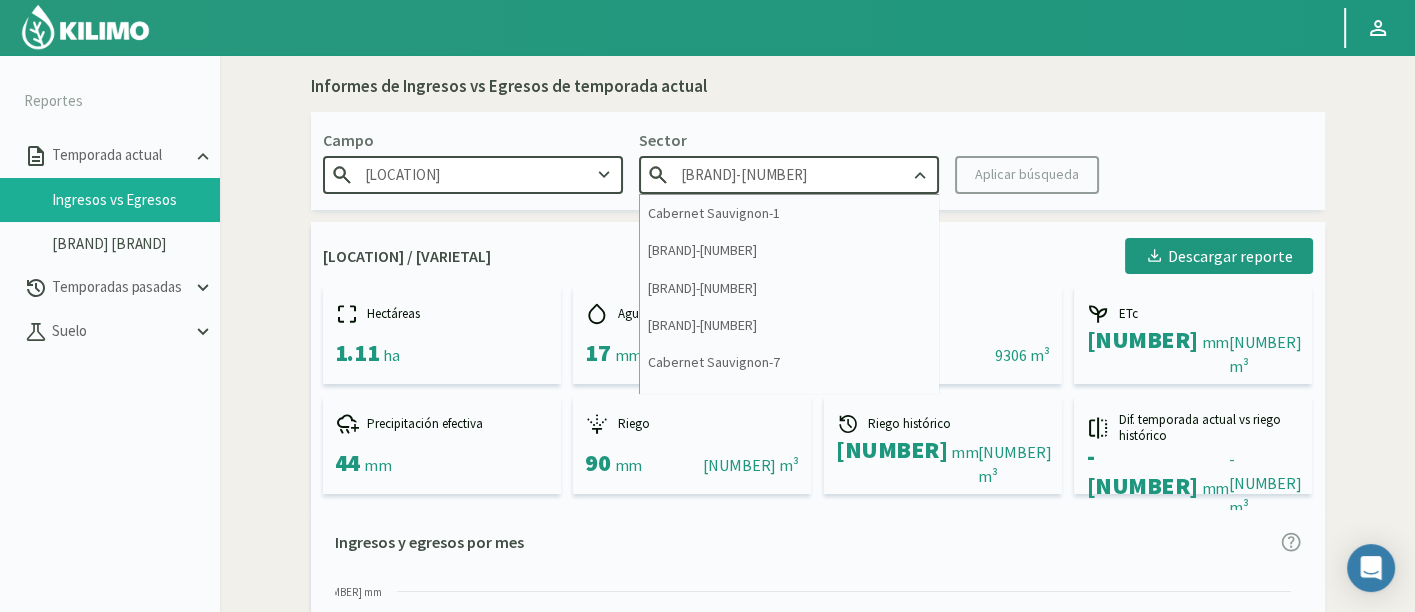 click on "[NAME]-4" at bounding box center (789, 174) 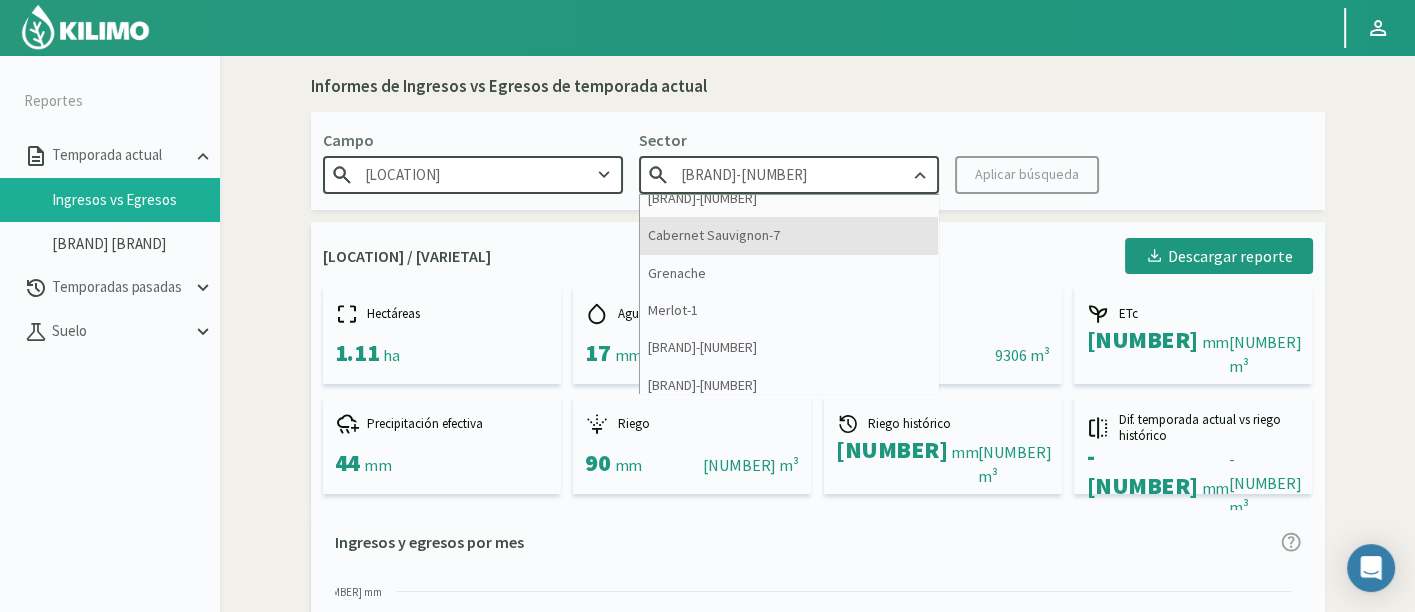 scroll, scrollTop: 333, scrollLeft: 0, axis: vertical 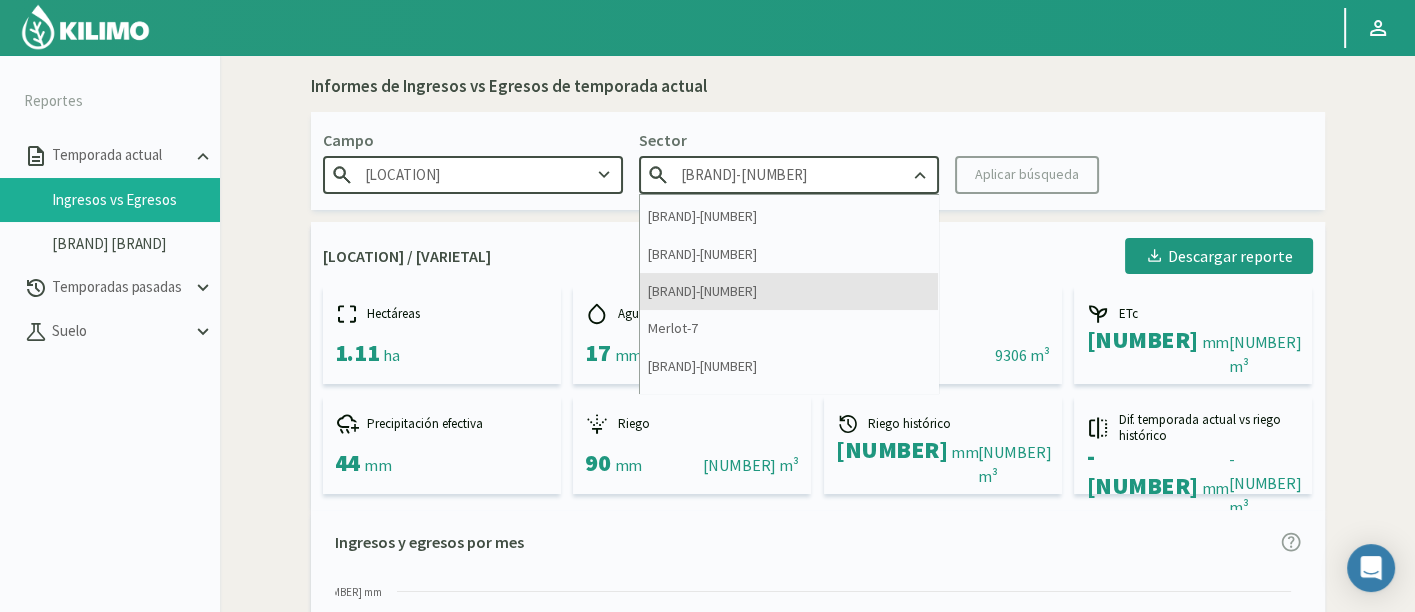 click on "[NAME]-6" at bounding box center (789, 291) 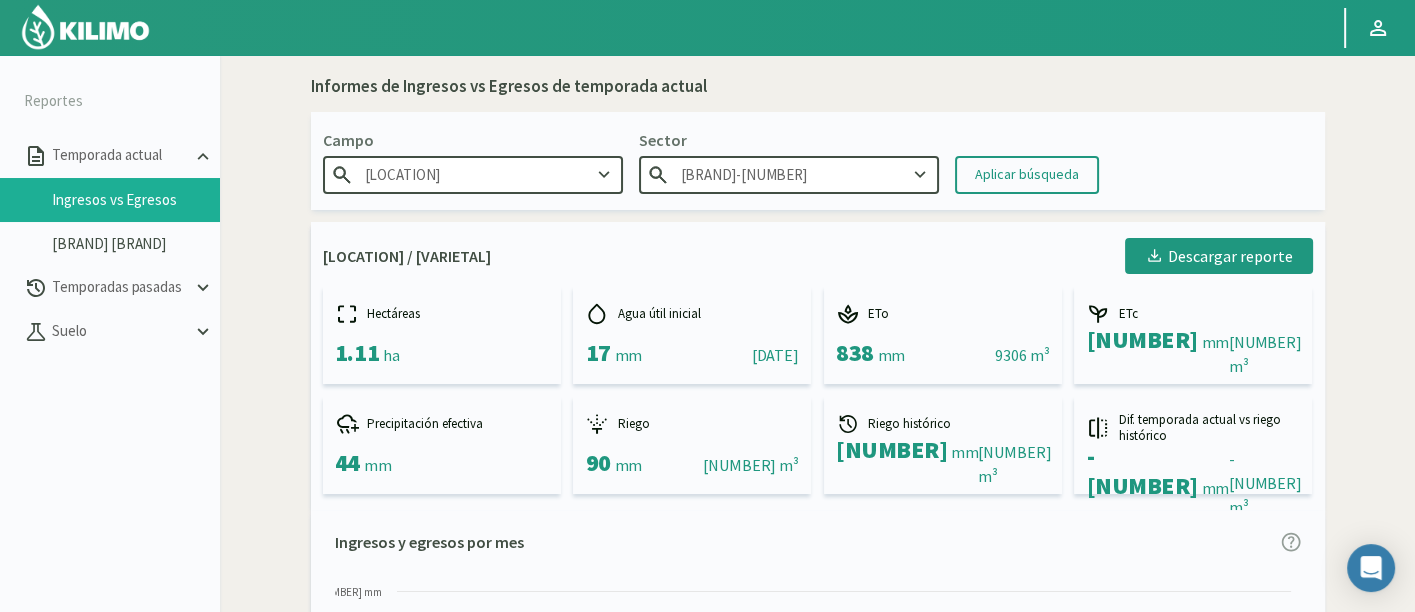 click on "Resumen Ojos Negros (El Cielo) / Merlot-4
Descargar reporte" at bounding box center (818, 256) 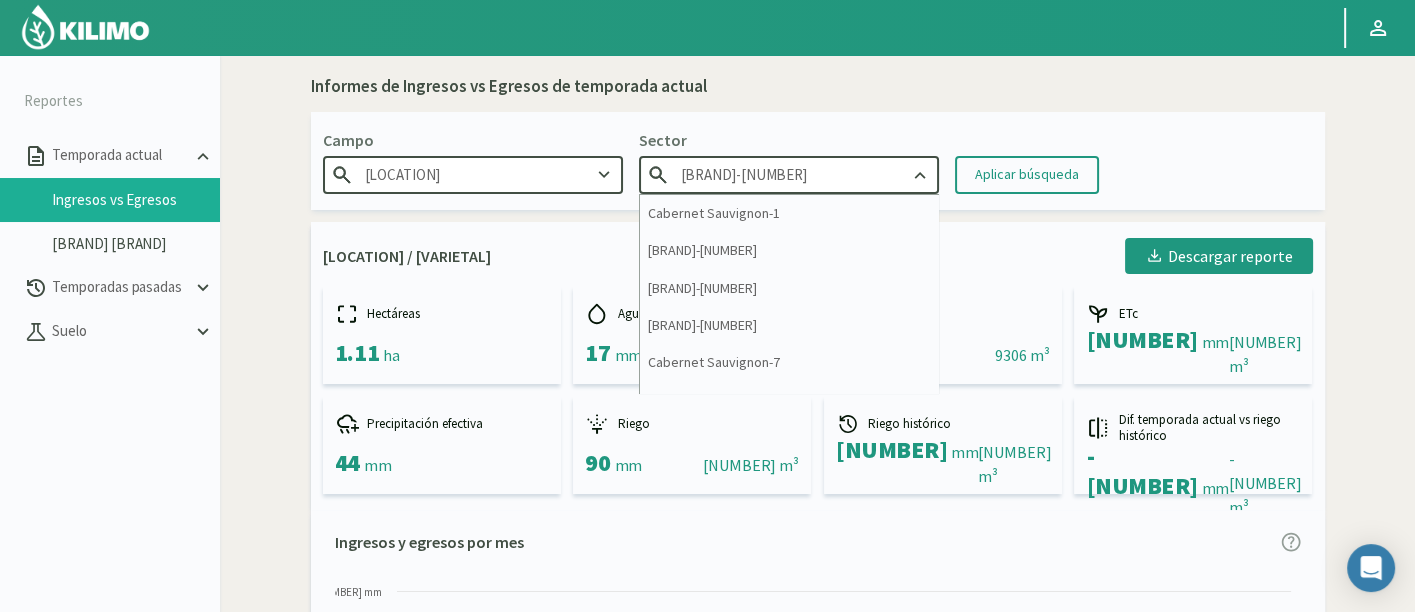 click on "[NAME]-6" at bounding box center (789, 174) 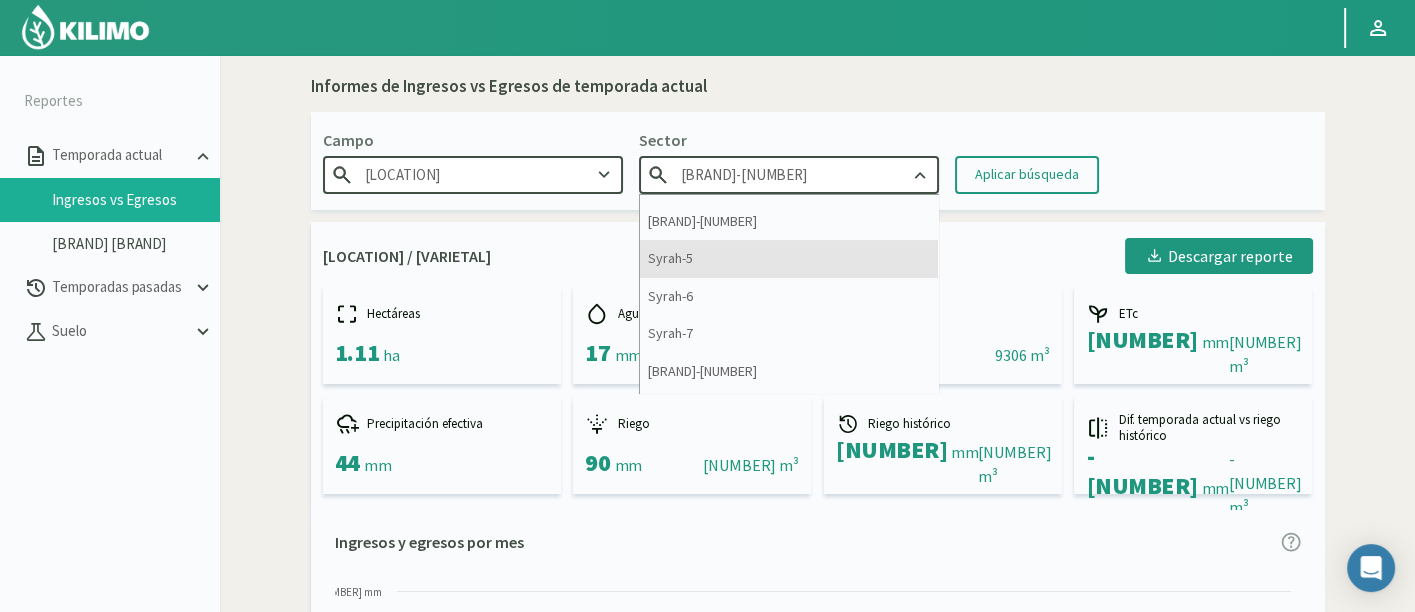 scroll, scrollTop: 555, scrollLeft: 0, axis: vertical 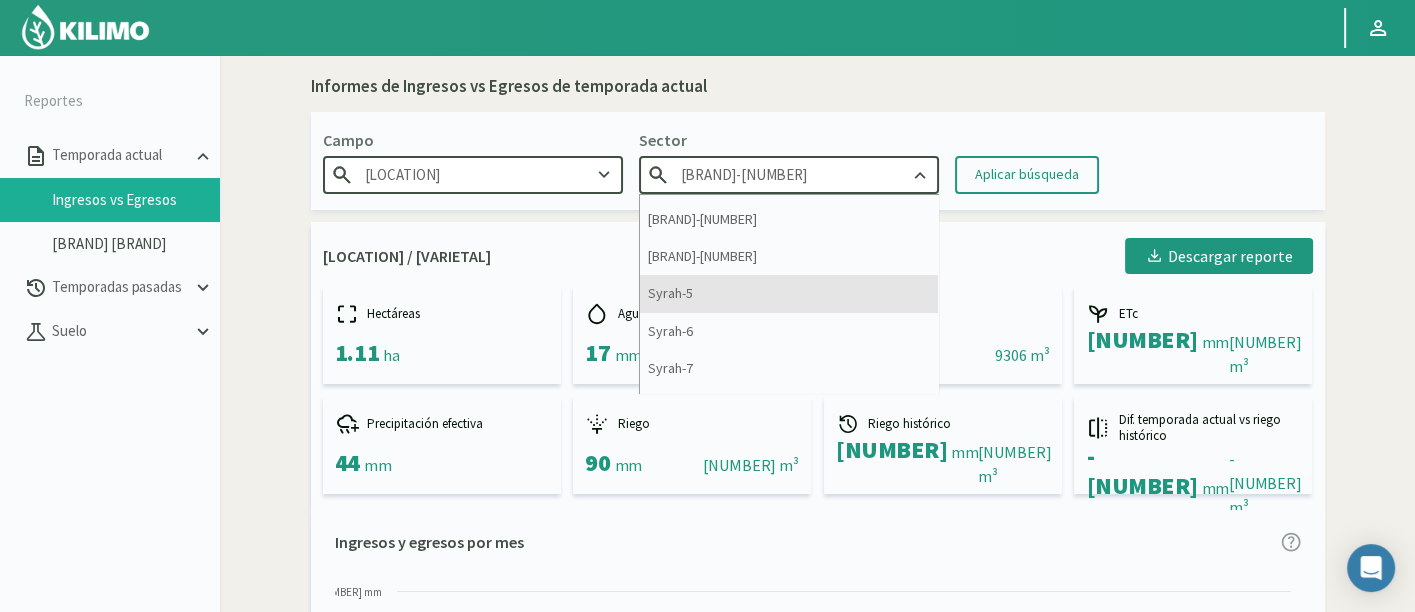 click on "Syrah-5" at bounding box center [789, 293] 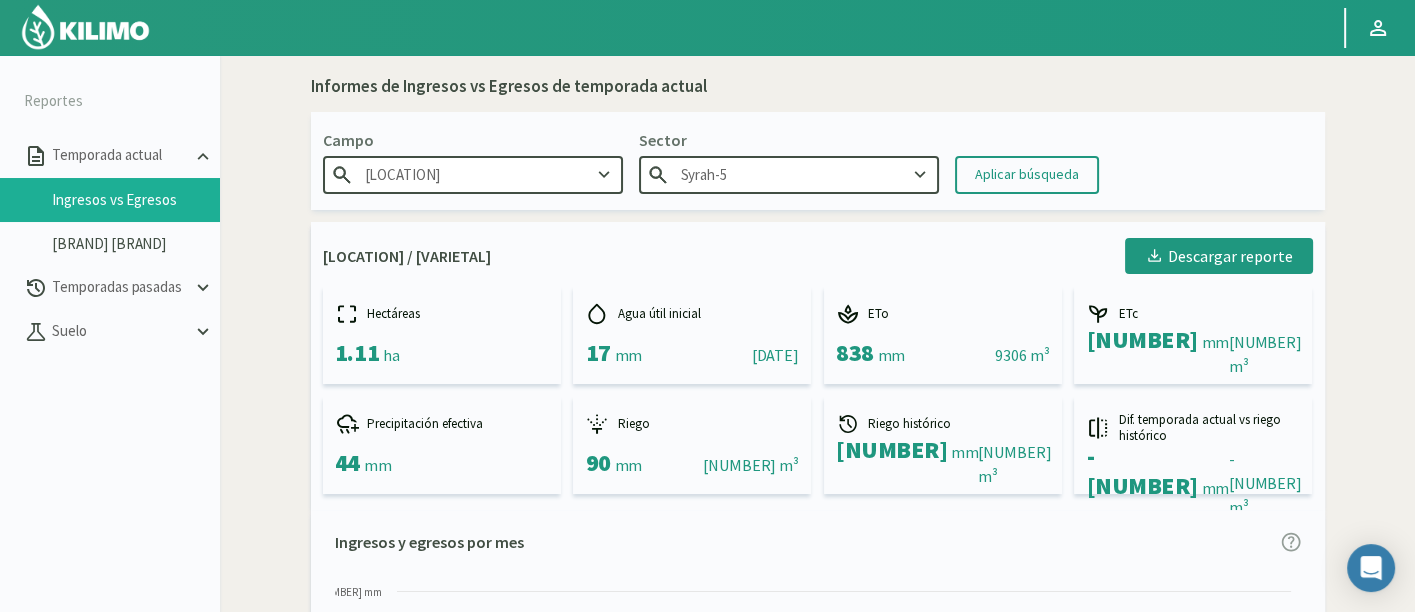 click on "Syrah-5" at bounding box center (789, 174) 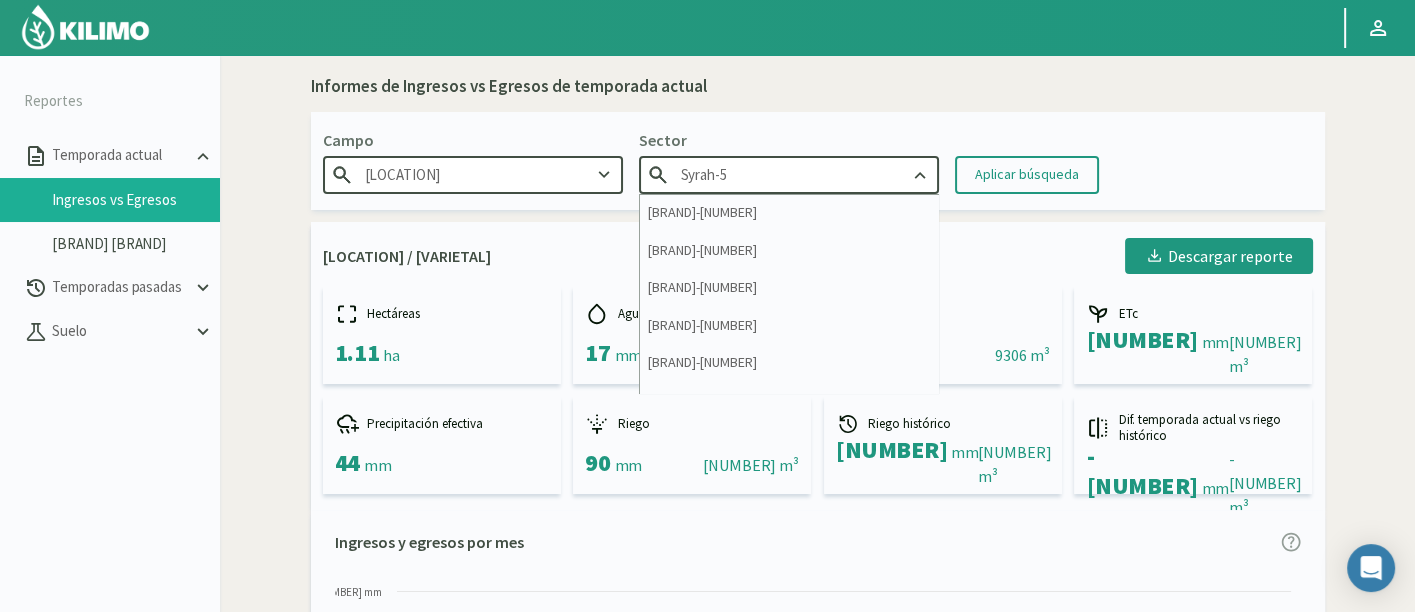 scroll, scrollTop: 333, scrollLeft: 0, axis: vertical 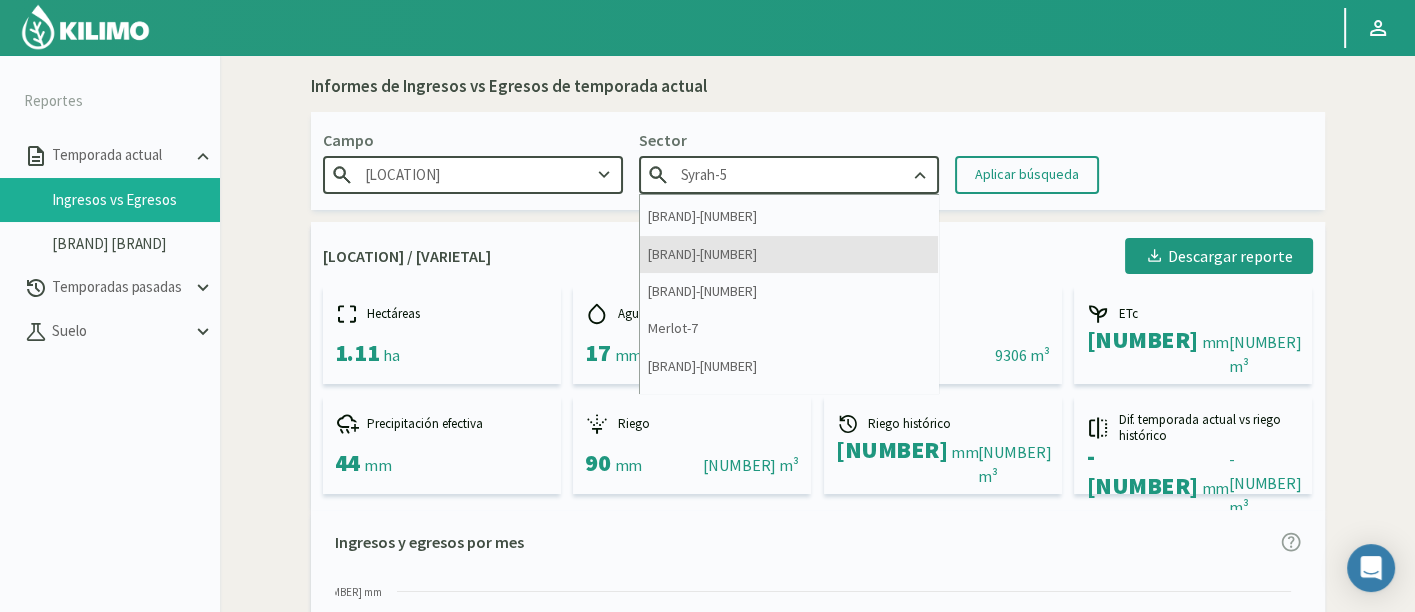 click on "Merlot-5" at bounding box center (789, 254) 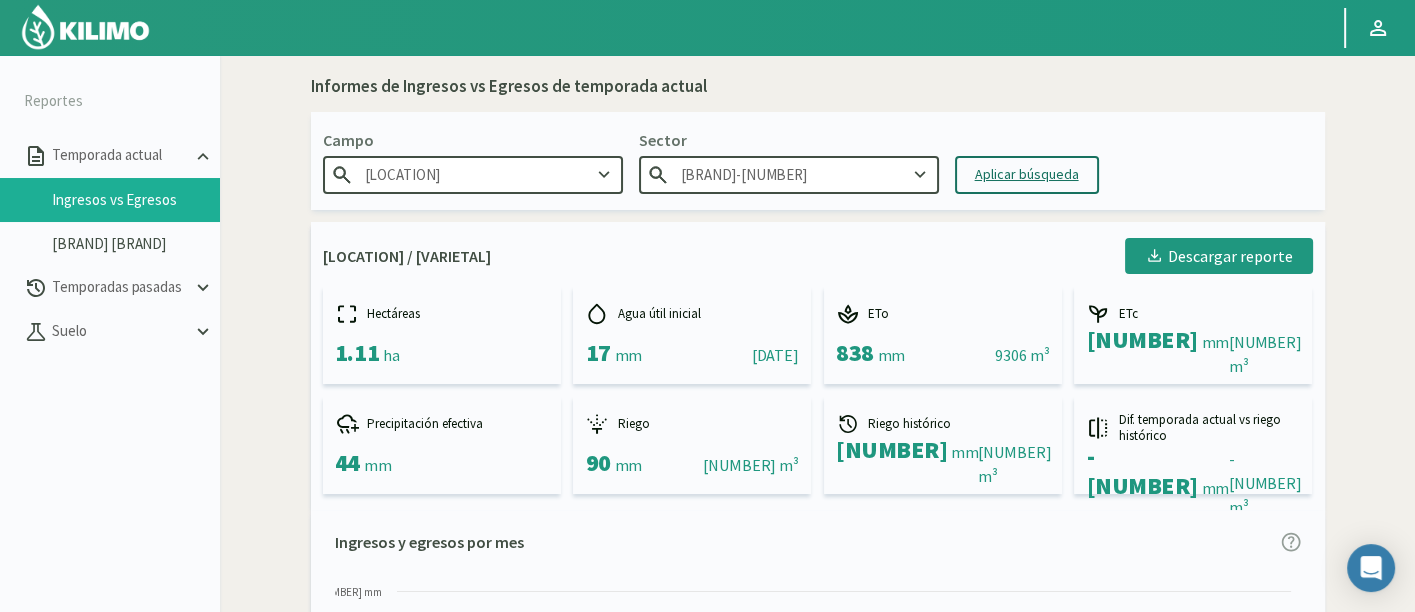 click on "Aplicar búsqueda" at bounding box center (1027, 175) 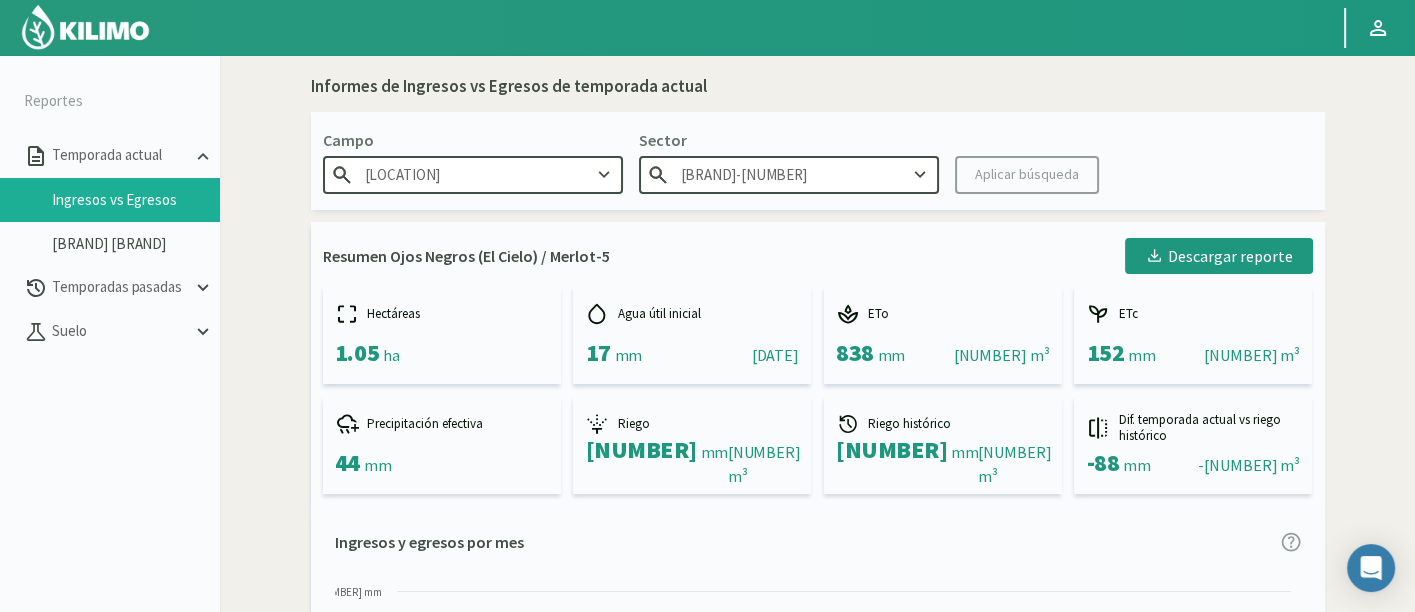 click on "Aplicar búsqueda" at bounding box center [1027, 175] 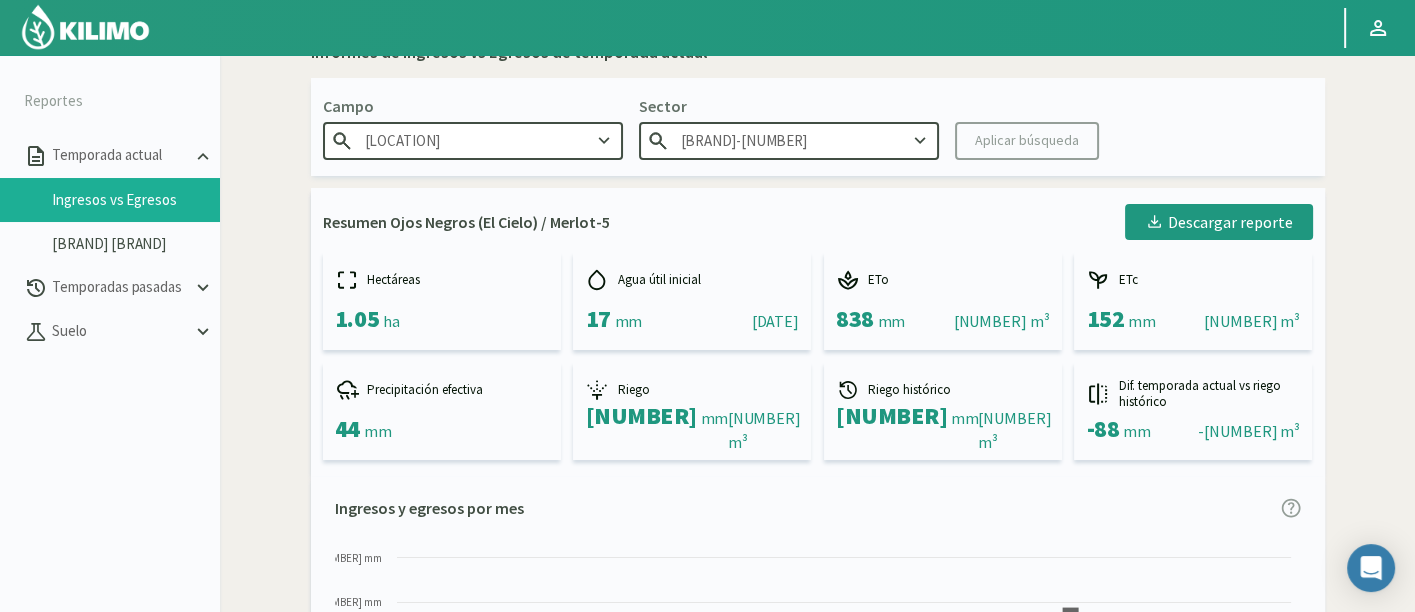 scroll, scrollTop: 0, scrollLeft: 0, axis: both 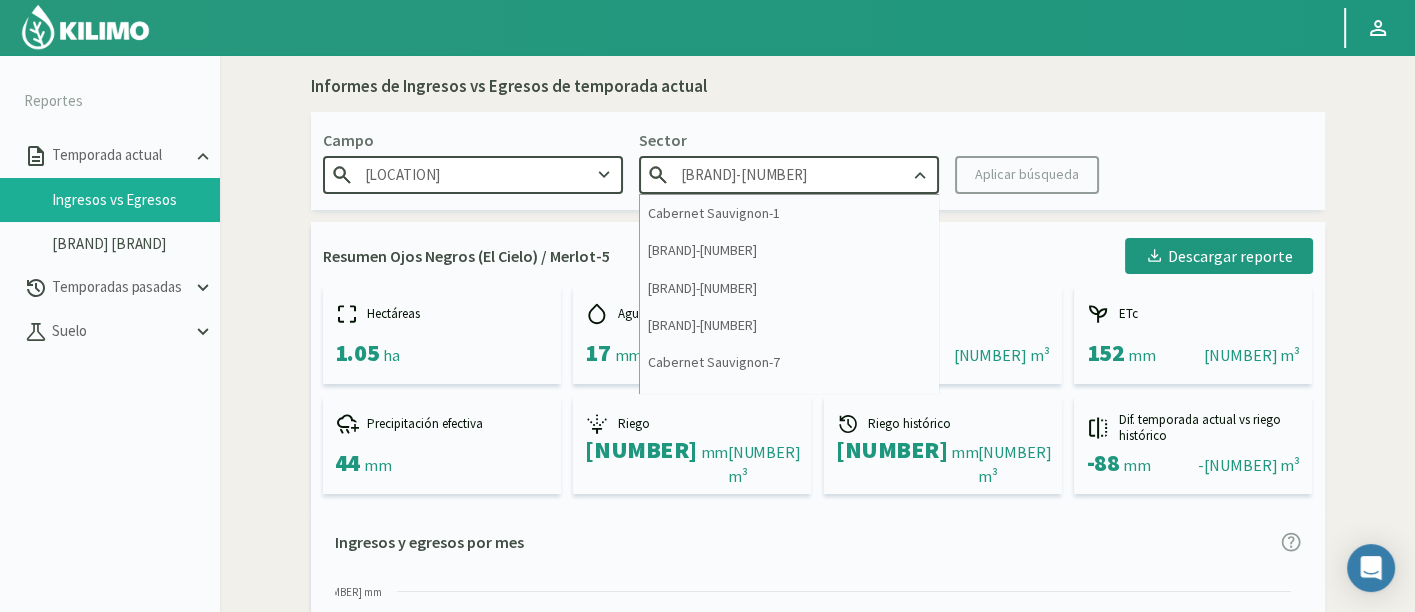 click on "Merlot-5" at bounding box center [789, 174] 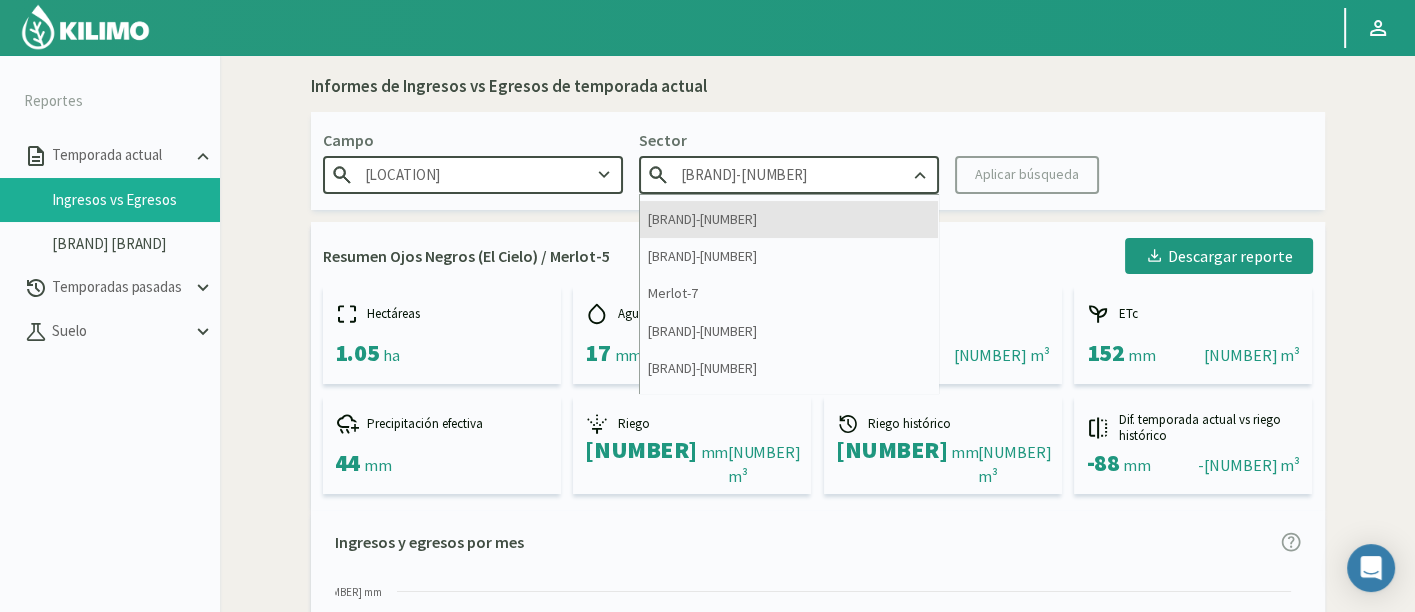 scroll, scrollTop: 333, scrollLeft: 0, axis: vertical 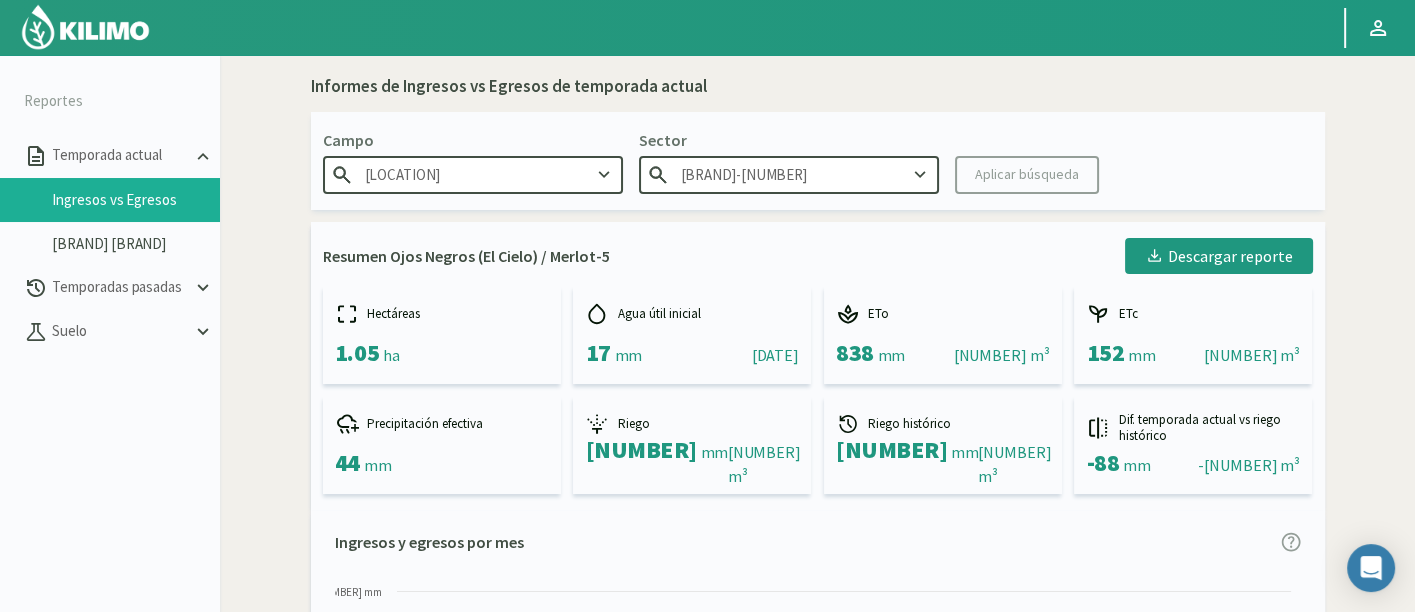 drag, startPoint x: 767, startPoint y: 261, endPoint x: 777, endPoint y: 290, distance: 30.675724 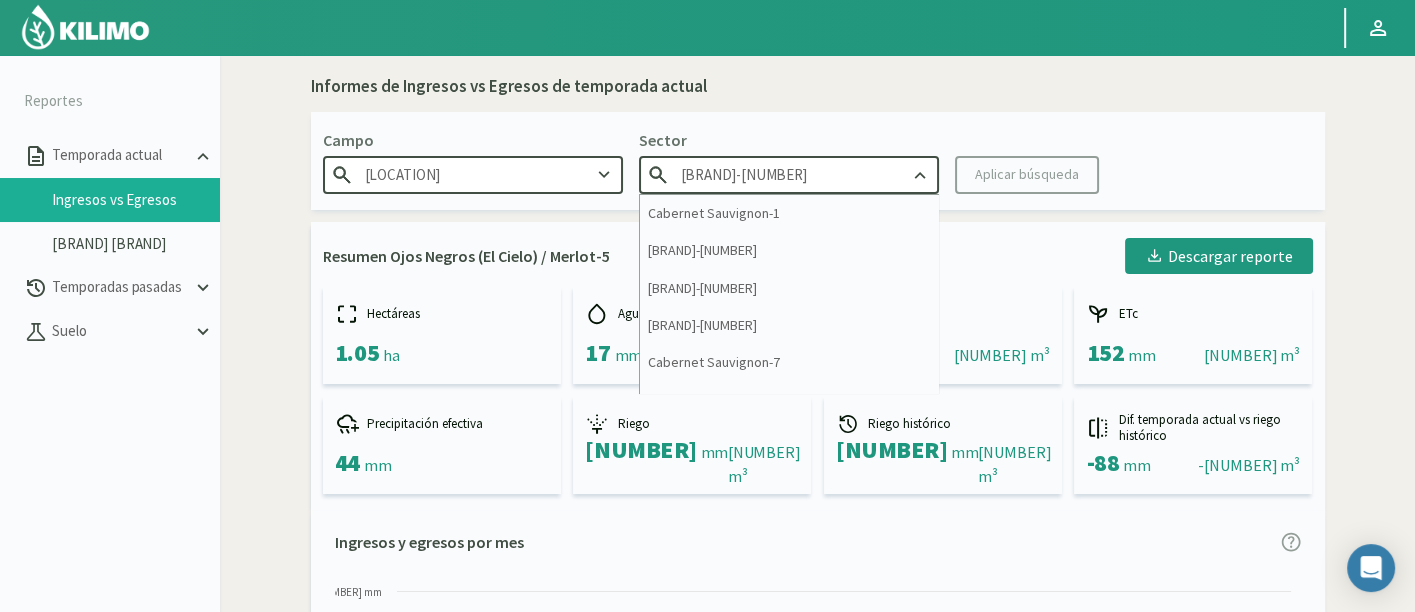 click on "Merlot-5" at bounding box center (789, 174) 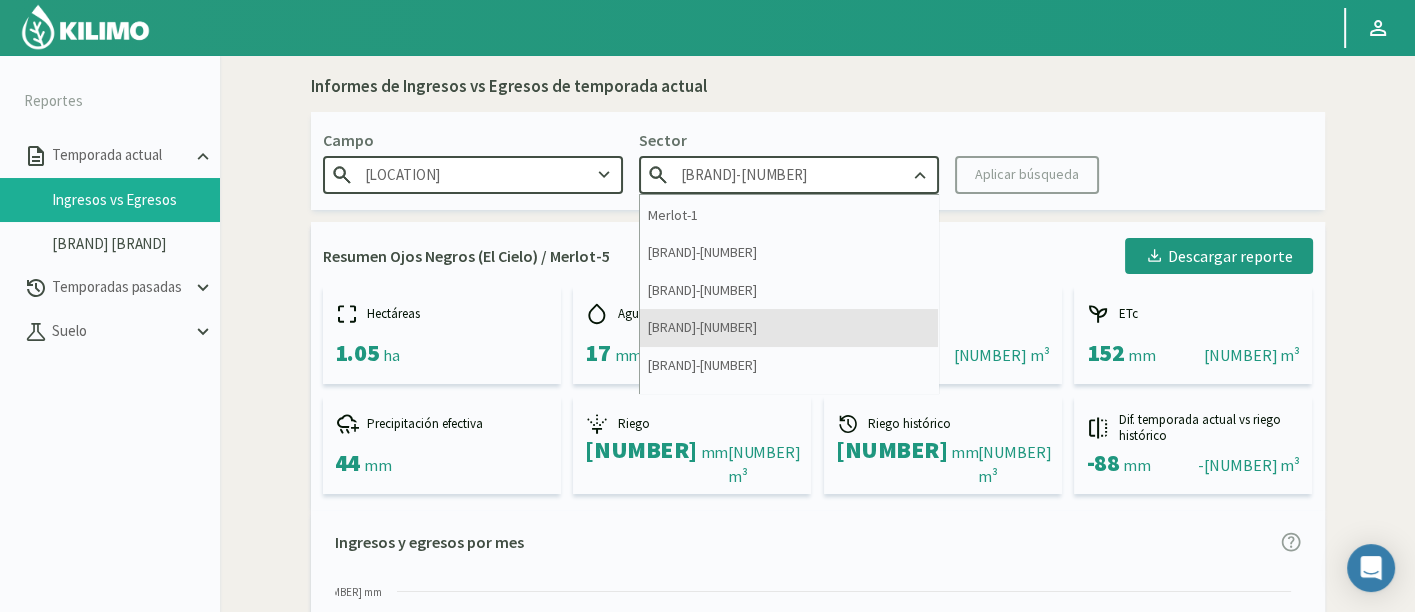 scroll, scrollTop: 333, scrollLeft: 0, axis: vertical 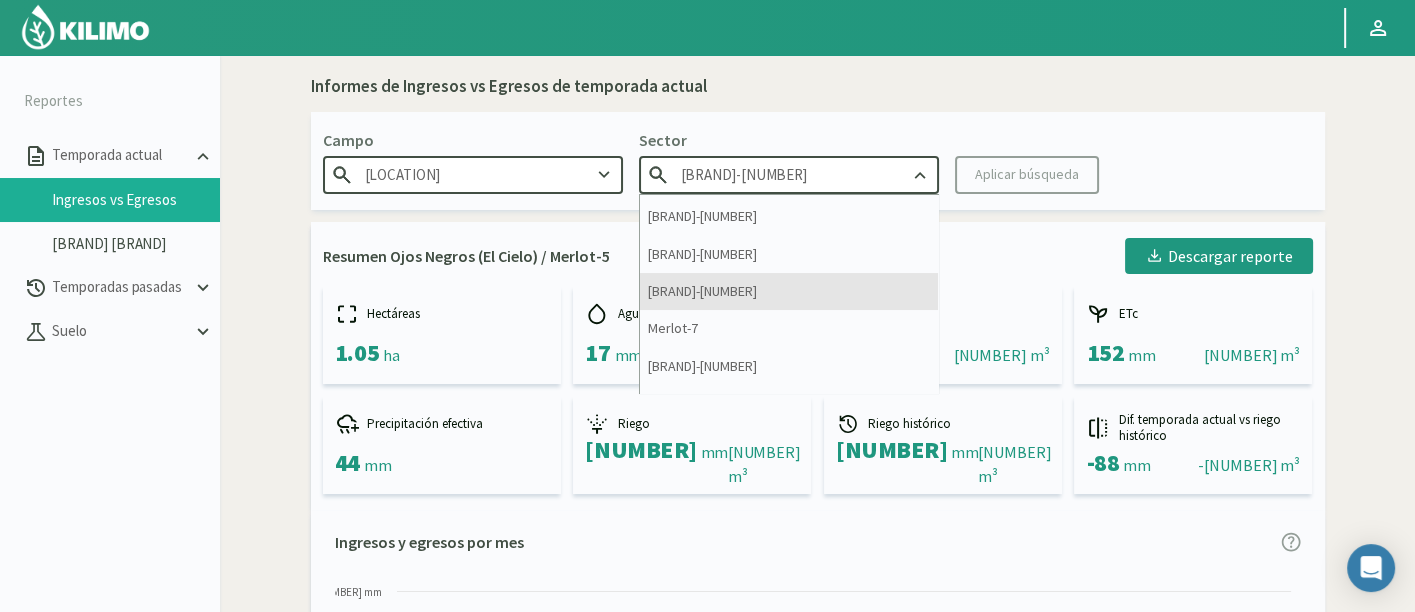 click on "[NAME]-6" at bounding box center [789, 291] 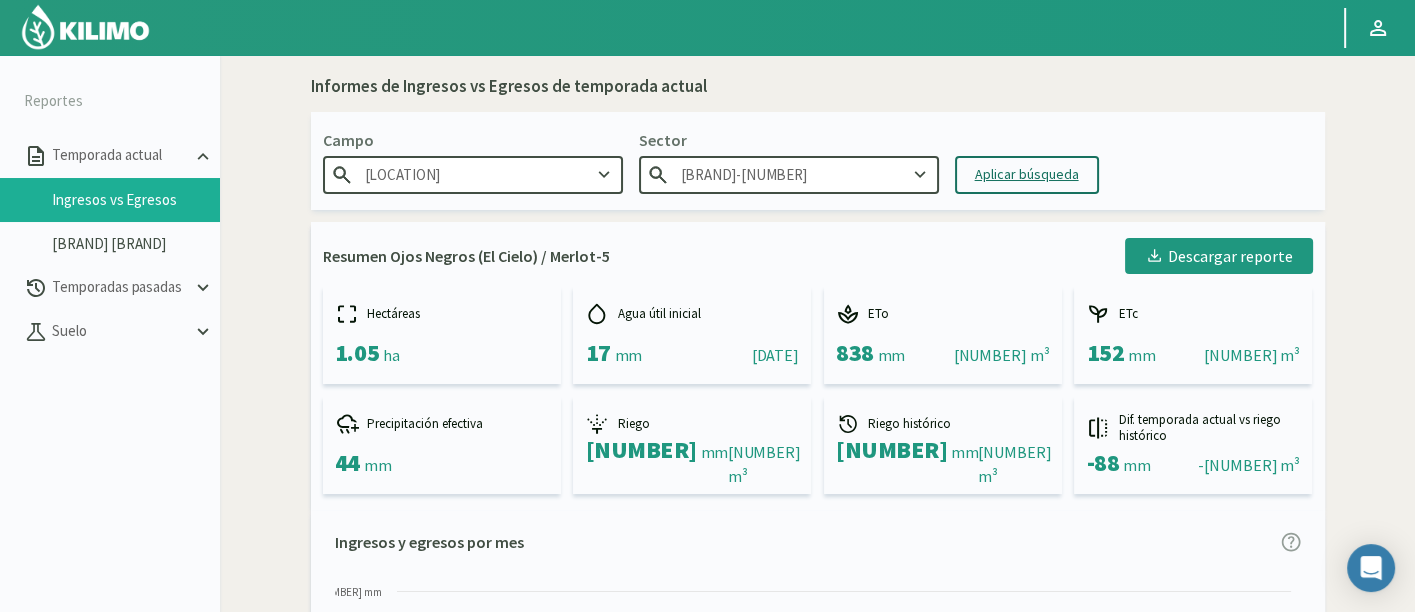click on "Aplicar búsqueda" at bounding box center (1027, 174) 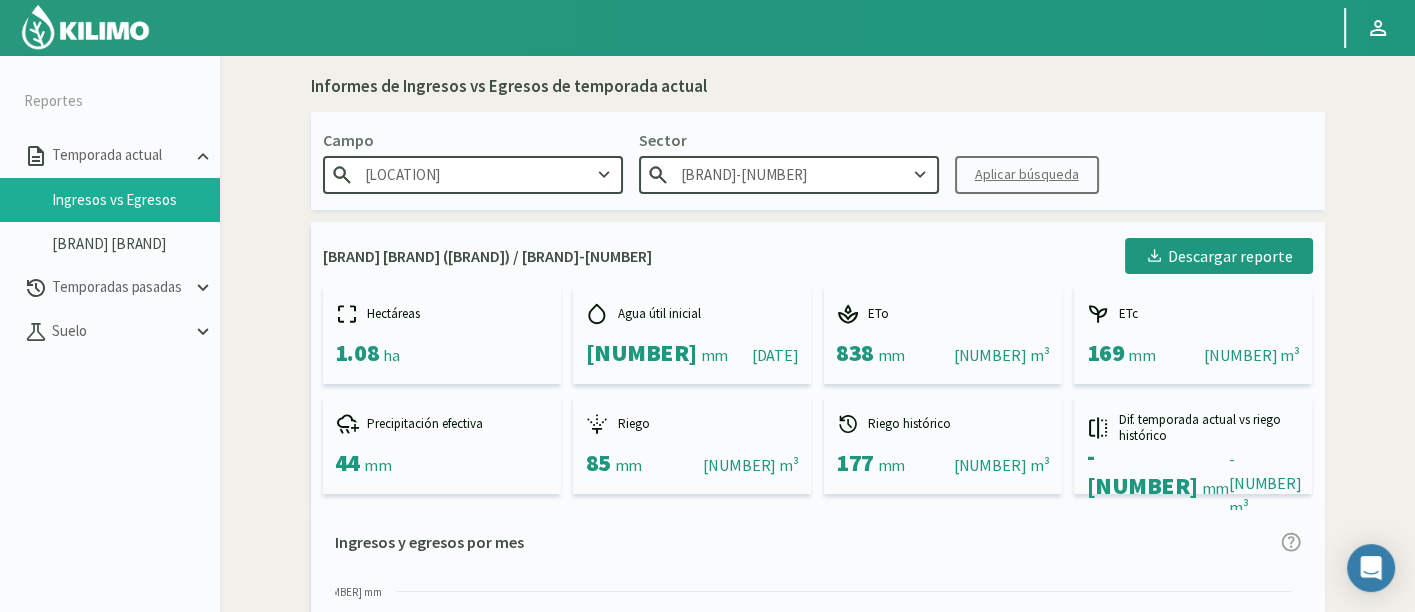 scroll, scrollTop: 333, scrollLeft: 0, axis: vertical 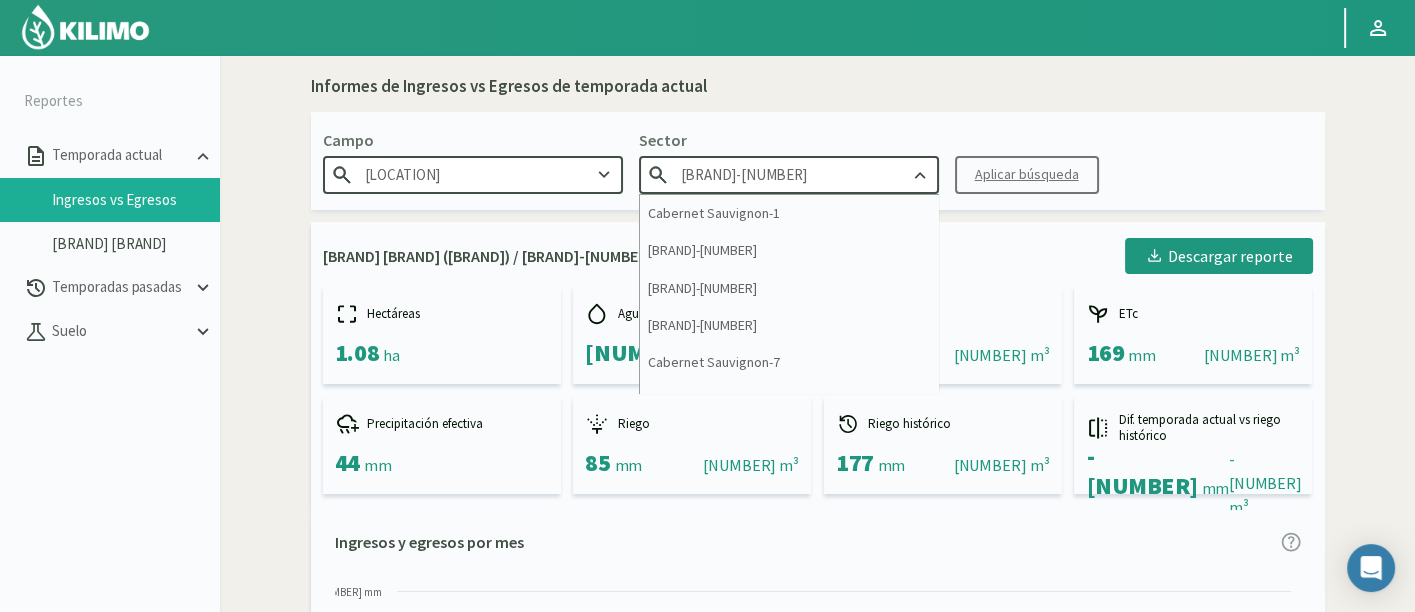 click on "[NAME]-6" at bounding box center (789, 174) 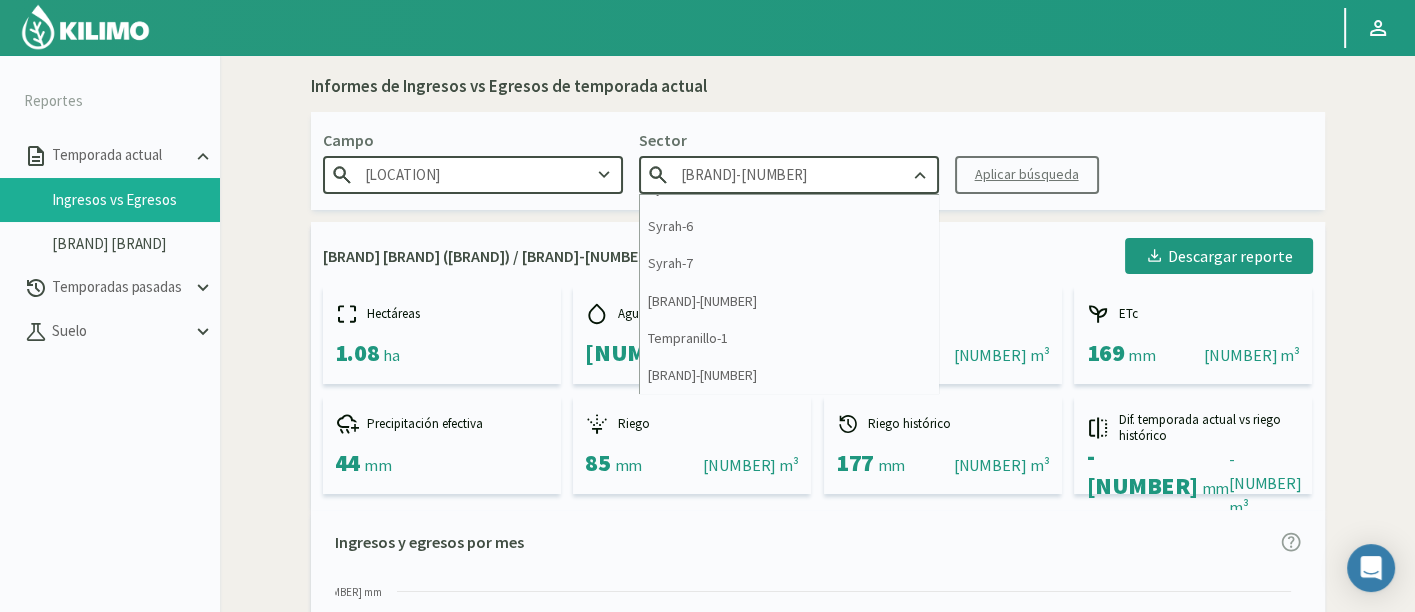 scroll, scrollTop: 666, scrollLeft: 0, axis: vertical 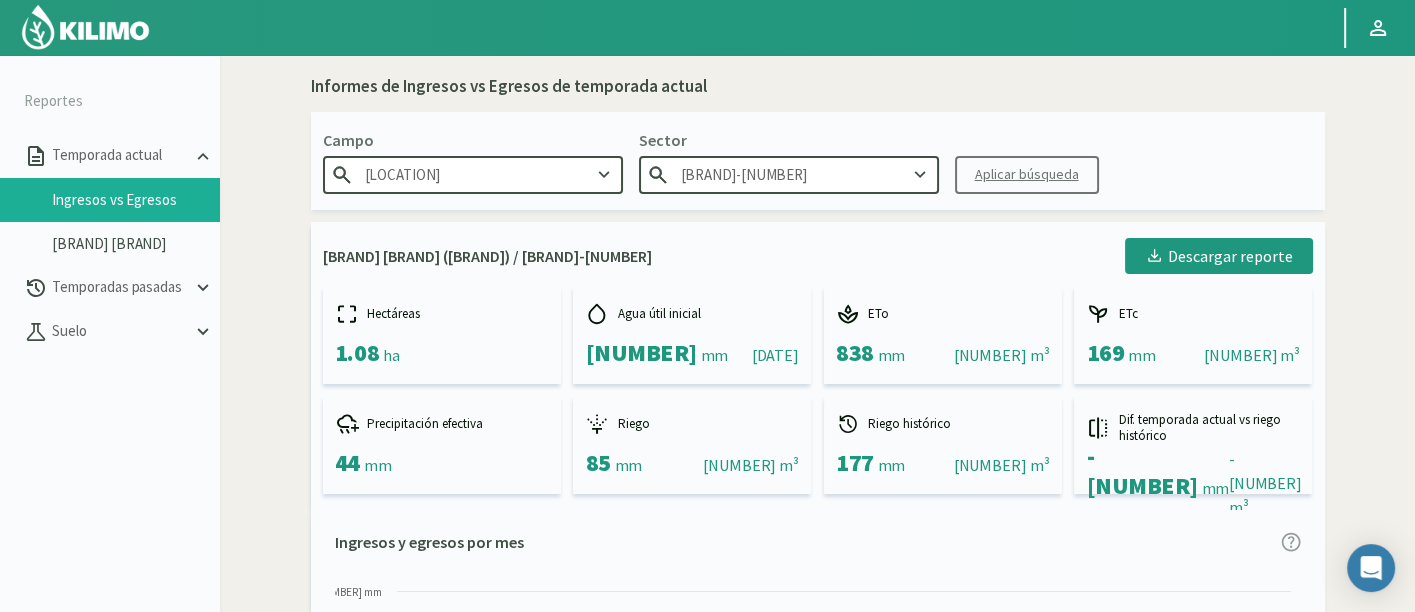 click on "[NAME]-6" at bounding box center [789, 174] 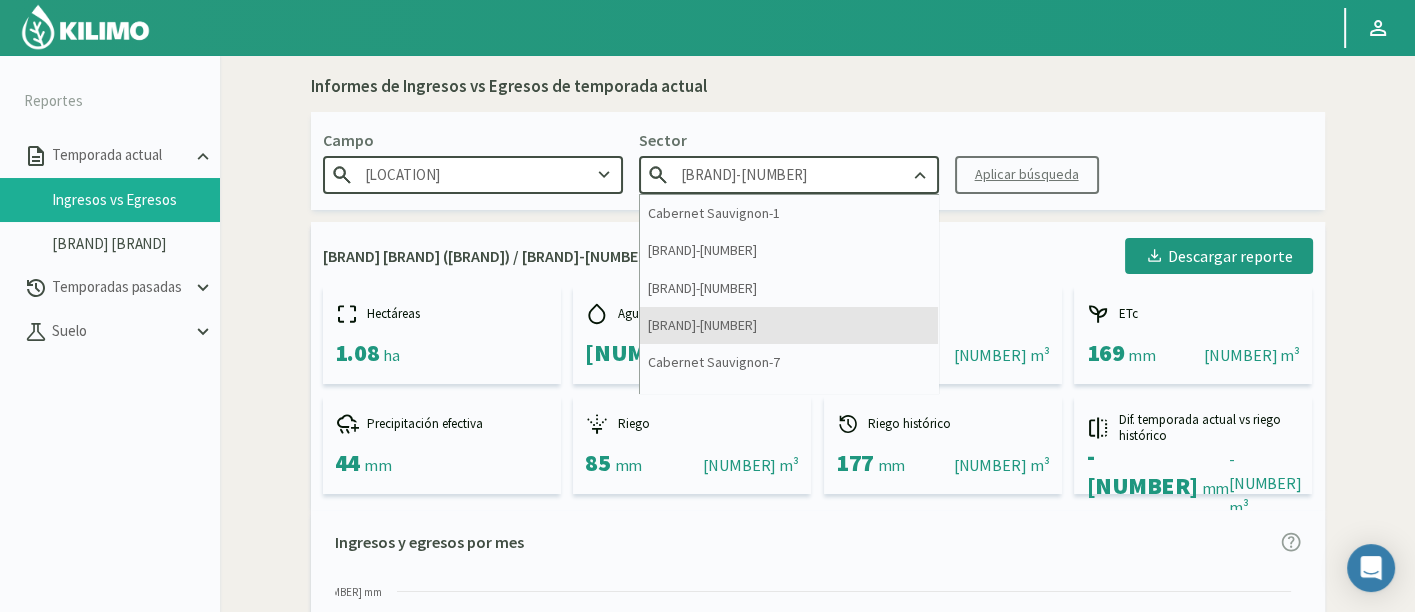 scroll, scrollTop: 333, scrollLeft: 0, axis: vertical 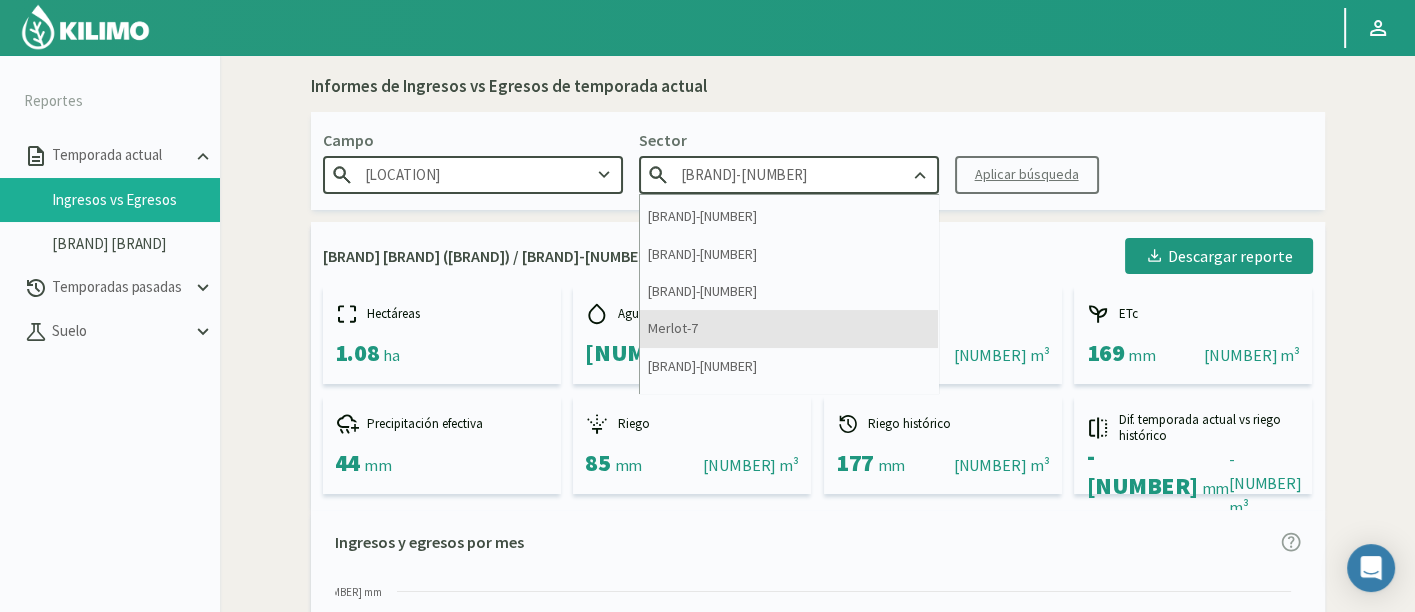 click on "Merlot-7" at bounding box center (789, 328) 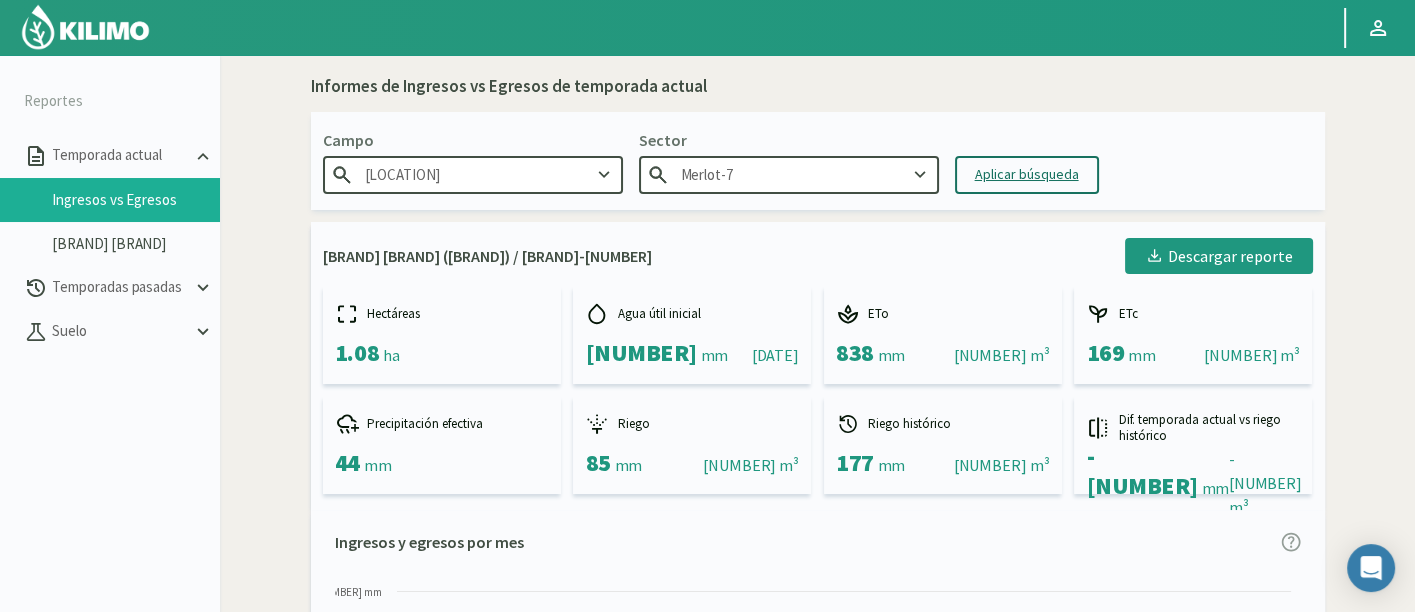 click on "Aplicar búsqueda" at bounding box center [1027, 174] 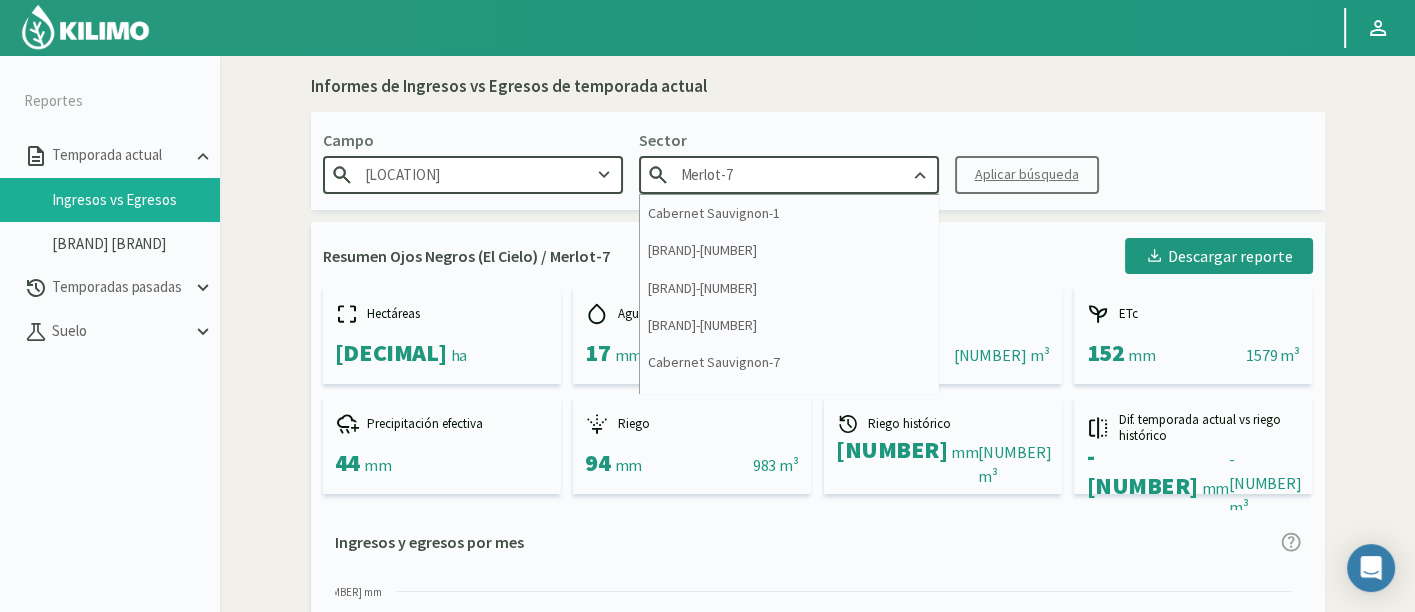 drag, startPoint x: 724, startPoint y: 186, endPoint x: 790, endPoint y: 356, distance: 182.36227 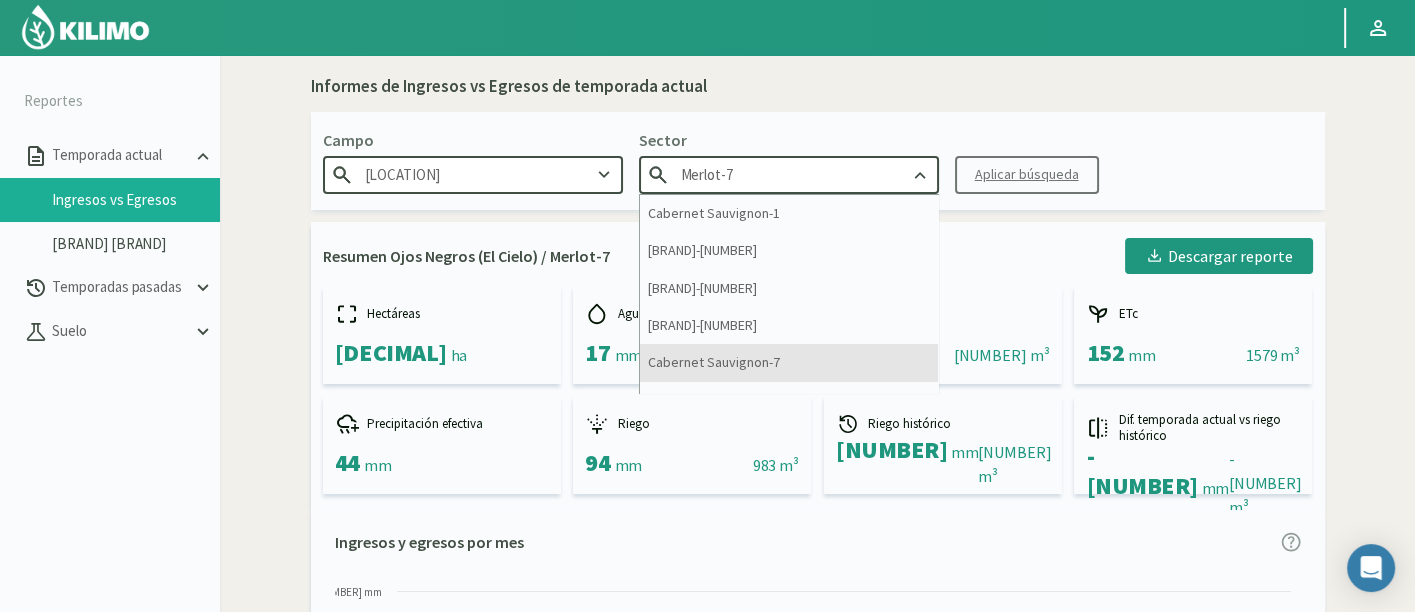 click on "Merlot-7" at bounding box center [789, 174] 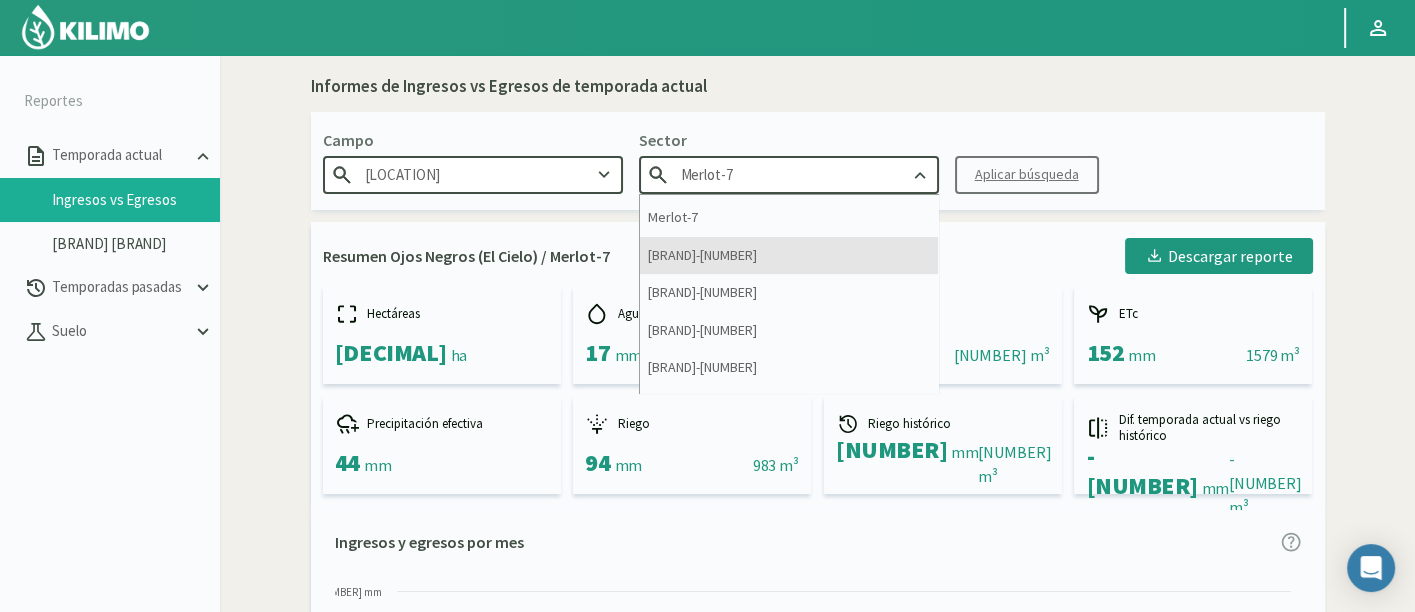 scroll, scrollTop: 402, scrollLeft: 0, axis: vertical 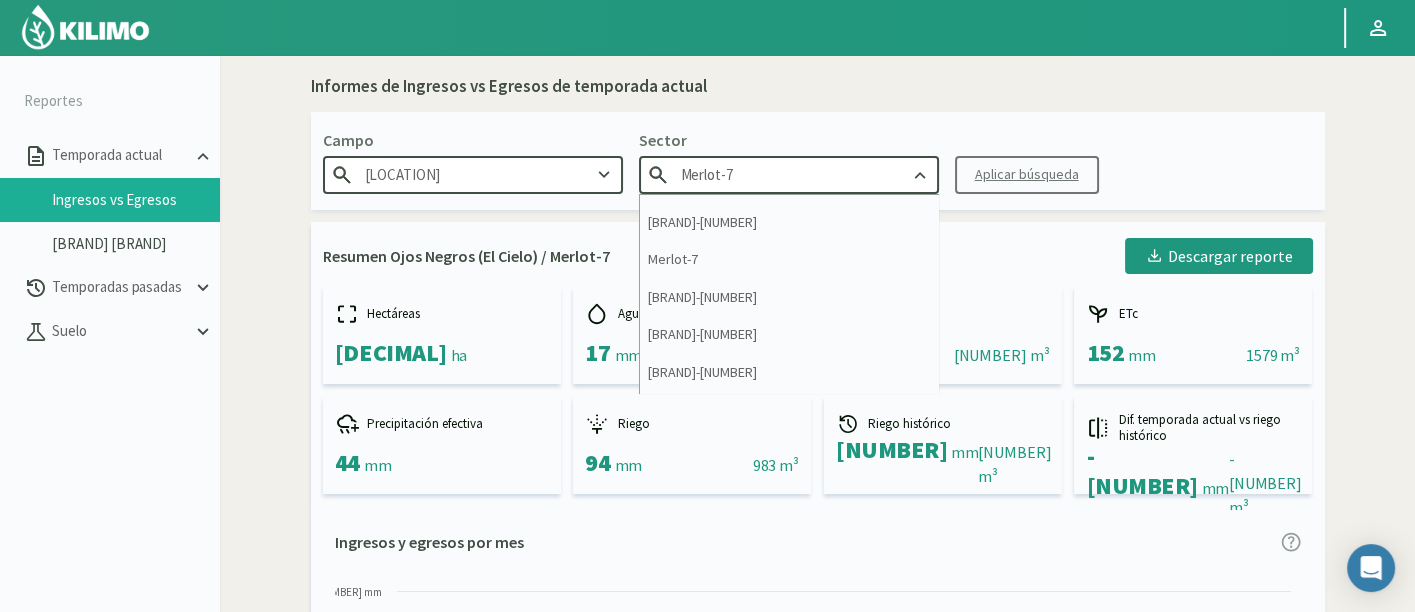 click on "Informes de Ingresos vs Egresos de temporada actual   Campo
Ojos Negros (El Cielo)
Sector
Merlot-7
Cabernet Sauvignon-1   Cabernet sauvignon-10   Cabernet Sauvignon-2   Cabernet Sauvignon-3   Cabernet Sauvignon-7   Grenache   Merlot-1   Merlot-2   Merlot-3   Merlot-4   Merlot-5   Merlot-6   Merlot-7   Merlot-8   Syrah-2   Syrah-3   Syrah-4   Syrah-5   Syrah-6   Syrah-7   Syrah-8   Tempranillo-1   Tempranillo-2   Tempranillo-3   Tempranillo-4   Aplicar búsqueda  Resumen Ojos Negros (El Cielo) / Merlot-7
Descargar reporte
Hectáreas   1.04   ha
Agua útil inicial   17   mm    ||    01/01/2025
ETo   838   mm    ||    8720 m³
ETc   152   mm    ||    1579 m³
Precipitación efectiva   44   mm
Riego   94   mm    ||    983 m³
Riego histórico   189   mm    ||    1965 m³
Dif. temporada actual vs riego histórico   -95   mm    ||    -982 m³  Ingresos y egresos por mes
ETo ETc Riegos" at bounding box center [818, 769] 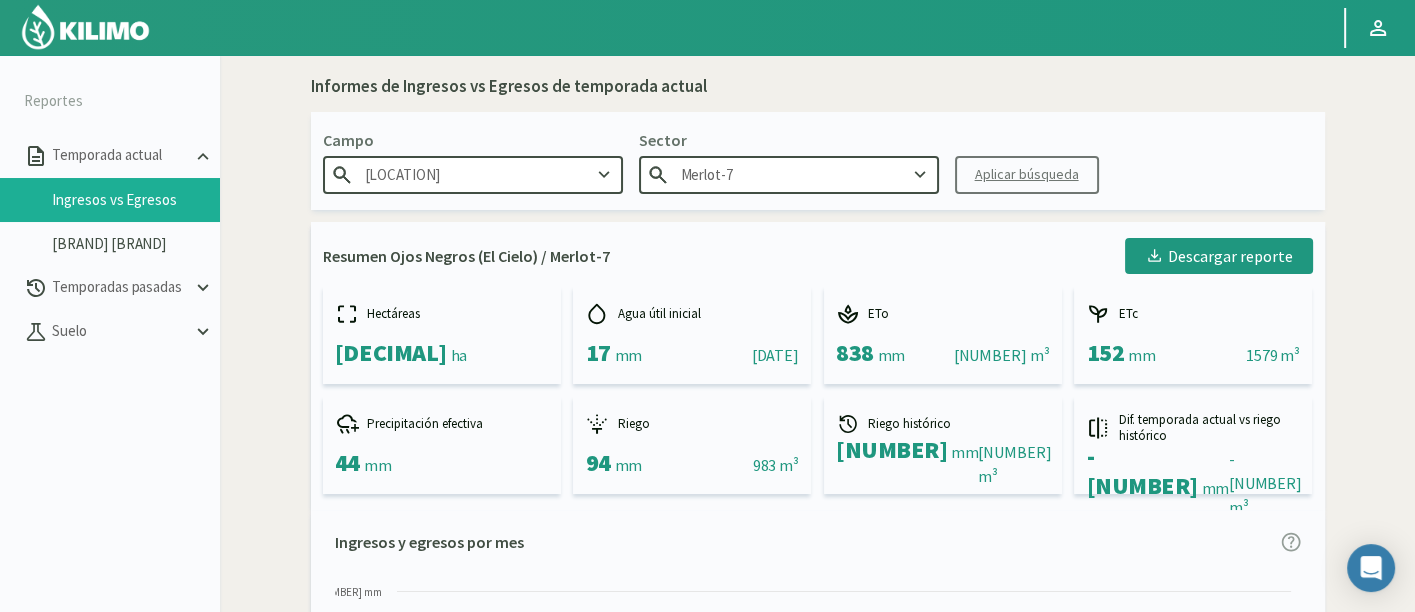 click on "Aplicar búsqueda" at bounding box center [1027, 175] 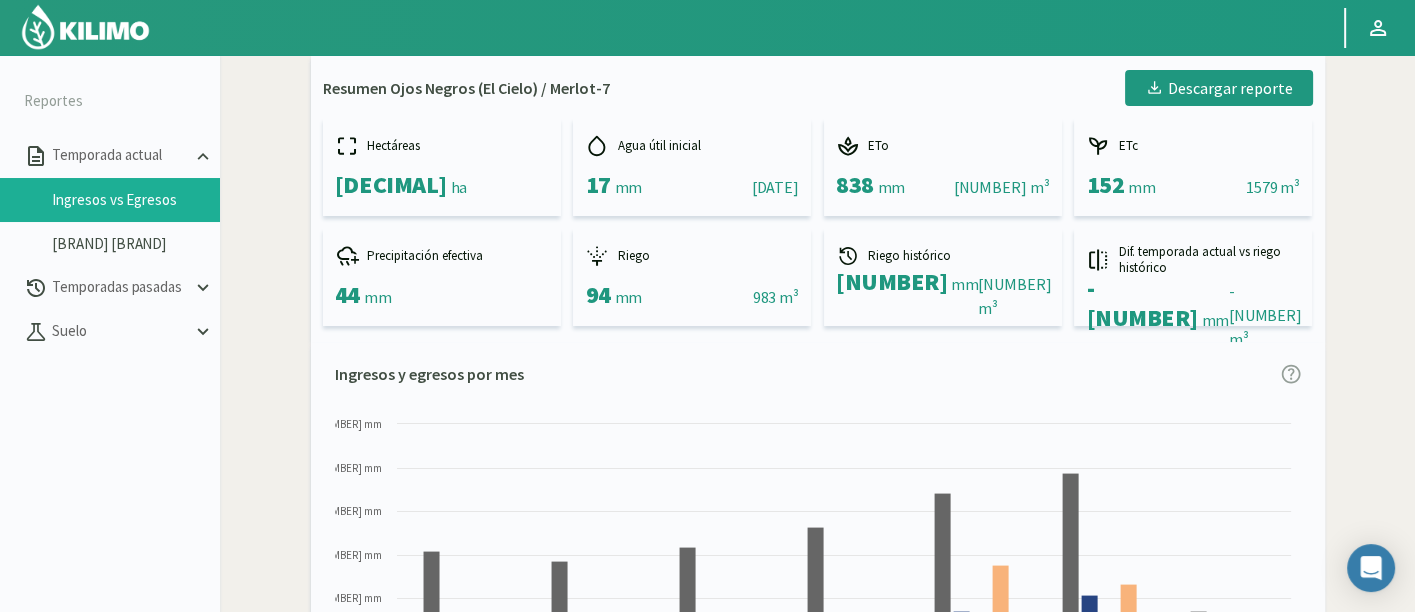 scroll, scrollTop: 0, scrollLeft: 0, axis: both 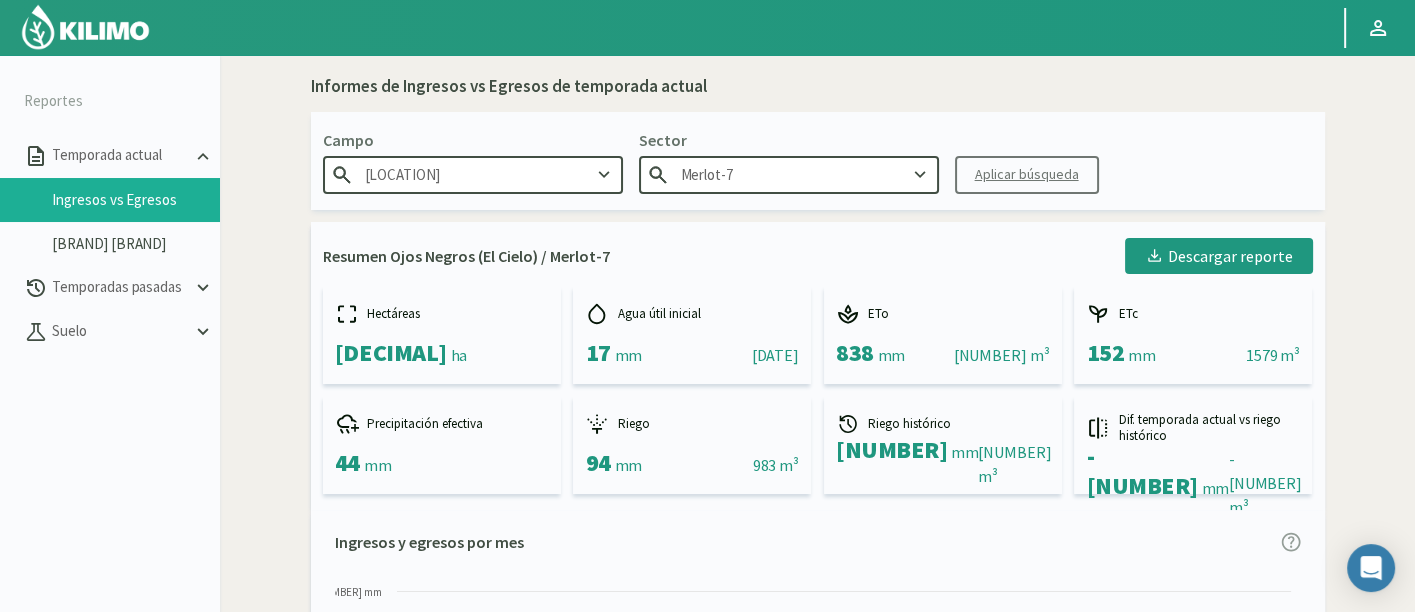 click on "Sector
Merlot-7" at bounding box center (789, 161) 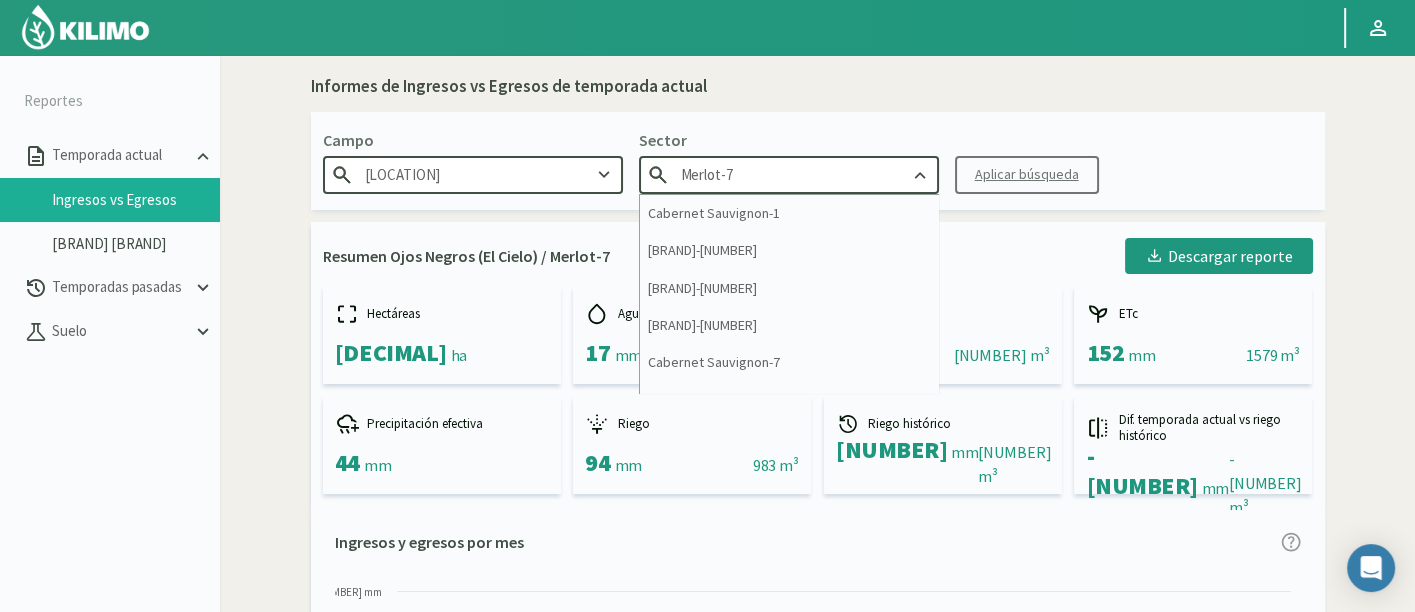 click on "Merlot-7" at bounding box center [789, 174] 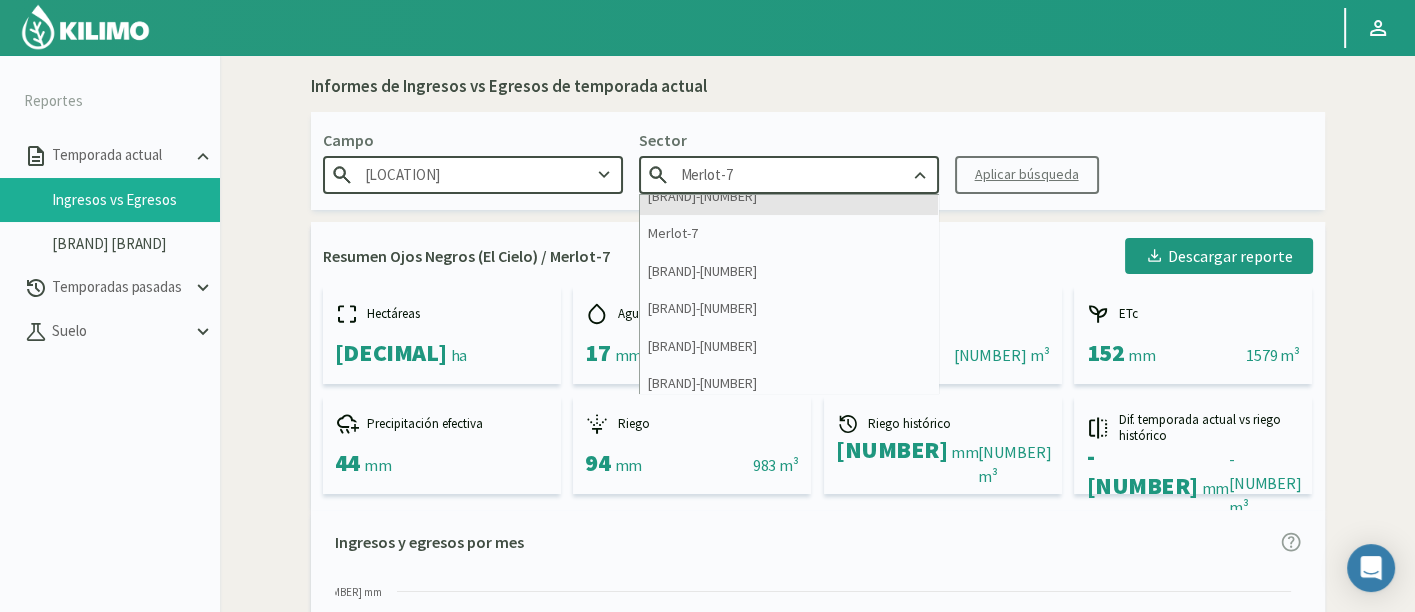 scroll, scrollTop: 444, scrollLeft: 0, axis: vertical 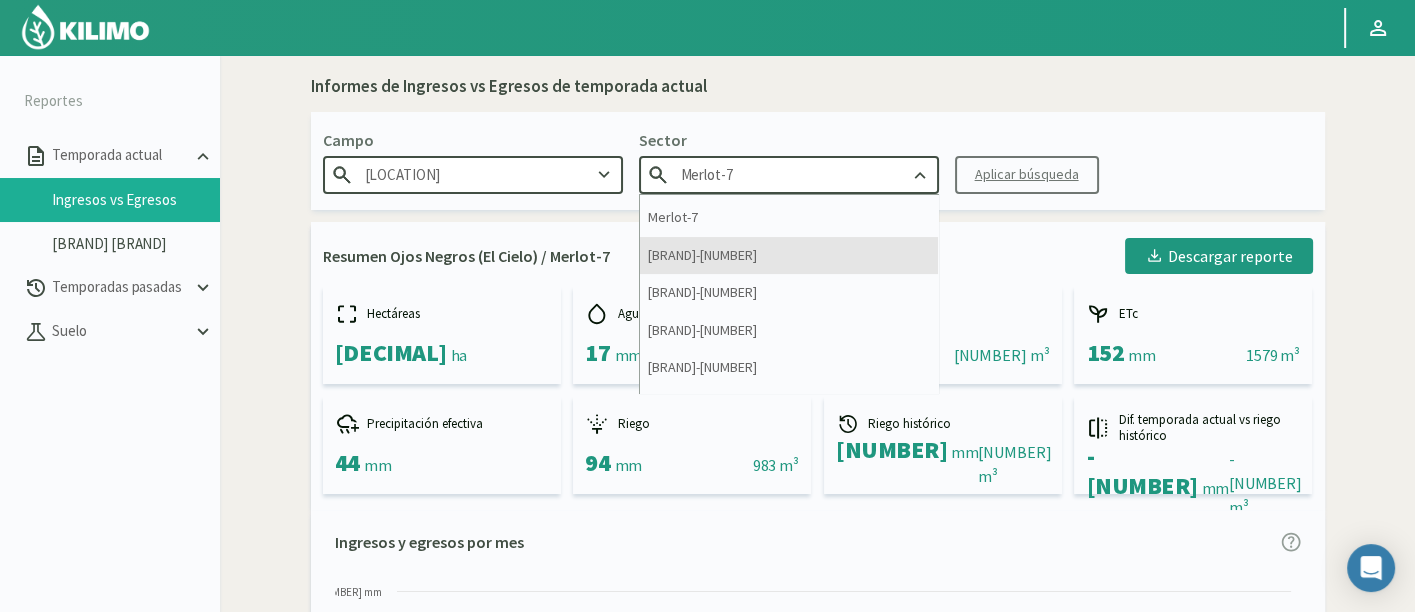 click on "Merlot-8" at bounding box center (789, 255) 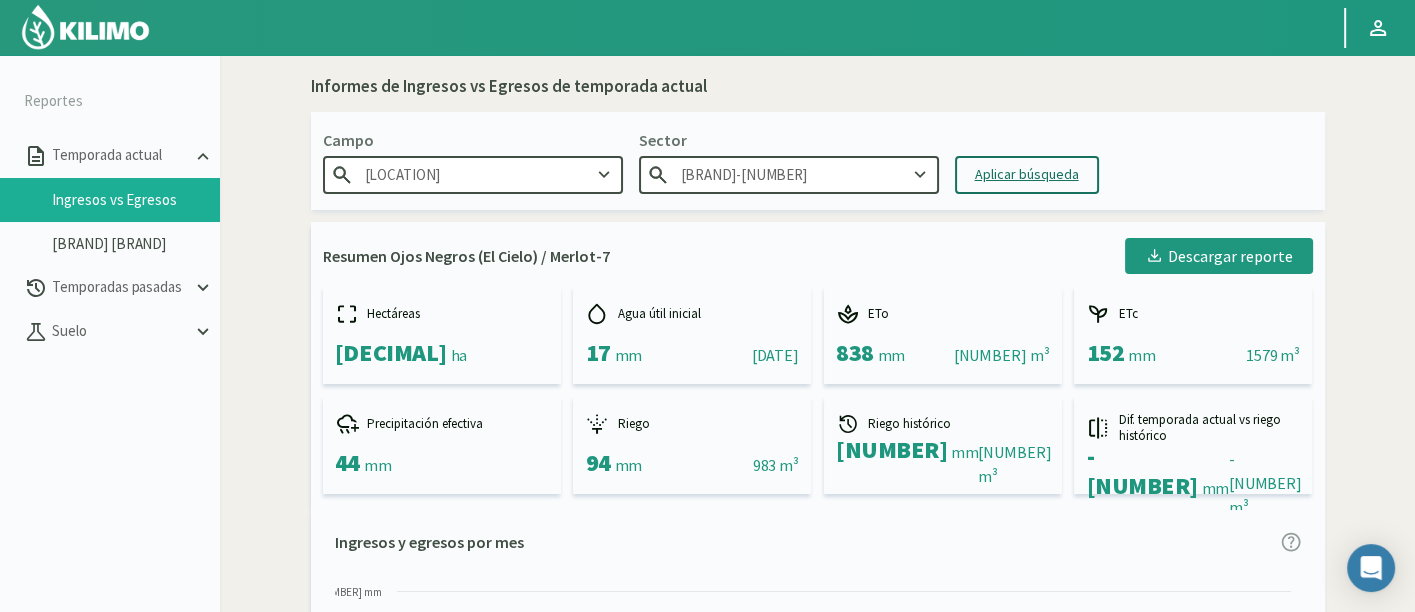 click on "Merlot-8" at bounding box center (789, 174) 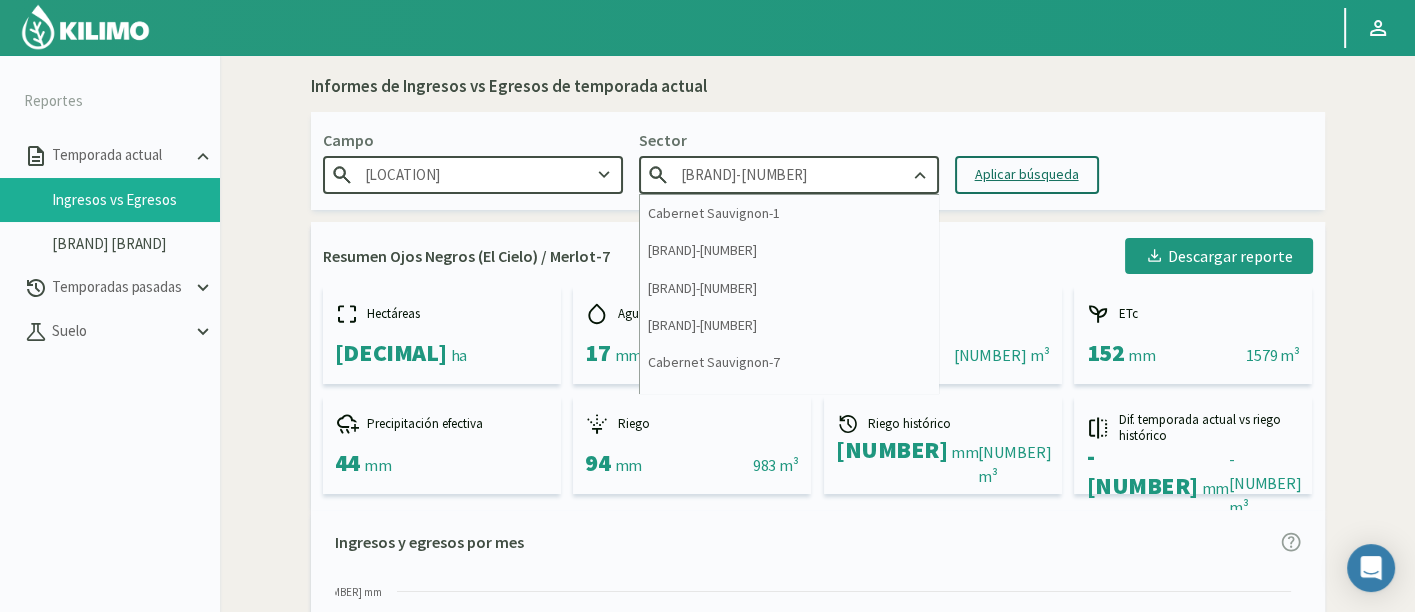 click on "Aplicar búsqueda" at bounding box center [1027, 174] 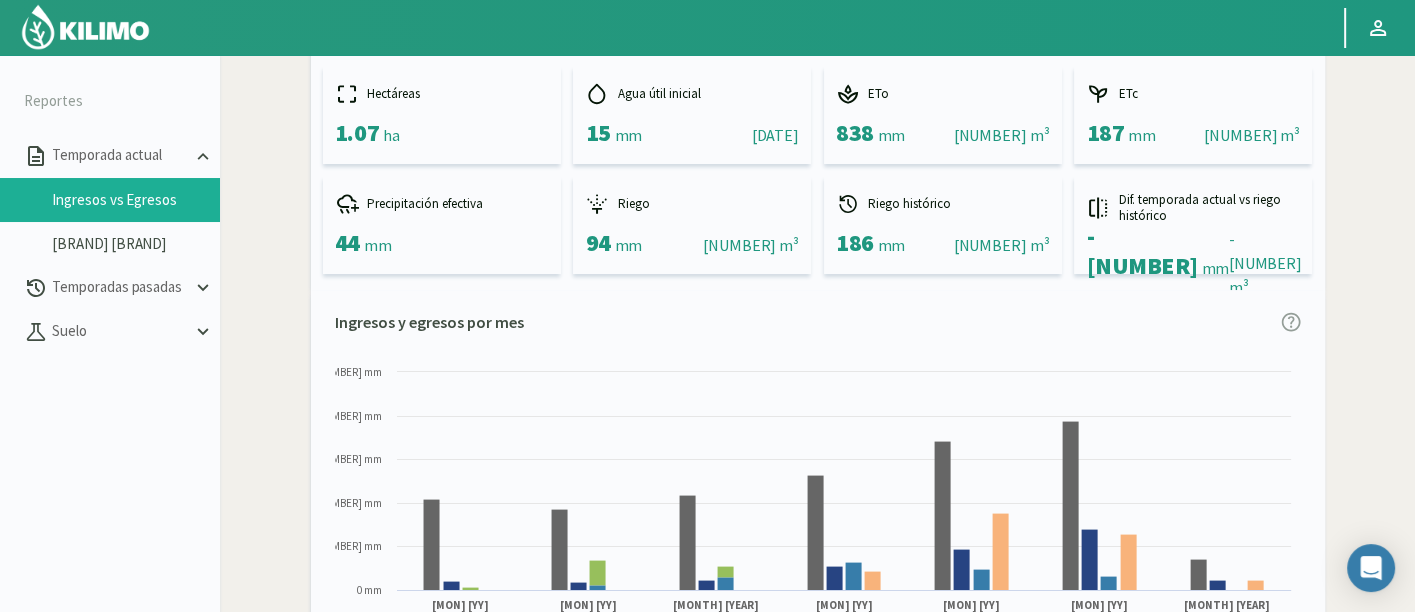 scroll, scrollTop: 444, scrollLeft: 0, axis: vertical 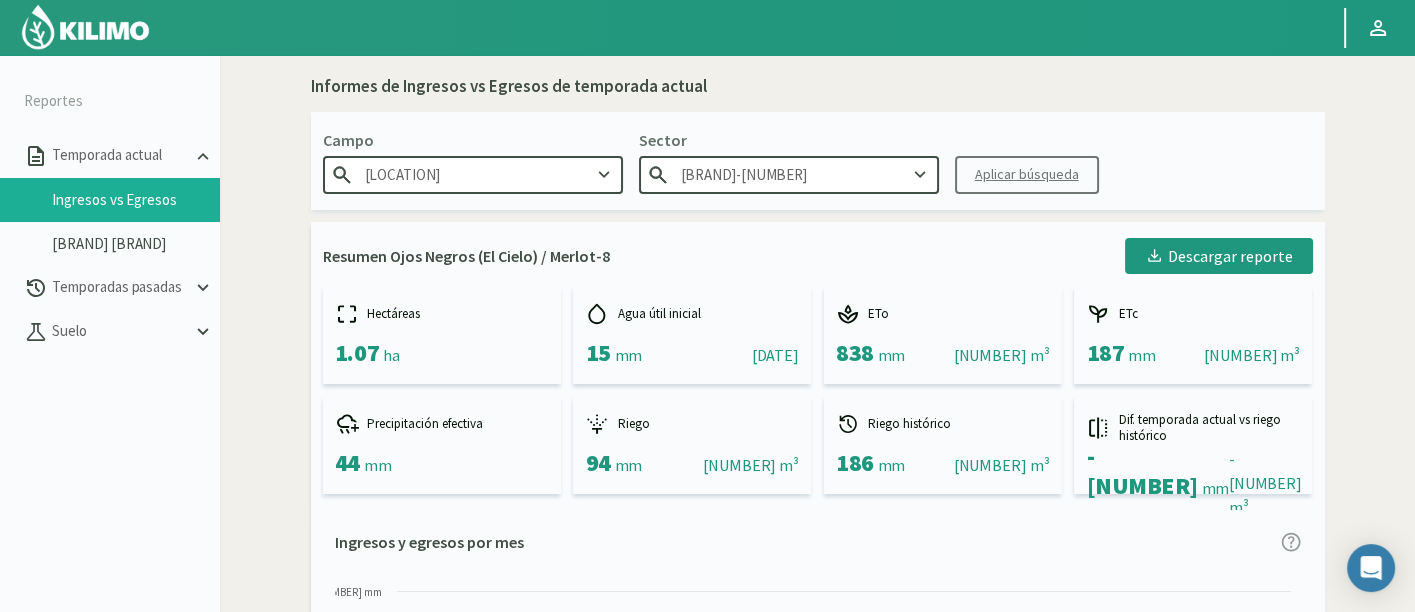 click on "Merlot-8" at bounding box center [789, 174] 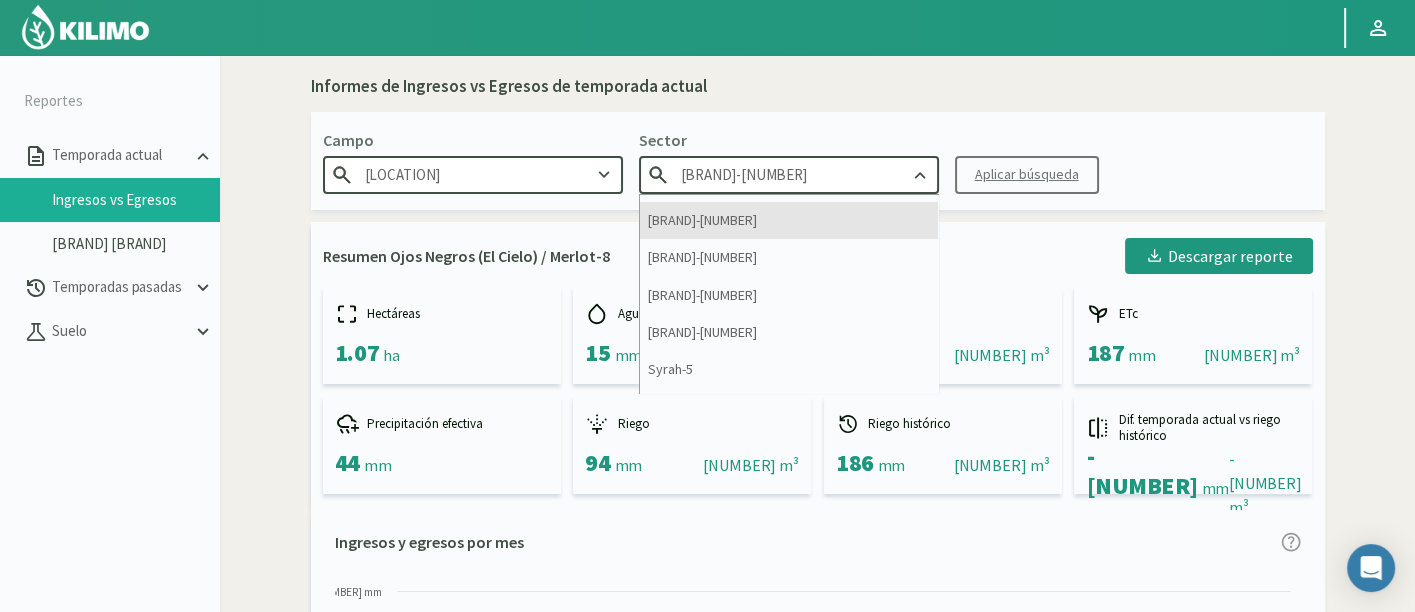 scroll, scrollTop: 444, scrollLeft: 0, axis: vertical 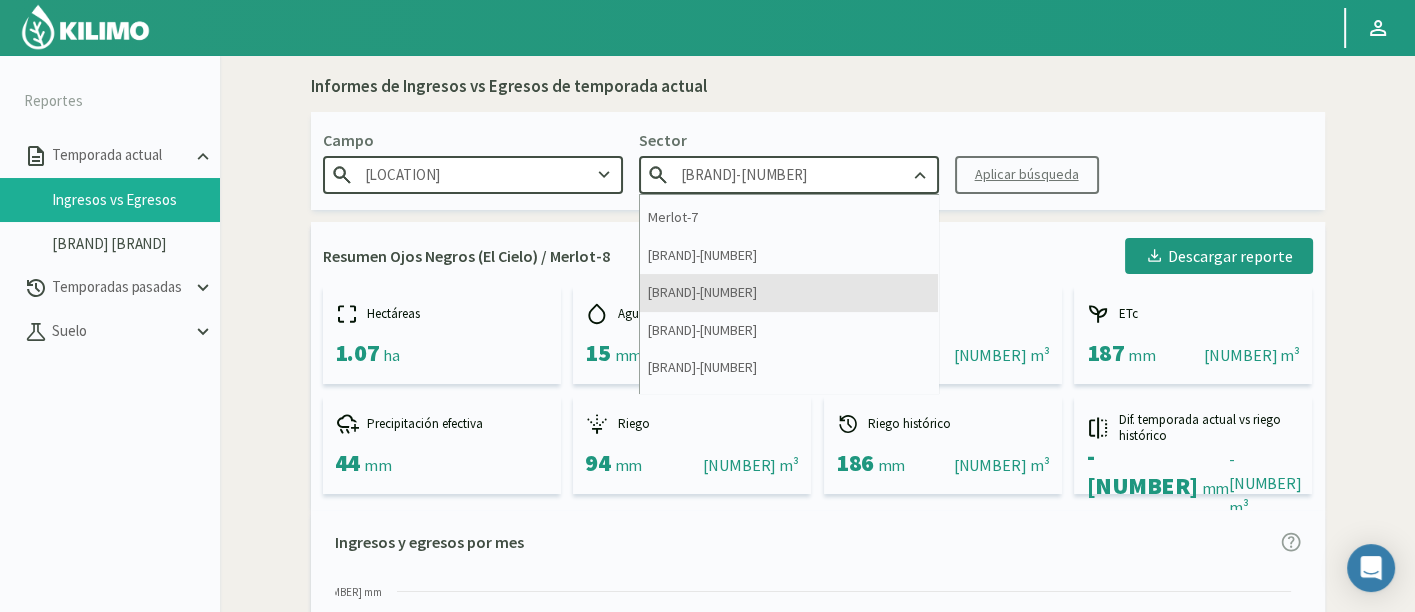 click on "Syrah-2" at bounding box center (789, 292) 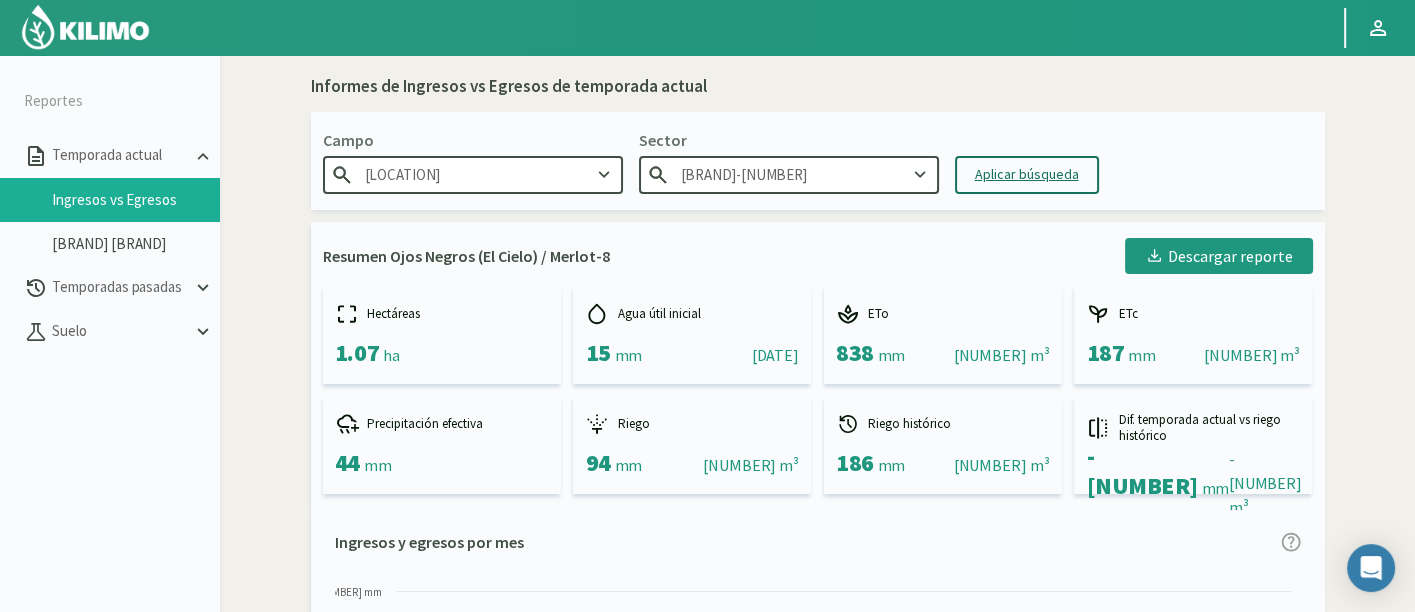 click on "Campo
Ojos Negros (El Cielo)
Sector
Syrah-2
Aplicar búsqueda" at bounding box center [818, 161] 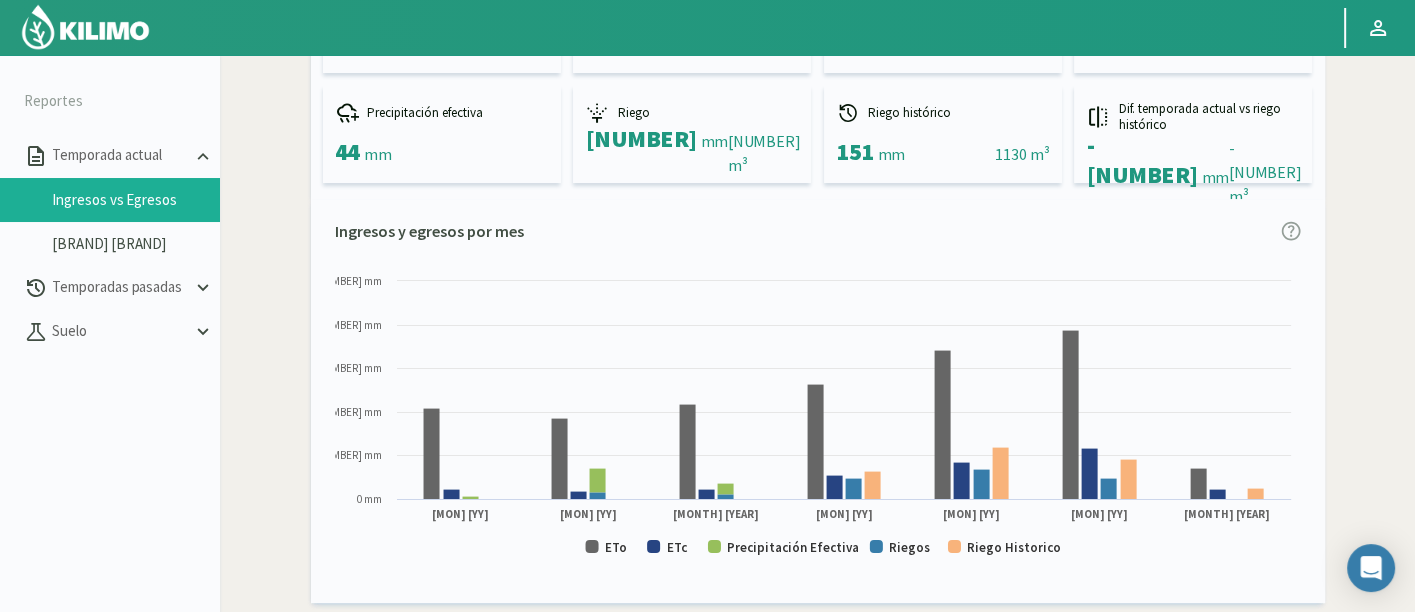 scroll, scrollTop: 333, scrollLeft: 0, axis: vertical 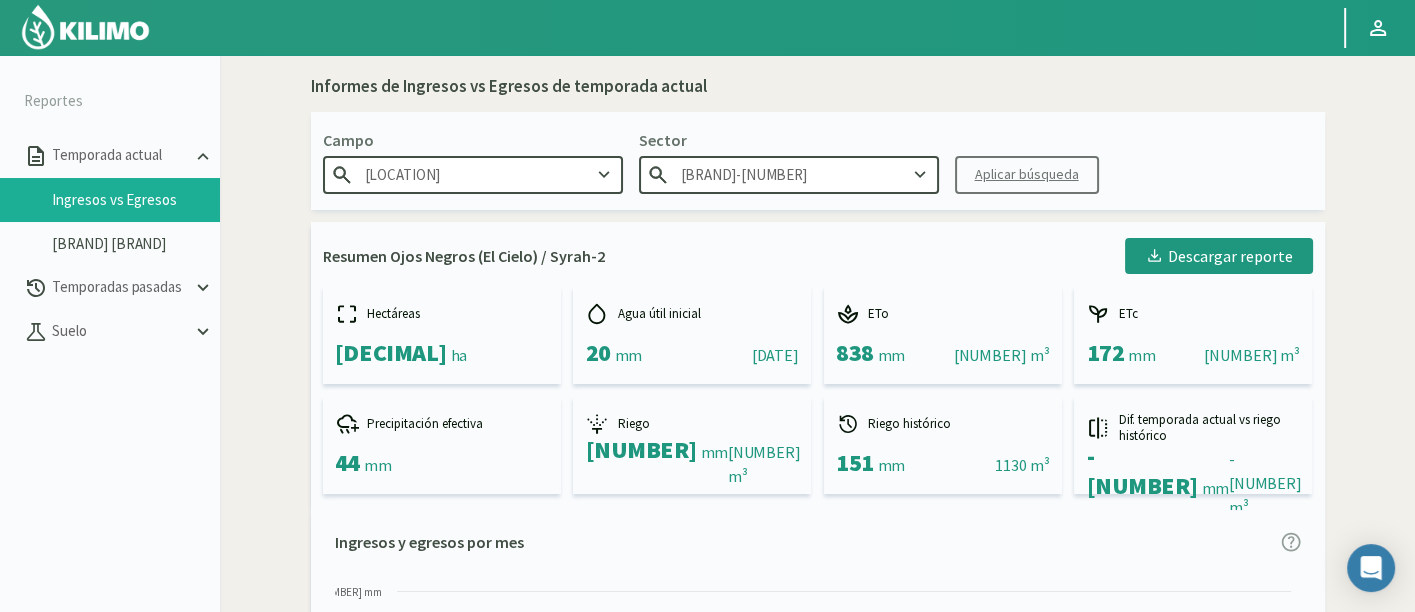 click on "Syrah-2" at bounding box center [789, 174] 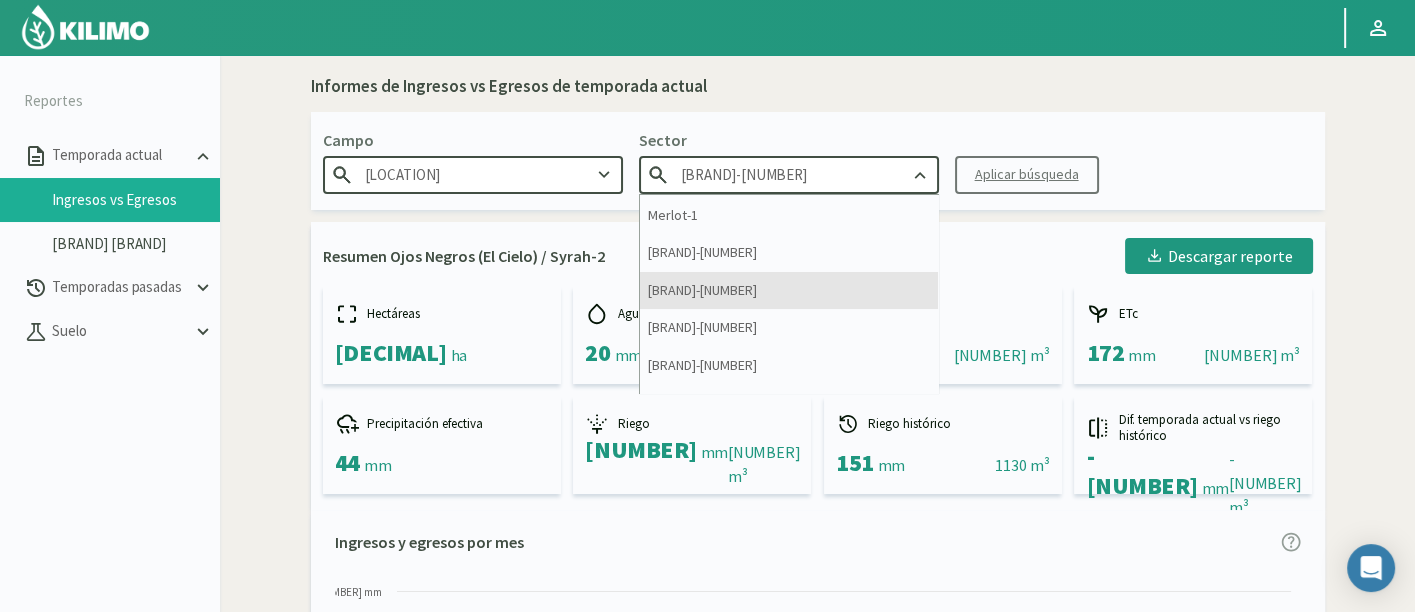 scroll, scrollTop: 444, scrollLeft: 0, axis: vertical 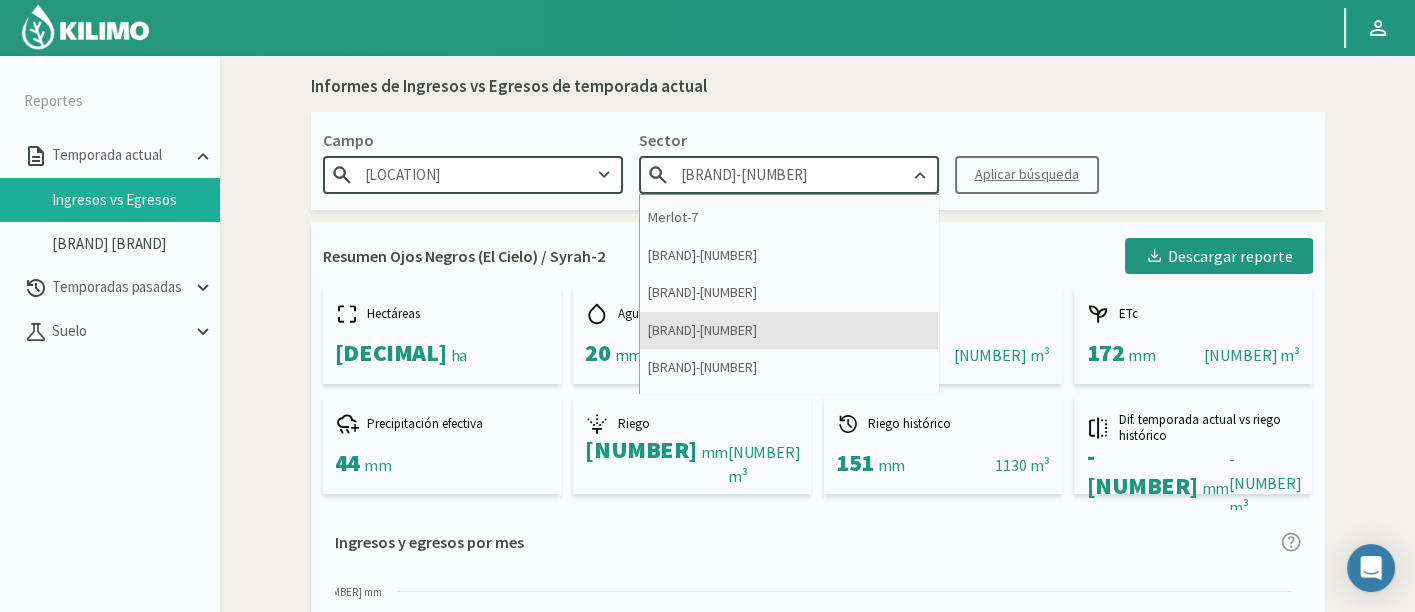 click on "[VARIETAL]-[NUMBER]" at bounding box center (789, 330) 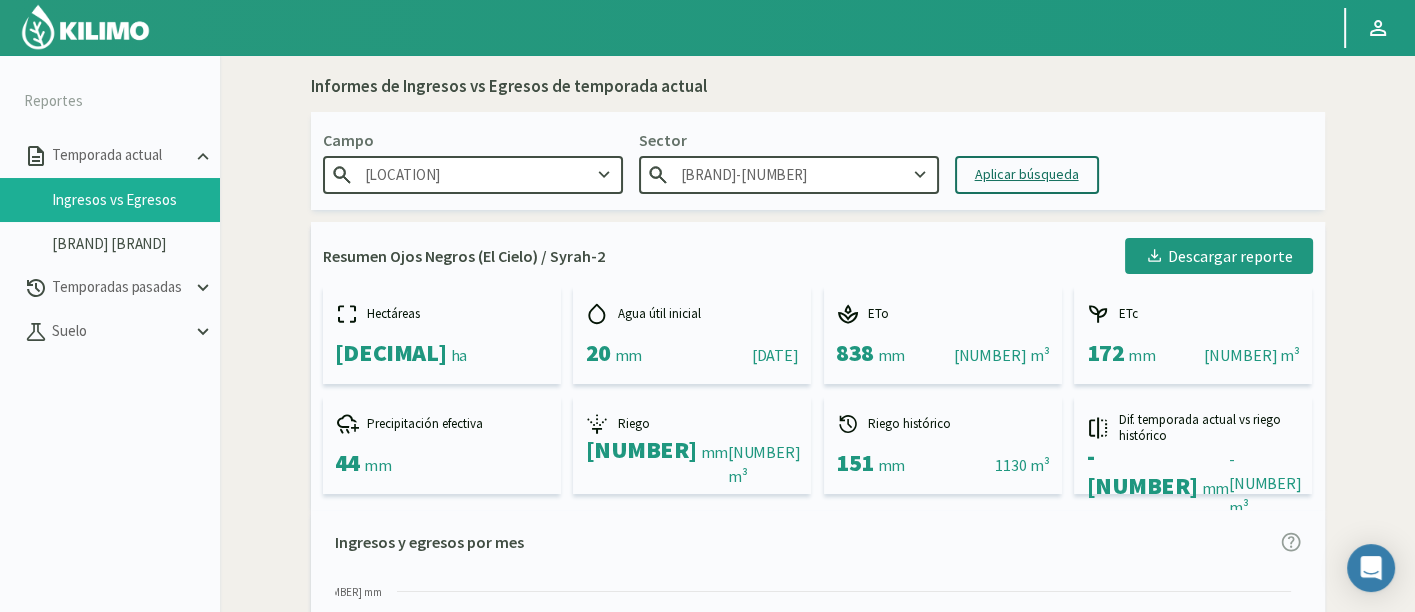 click on "Aplicar búsqueda" at bounding box center [1027, 175] 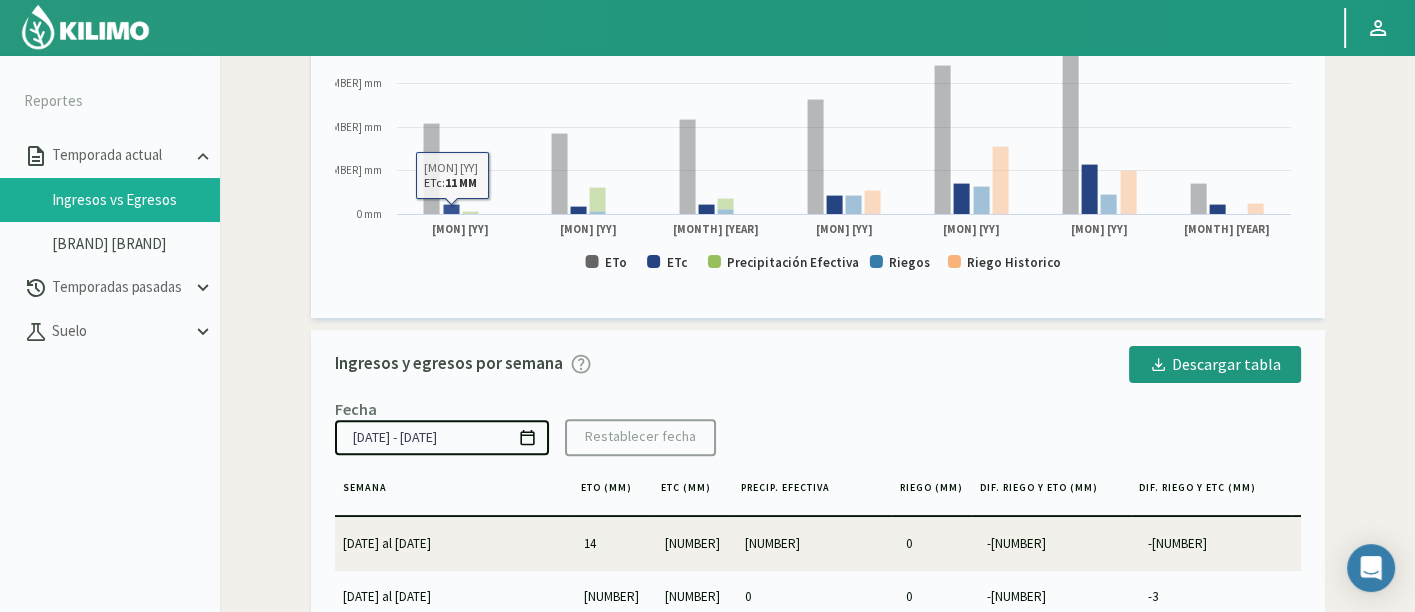 scroll, scrollTop: 567, scrollLeft: 0, axis: vertical 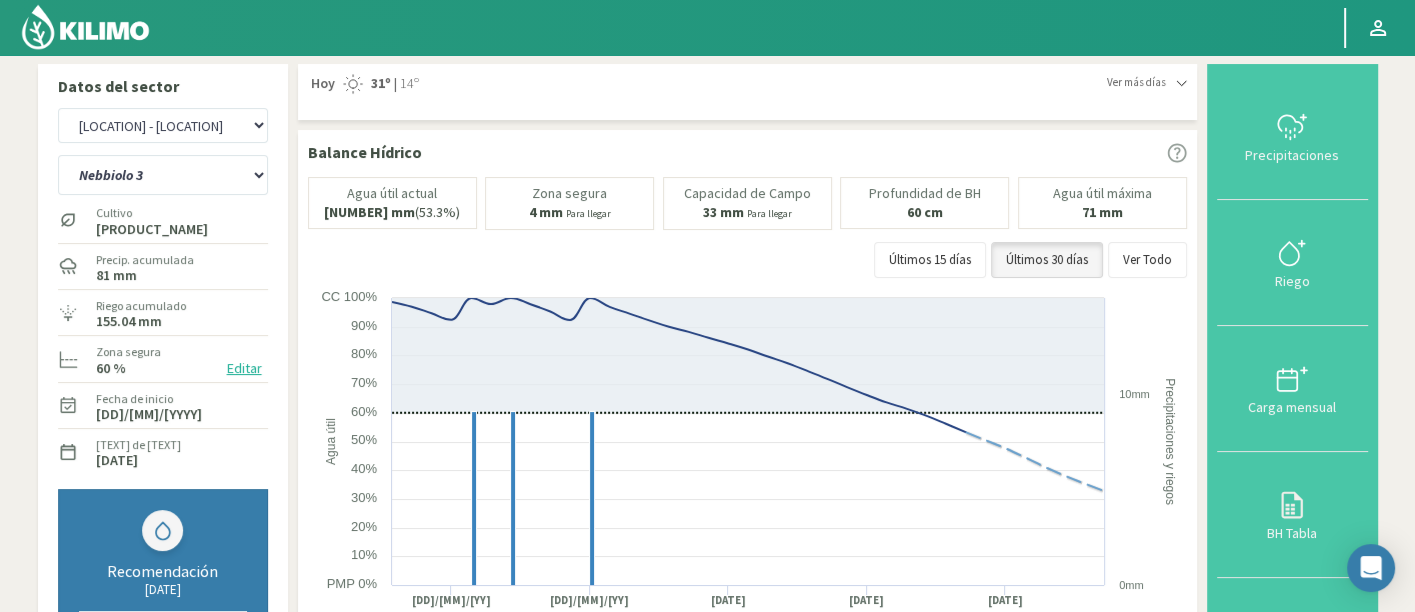 click on "[NUMBER] [LOCATION]   Agr. [LOCATION]   Agr. [LOCATION]   Agr. [LOCATION]   Agr. [LOCATION]   Agrícola [TEXT]   Agrícola [LOCATION]   Agrícola [LOCATION] - IC   Agrícola [COMPANY] - [LOCATION]   Agrícola [TEXT] [TEXT]   Agrícola [LOCATION] ([TEXT]) - IC   Agrícola [LOCATION] ([TEXT]) - IC   Agr. [LOCATION]   Agr. [LAST] - [LOCATION]   Agr. [LAST] - [LOCATION]   Agrorreina [TEXT]   Agrorreina [TEXT]   Agrorreina [TEXT]   Agrorreina [TEXT]   Agrorreina [TEXT]   Agrorreina [TEXT]   Agrorreina [TEXT]   AgroUC - IC   Agr. [TEXT]   Agr. [TEXT]   Agr. [LOCATION]   Agr. [LOCATION] - [LOCATION]   Agr. [LOCATION] - [LOCATION]   Ag. [LOCATION] - [TEXT]   Ag. [LOCATION] - [TEXT]   Ag. [LOCATION] - [TEXT]   Ag. [LOCATION] - [LOCATION]   Agua del Valle - [LOCATION]   Agua del Valle - [LOCATION]   Agua del Valle - [LOCATION]   Albigasta - [NUMBER]m   Albigasta - [NUMBER]m   [COMPANY]   [COMPANY]" at bounding box center [163, 125] 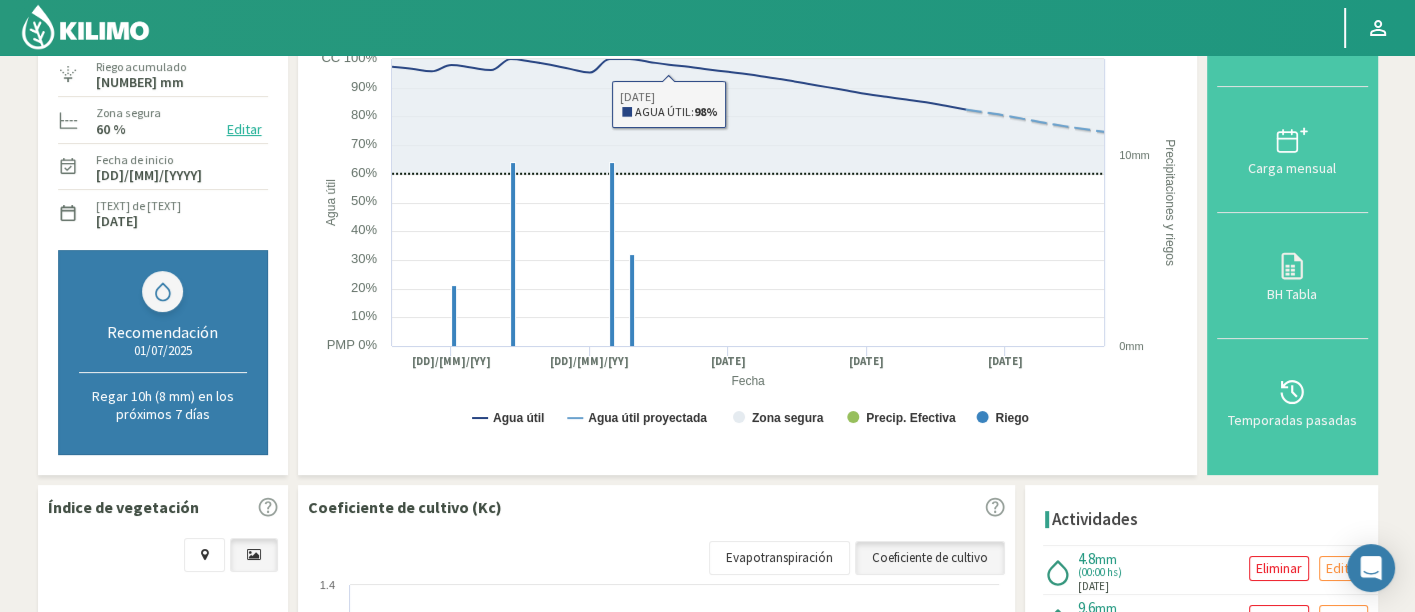 scroll, scrollTop: 111, scrollLeft: 0, axis: vertical 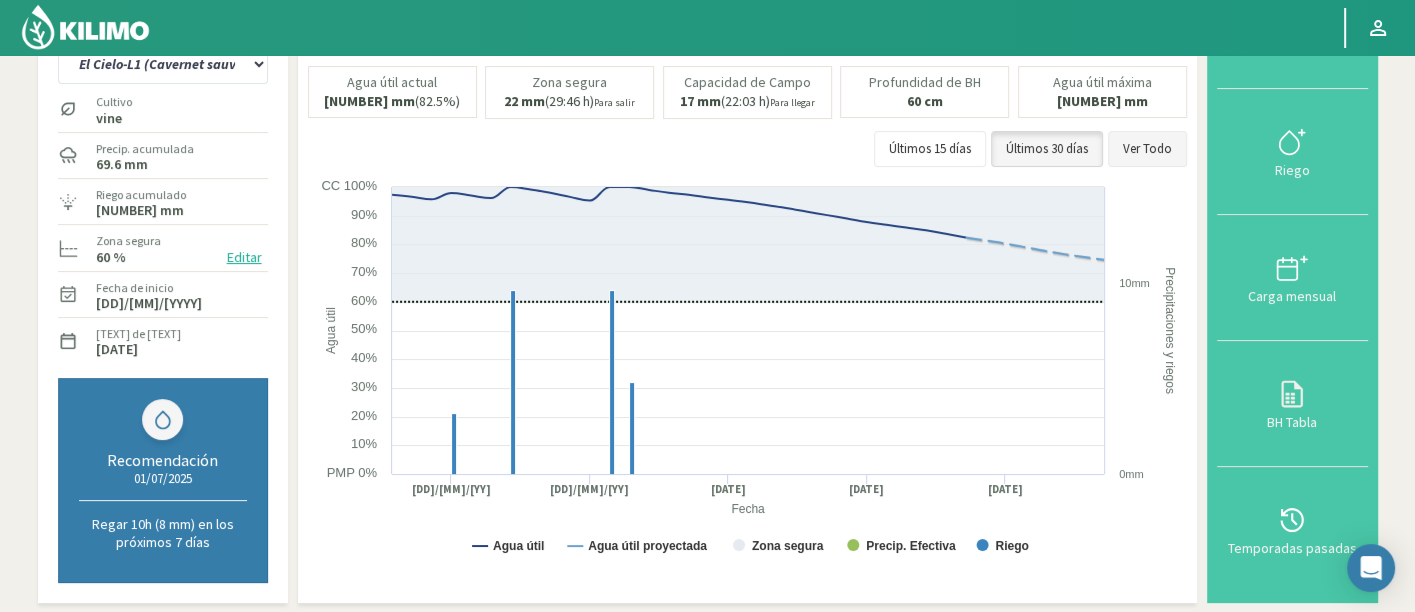 click on "Ver Todo" at bounding box center (1147, 149) 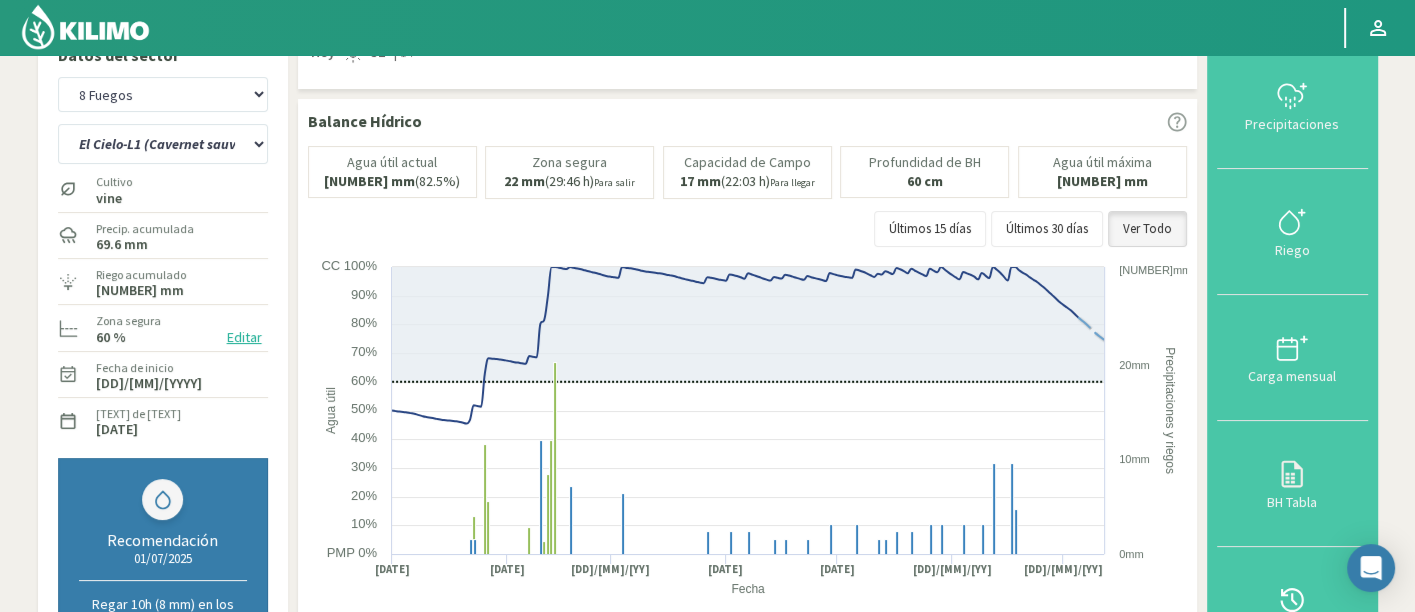 scroll, scrollTop: 0, scrollLeft: 0, axis: both 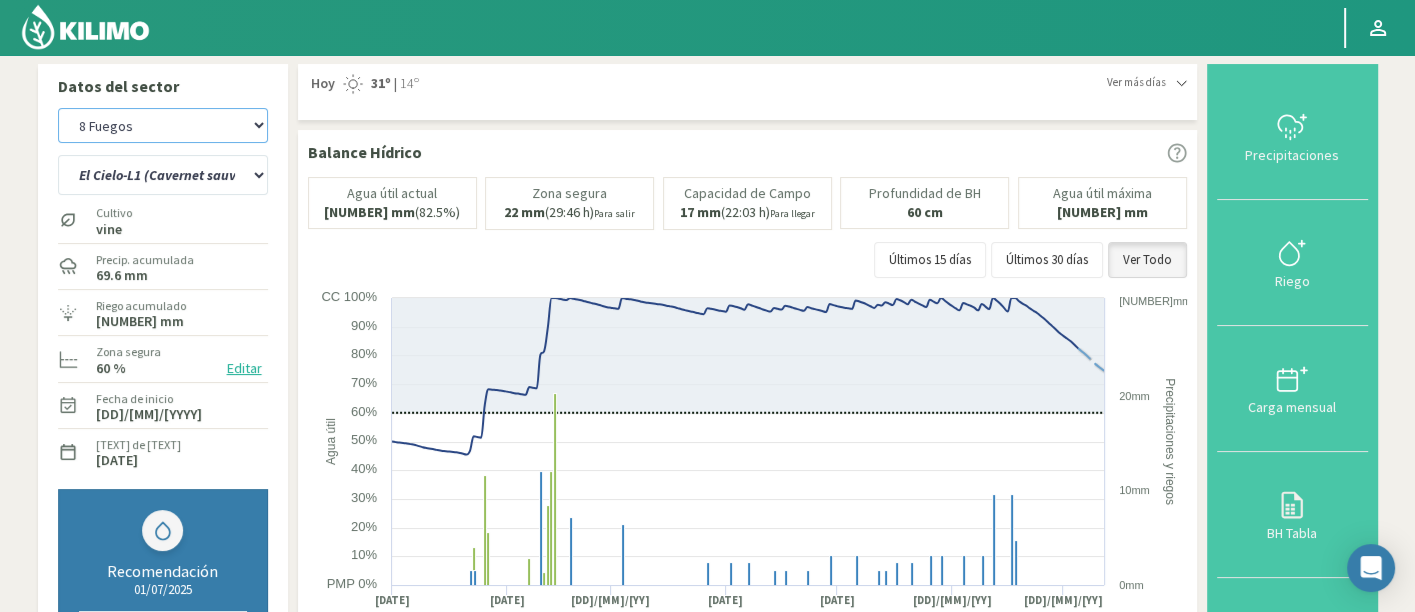 click on "[NUMBER] [LOCATION]   Agr. [LOCATION]   Agr. [LOCATION]   Agr. [LOCATION]   Agr. [LOCATION]   Agrícola [TEXT]   Agrícola [LOCATION]   Agrícola [LOCATION] - IC   Agrícola [COMPANY] - [LOCATION]   Agrícola [TEXT] [TEXT]   Agrícola [LOCATION] ([TEXT]) - IC   Agrícola [LOCATION] ([TEXT]) - IC   Agr. [LOCATION]   Agr. [LAST] - [LOCATION]   Agr. [LAST] - [LOCATION]   Agrorreina [TEXT]   Agrorreina [TEXT]   Agrorreina [TEXT]   Agrorreina [TEXT]   Agrorreina [TEXT]   Agrorreina [TEXT]   Agrorreina [TEXT]   AgroUC - IC   Agr. [TEXT]   Agr. [TEXT]   Agr. [LOCATION]   Agr. [LOCATION] - [LOCATION]   Agr. [LOCATION] - [LOCATION]   Ag. [LOCATION] - [TEXT]   Ag. [LOCATION] - [TEXT]   Ag. [LOCATION] - [TEXT]   Ag. [LOCATION] - [LOCATION]   Agua del Valle - [LOCATION]   Agua del Valle - [LOCATION]   Agua del Valle - [LOCATION]   Albigasta - [NUMBER]m   Albigasta - [NUMBER]m   [COMPANY]   [COMPANY]" at bounding box center [163, 125] 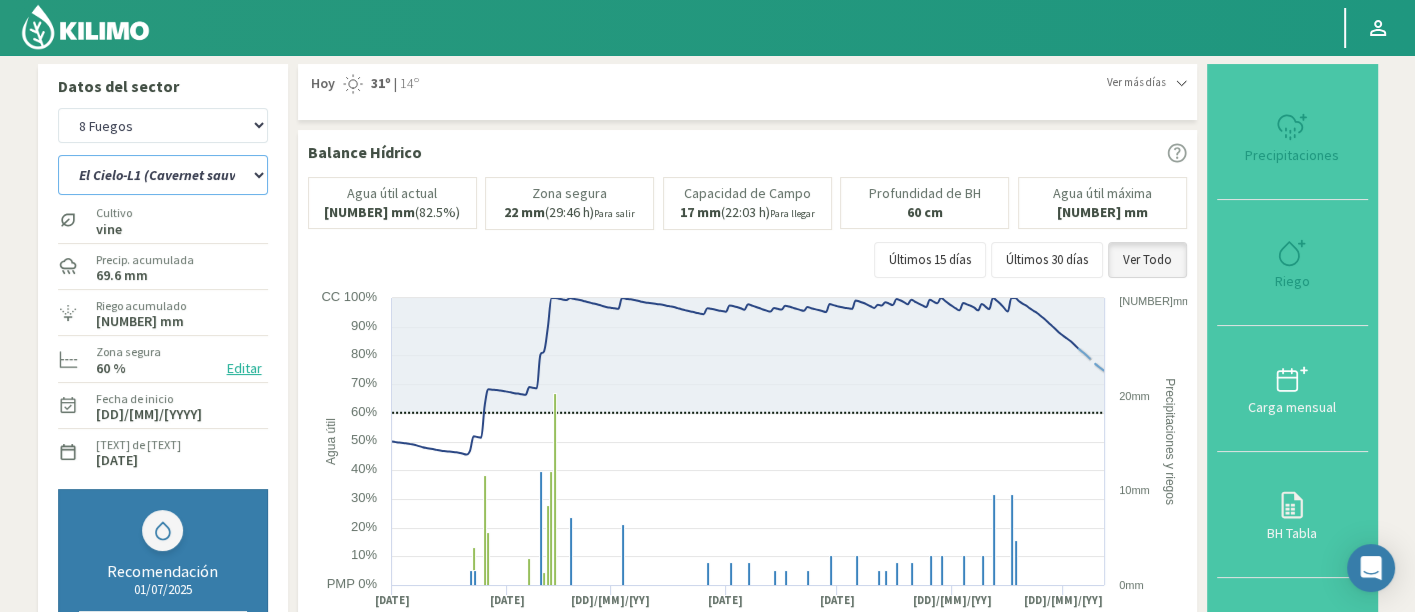 click on "[COMPANY] [TEXT] ([VARIETAL])   [COMPANY] [TEXT] ([VARIETAL])   [COMPANY] [TEXT] ([VARIETAL])   [COMPANY] [TEXT] ([VARIETAL])   [COMPANY] [TEXT] ([VARIETAL])   [COMPANY] [TEXT] ([VARIETAL])   [COMPANY] [TEXT] ([VARIETAL])   [COMPANY] [TEXT] ([VARIETAL])   [COMPANY] [TEXT] ([VARIETAL])   [COMPANY] [TEXT] ([VARIETAL])   [COMPANY] [TEXT] ([VARIETAL])   [COMPANY] [TEXT] ([VARIETAL])" at bounding box center (163, 175) 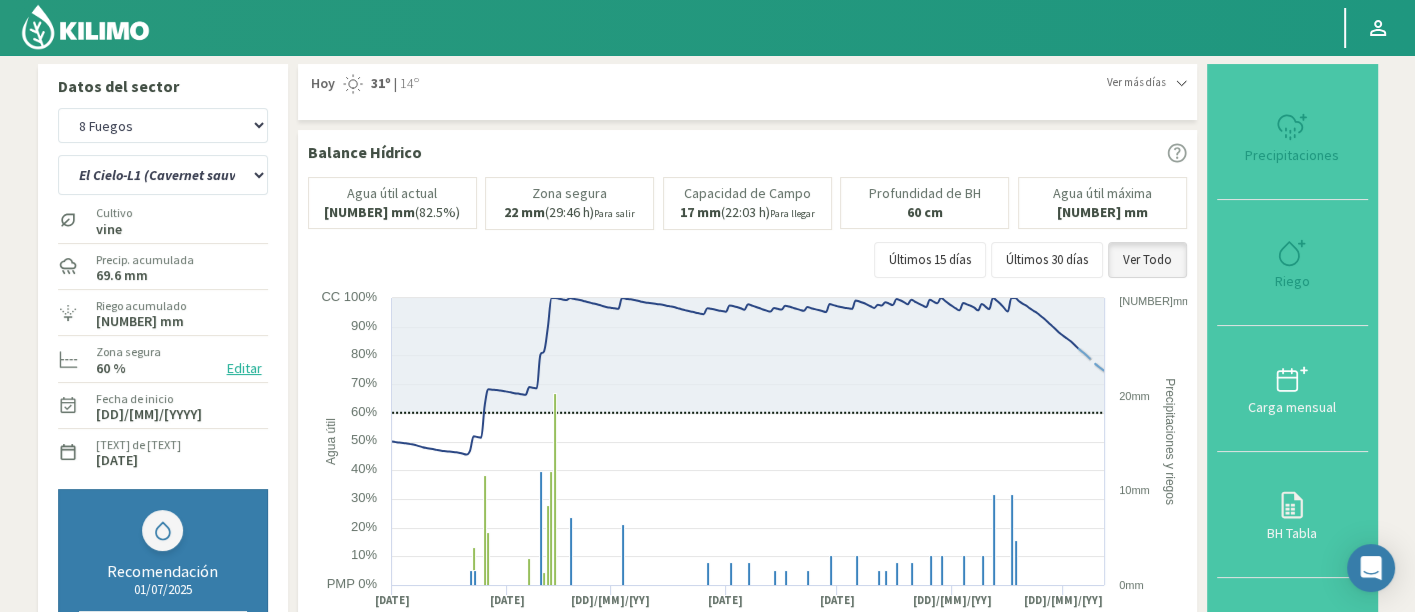 click on "Agua útil:
[NUMBER] mm
([NUMBER]%)
Zona segura
[NUMBER] mm
([HH]:[MM] h)
Para salir
Capacidad de Campo
[NUMBER] mm
([HH]:[MM] h)
Para llegar
Profundidad de BH
[NUMBER] cm
Agua útil máxima
[NUMBER] mm
Últimos [NUMBER] días   Últimos [NUMBER] días   Ver Todo" at bounding box center (747, 232) 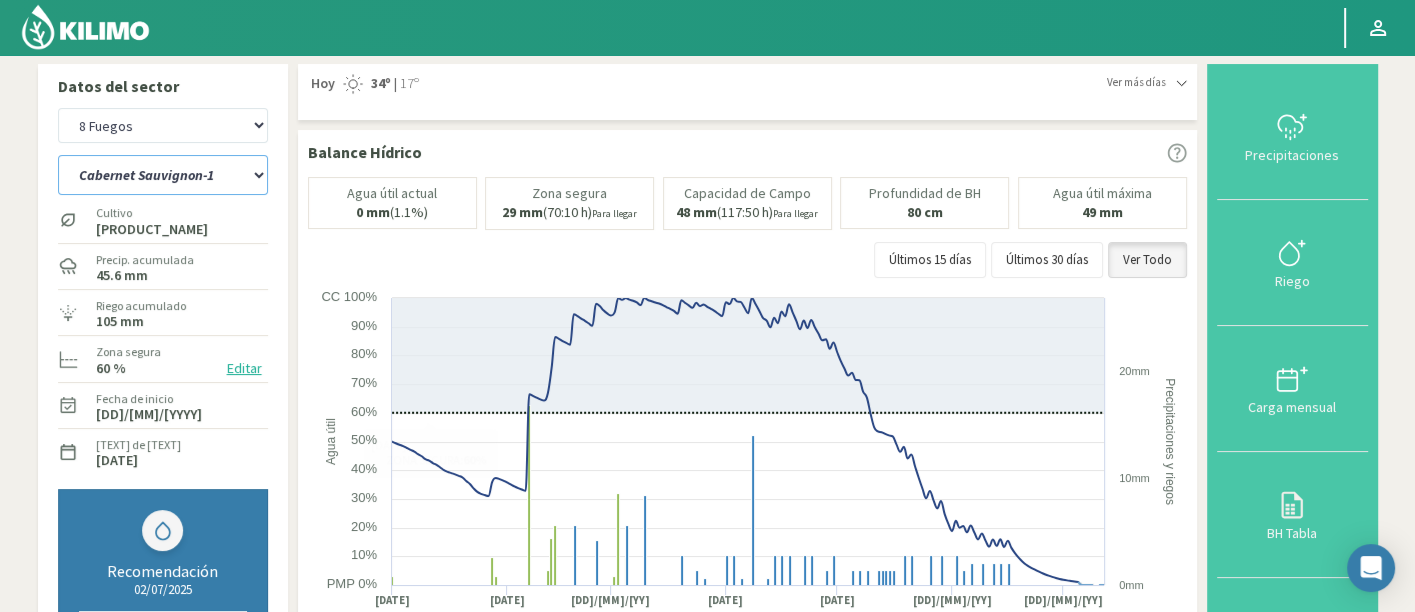click on "[VARIETAL]-[NUMBER]   [VARIETAL]-[NUMBER]   [VARIETAL]-[NUMBER]   [VARIETAL]-[NUMBER]   [VARIETAL]-[NUMBER]   [VARIETAL]   [VARIETAL]-[NUMBER]   [VARIETAL]-[NUMBER]   [VARIETAL]-[NUMBER]   [VARIETAL]-[NUMBER]   [VARIETAL]-[NUMBER]   [VARIETAL]-[NUMBER]   [VARIETAL]-[NUMBER]   [VARIETAL]-[NUMBER]   [VARIETAL]-[NUMBER]   [VARIETAL]-[NUMBER]   [VARIETAL]-[NUMBER]   [VARIETAL]-[NUMBER]   [VARIETAL]-[NUMBER]   [VARIETAL]-[NUMBER]   [VARIETAL]-[NUMBER]   [VARIETAL]-[NUMBER]   [VARIETAL]-[NUMBER]   [VARIETAL]-[NUMBER]   [VARIETAL]-[NUMBER]" at bounding box center [163, 175] 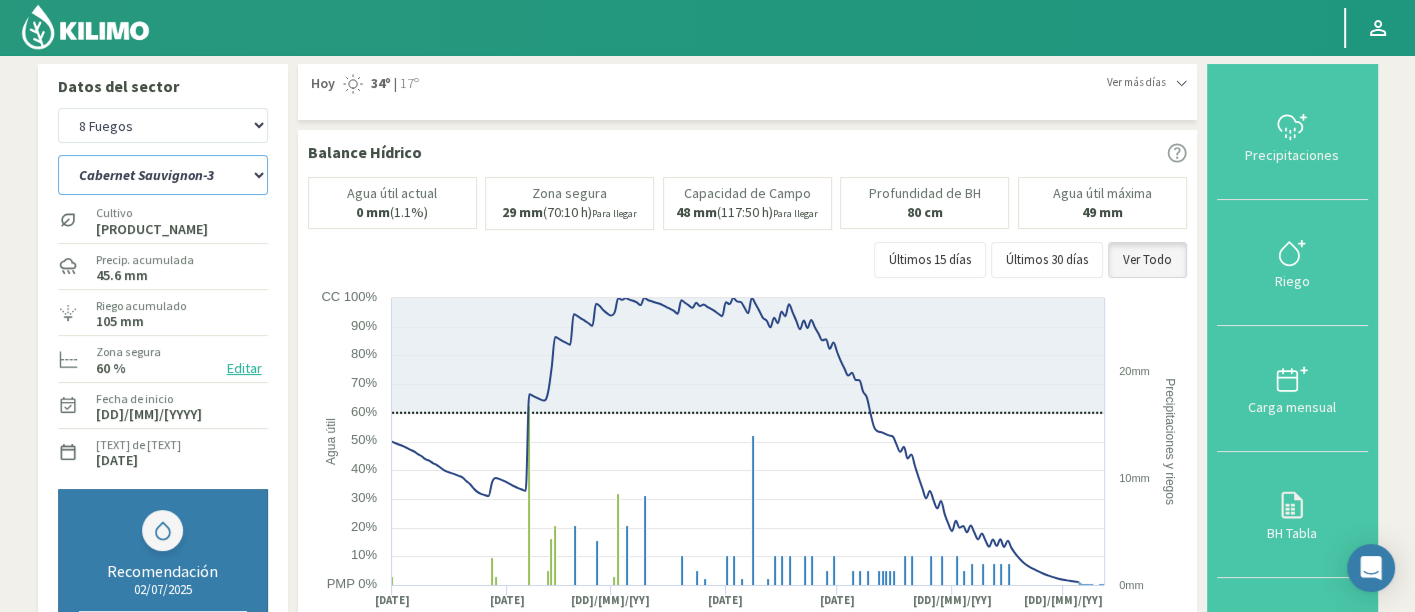 click on "[VARIETAL]-[NUMBER]   [VARIETAL]-[NUMBER]   [VARIETAL]-[NUMBER]   [VARIETAL]-[NUMBER]   [VARIETAL]-[NUMBER]   [VARIETAL]   [VARIETAL]-[NUMBER]   [VARIETAL]-[NUMBER]   [VARIETAL]-[NUMBER]   [VARIETAL]-[NUMBER]   [VARIETAL]-[NUMBER]   [VARIETAL]-[NUMBER]   [VARIETAL]-[NUMBER]   [VARIETAL]-[NUMBER]   [VARIETAL]-[NUMBER]   [VARIETAL]-[NUMBER]   [VARIETAL]-[NUMBER]   [VARIETAL]-[NUMBER]   [VARIETAL]-[NUMBER]   [VARIETAL]-[NUMBER]   [VARIETAL]-[NUMBER]   [VARIETAL]-[NUMBER]   [VARIETAL]-[NUMBER]   [VARIETAL]-[NUMBER]   [VARIETAL]-[NUMBER]" at bounding box center (163, 175) 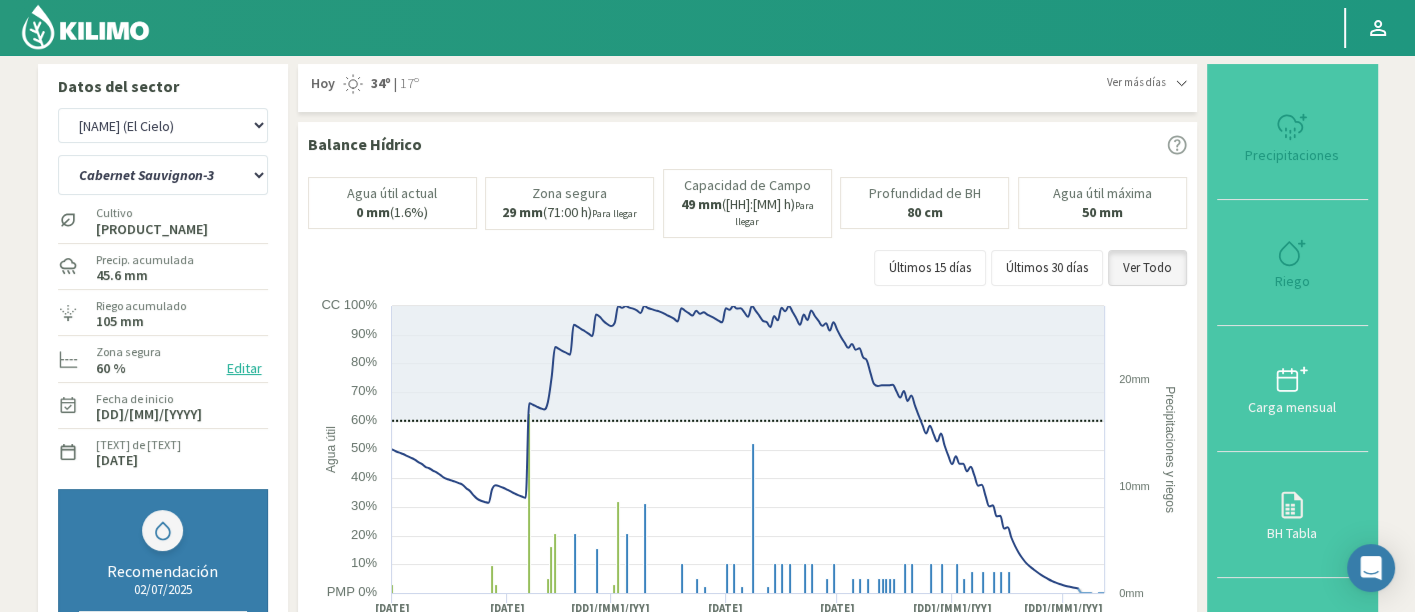 click on "[VARIETAL]-[NUMBER]   [VARIETAL]-[NUMBER]   [VARIETAL]-[NUMBER]   [VARIETAL]-[NUMBER]   [VARIETAL]-[NUMBER]   [VARIETAL]   [VARIETAL]-[NUMBER]   [VARIETAL]-[NUMBER]   [VARIETAL]-[NUMBER]   [VARIETAL]-[NUMBER]   [VARIETAL]-[NUMBER]   [VARIETAL]-[NUMBER]   [VARIETAL]-[NUMBER]   [VARIETAL]-[NUMBER]   [VARIETAL]-[NUMBER]   [VARIETAL]-[NUMBER]   [VARIETAL]-[NUMBER]   [VARIETAL]-[NUMBER]   [VARIETAL]-[NUMBER]   [VARIETAL]-[NUMBER]   [VARIETAL]-[NUMBER]   [VARIETAL]-[NUMBER]   [VARIETAL]-[NUMBER]   [VARIETAL]-[NUMBER]   [VARIETAL]-[NUMBER]" at bounding box center [163, 125] 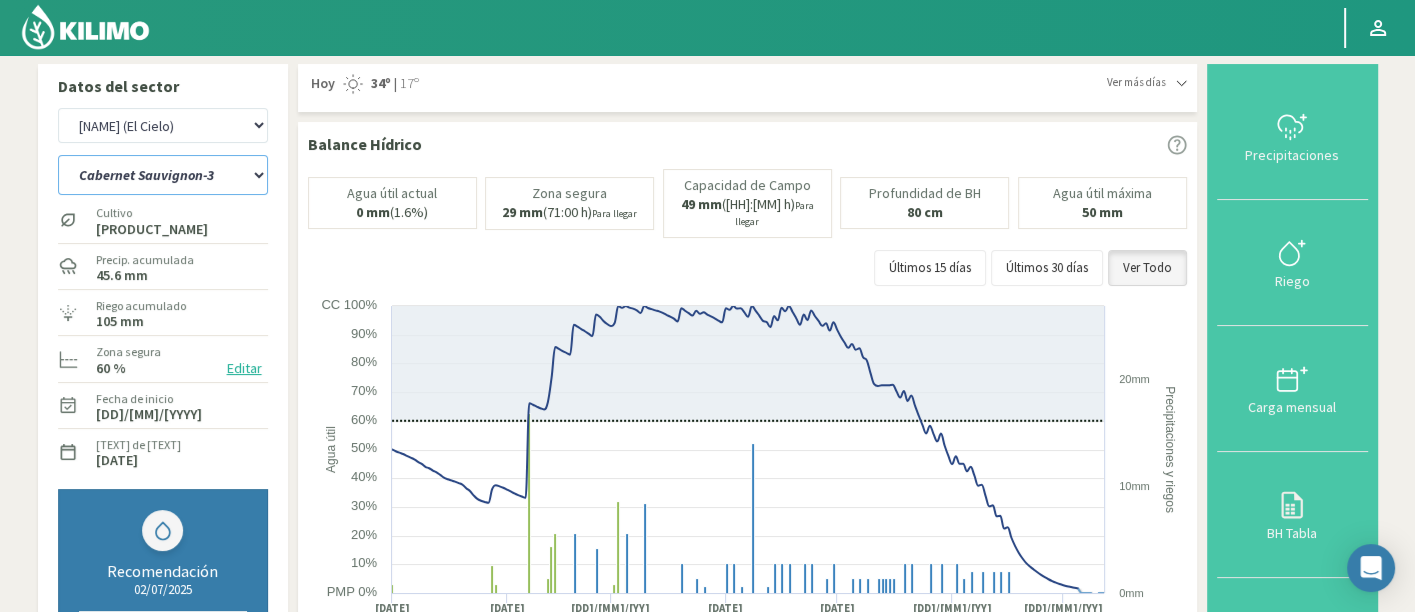 click on "[VARIETAL]-[NUMBER]   [VARIETAL]-[NUMBER]   [VARIETAL]-[NUMBER]   [VARIETAL]-[NUMBER]   [VARIETAL]-[NUMBER]   [VARIETAL]   [VARIETAL]-[NUMBER]   [VARIETAL]-[NUMBER]   [VARIETAL]-[NUMBER]   [VARIETAL]-[NUMBER]   [VARIETAL]-[NUMBER]   [VARIETAL]-[NUMBER]   [VARIETAL]-[NUMBER]   [VARIETAL]-[NUMBER]   [VARIETAL]-[NUMBER]   [VARIETAL]-[NUMBER]   [VARIETAL]-[NUMBER]   [VARIETAL]-[NUMBER]   [VARIETAL]-[NUMBER]   [VARIETAL]-[NUMBER]   [VARIETAL]-[NUMBER]   [VARIETAL]-[NUMBER]   [VARIETAL]-[NUMBER]   [VARIETAL]-[NUMBER]   [VARIETAL]-[NUMBER]" at bounding box center [163, 175] 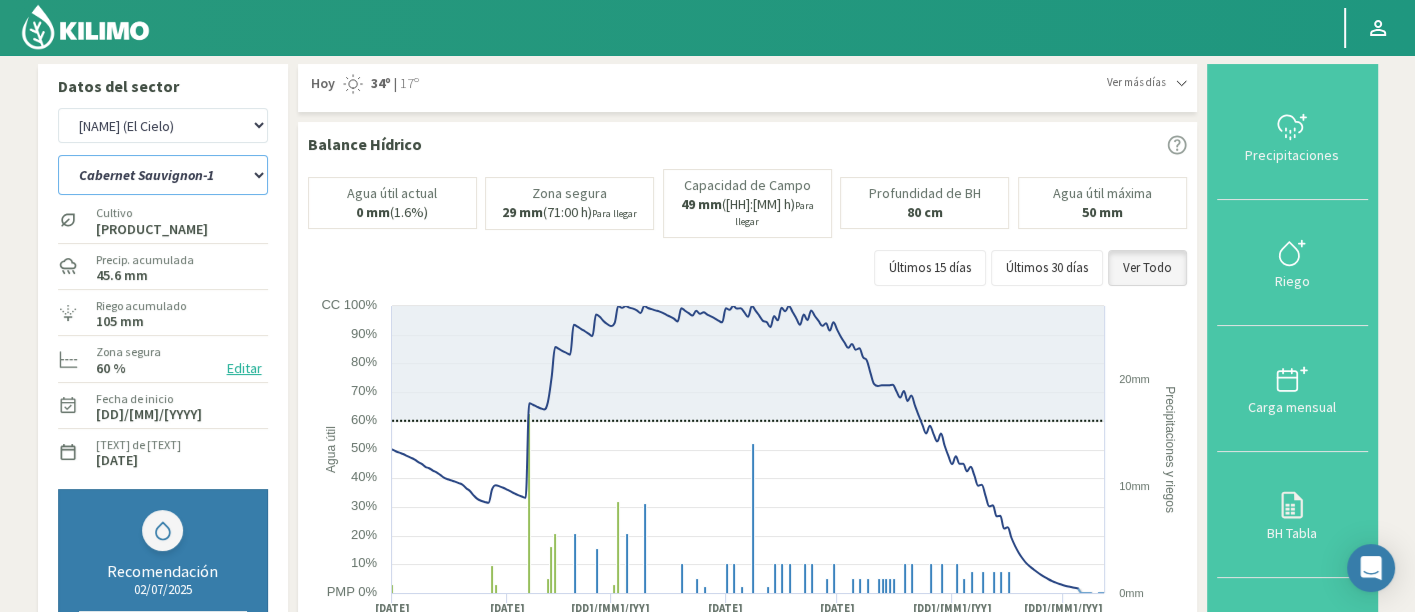 click on "[VARIETAL]-[NUMBER]   [VARIETAL]-[NUMBER]   [VARIETAL]-[NUMBER]   [VARIETAL]-[NUMBER]   [VARIETAL]-[NUMBER]   [VARIETAL]   [VARIETAL]-[NUMBER]   [VARIETAL]-[NUMBER]   [VARIETAL]-[NUMBER]   [VARIETAL]-[NUMBER]   [VARIETAL]-[NUMBER]   [VARIETAL]-[NUMBER]   [VARIETAL]-[NUMBER]   [VARIETAL]-[NUMBER]   [VARIETAL]-[NUMBER]   [VARIETAL]-[NUMBER]   [VARIETAL]-[NUMBER]   [VARIETAL]-[NUMBER]   [VARIETAL]-[NUMBER]   [VARIETAL]-[NUMBER]   [VARIETAL]-[NUMBER]   [VARIETAL]-[NUMBER]   [VARIETAL]-[NUMBER]   [VARIETAL]-[NUMBER]   [VARIETAL]-[NUMBER]" at bounding box center (163, 175) 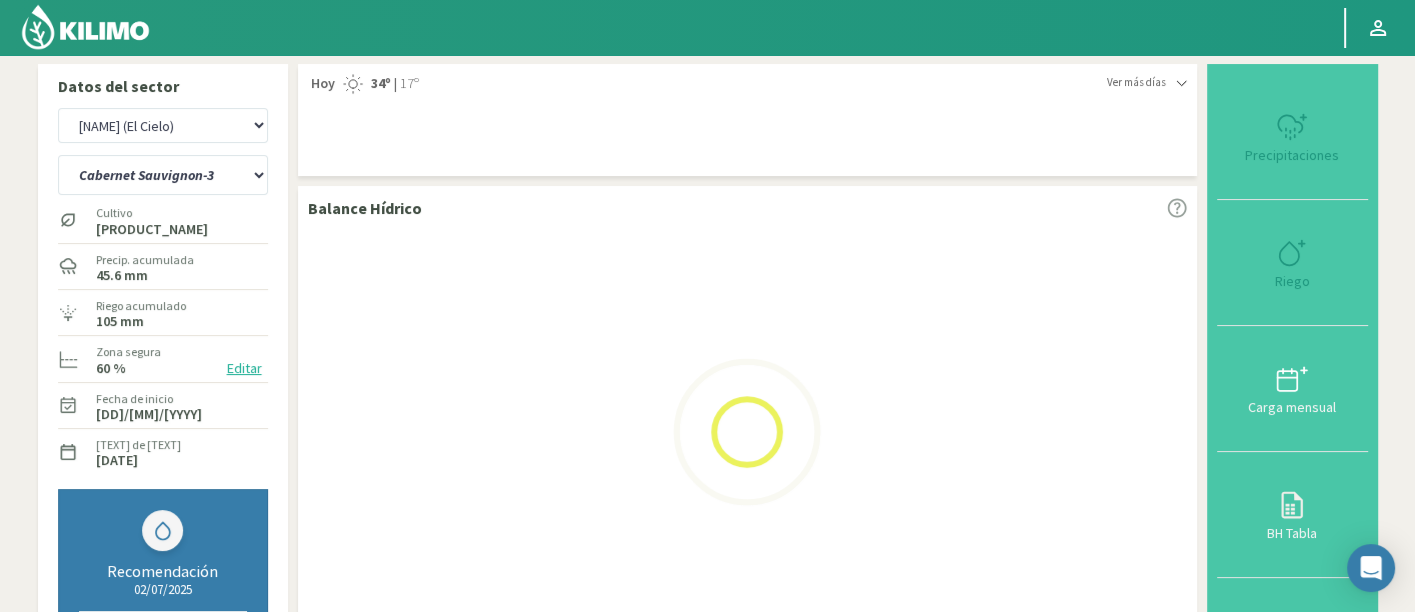 click on "Datos del sector   8 Fuegos   [BRAND_NAME]   [BRAND_NAME]   [BRAND_NAME]   [BRAND_NAME]   [BRAND_NAME]   [BRAND_NAME] - IC   [BRAND_NAME] - Campo Los Andes   [BRAND_NAME] Hermanos   [BRAND_NAME] (Samuel Ovalle) - IC   [BRAND_NAME]   [BRAND_NAME] - Florencia   [BRAND_NAME] - San Andrés   [BRAND_NAME] Parcela 27   [BRAND_NAME] Parcela 42   [BRAND_NAME] Parcela 44   [BRAND_NAME] Parcela 46   [BRAND_NAME] Parcela 47   [BRAND_NAME]   [BRAND_NAME] - IC   [BRAND_NAME]   [BRAND_NAME]   [BRAND_NAME]   [BRAND_NAME] - Colina   [BRAND_NAME] - Romanini - Cítricos   [BRAND_NAME]   [BRAND_NAME]   [BRAND_NAME] - Rosario 2   [BRAND_NAME] Campo Maipo   [BRAND_NAME] Campo Viluco   Ag. Santa Laura -Cas1   Ag. Santa Laura -Cas2   Ag. Santa Laura -Cas3   Ag. Santa Laura - Santa Teresa   Agua del Valle - San Gregorio   Agua del Valle - San Lorenzo   Agua del Valle - Santa Emilia   Albigasta - 1m   Albigasta - 2m" at bounding box center [707, 662] 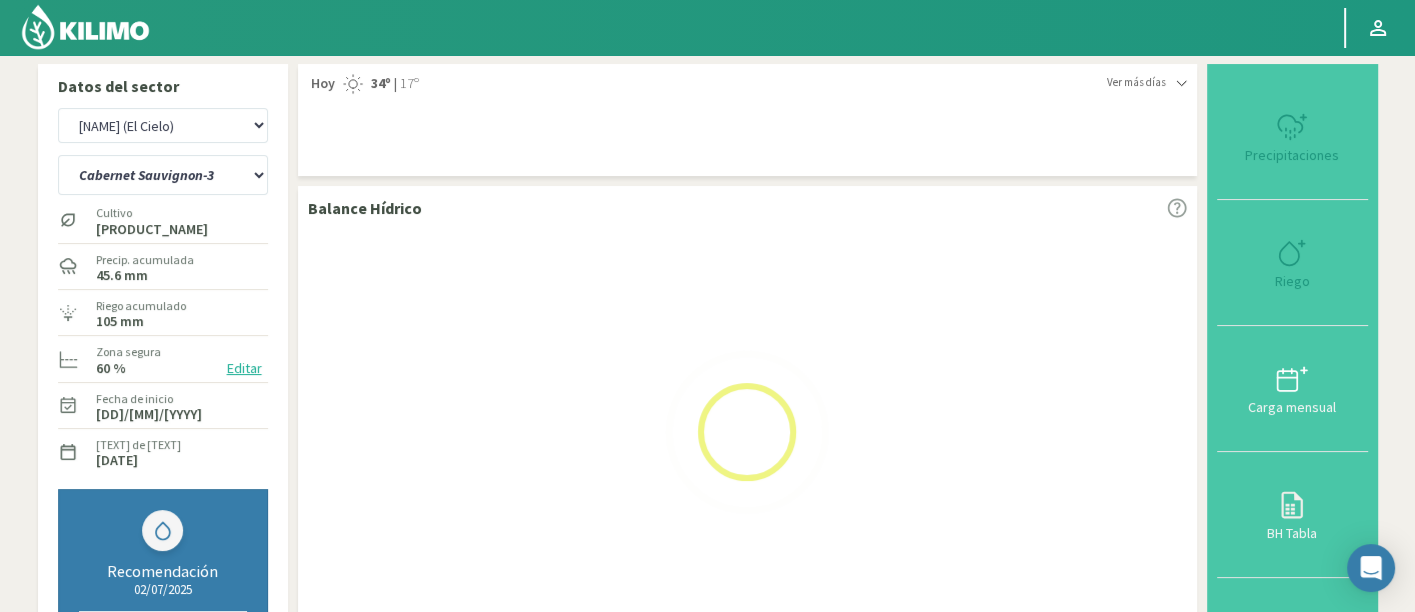 click on "Datos del sector   8 Fuegos   [BRAND_NAME]   [BRAND_NAME]   [BRAND_NAME]   [BRAND_NAME]   [BRAND_NAME]   [BRAND_NAME] - IC   [BRAND_NAME] - Campo Los Andes   [BRAND_NAME] Hermanos   [BRAND_NAME] (Samuel Ovalle) - IC   [BRAND_NAME]   [BRAND_NAME] - Florencia   [BRAND_NAME] - San Andrés   [BRAND_NAME] Parcela 27   [BRAND_NAME] Parcela 42   [BRAND_NAME] Parcela 44   [BRAND_NAME] Parcela 46   [BRAND_NAME] Parcela 47   [BRAND_NAME]   [BRAND_NAME] - IC   [BRAND_NAME]   [BRAND_NAME]   [BRAND_NAME]   [BRAND_NAME] - Colina   [BRAND_NAME] - Romanini - Cítricos   [BRAND_NAME]   [BRAND_NAME]   [BRAND_NAME] - Rosario 2   [BRAND_NAME] Campo Maipo   [BRAND_NAME] Campo Viluco   Ag. Santa Laura -Cas1   Ag. Santa Laura -Cas2   Ag. Santa Laura -Cas3   Ag. Santa Laura - Santa Teresa   Agua del Valle - San Gregorio   Agua del Valle - San Lorenzo   Agua del Valle - Santa Emilia   Albigasta - 1m   Albigasta - 2m" at bounding box center (707, 662) 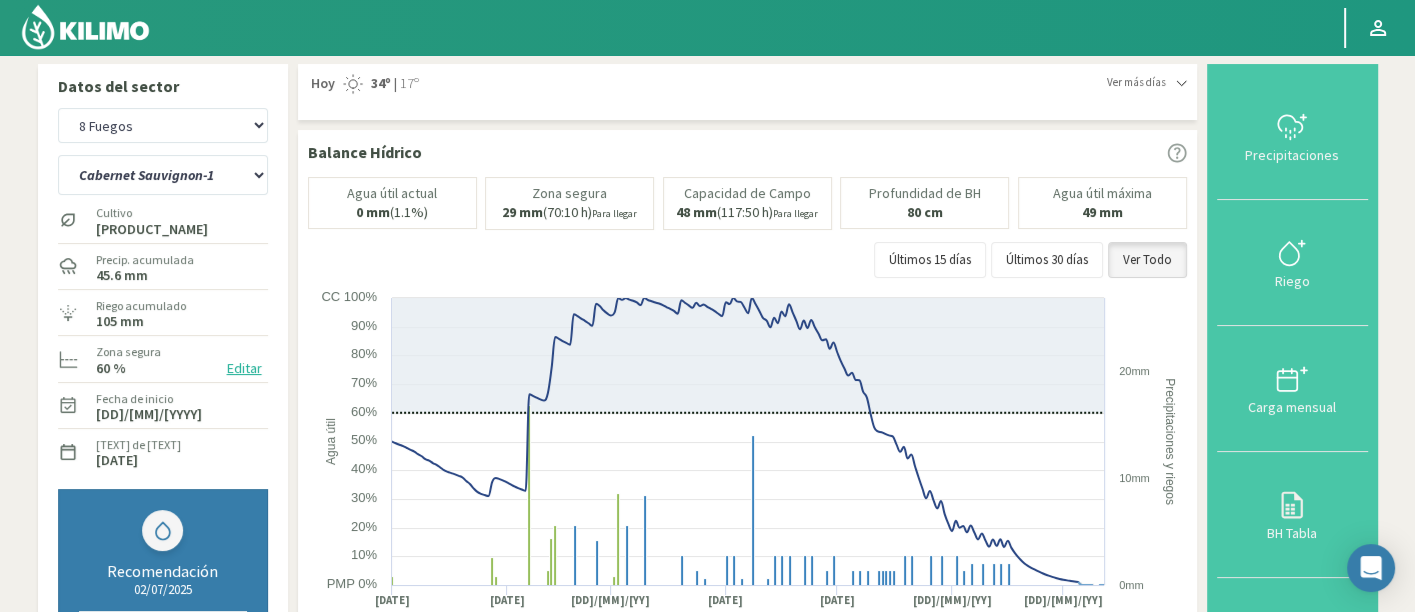 scroll, scrollTop: 0, scrollLeft: 0, axis: both 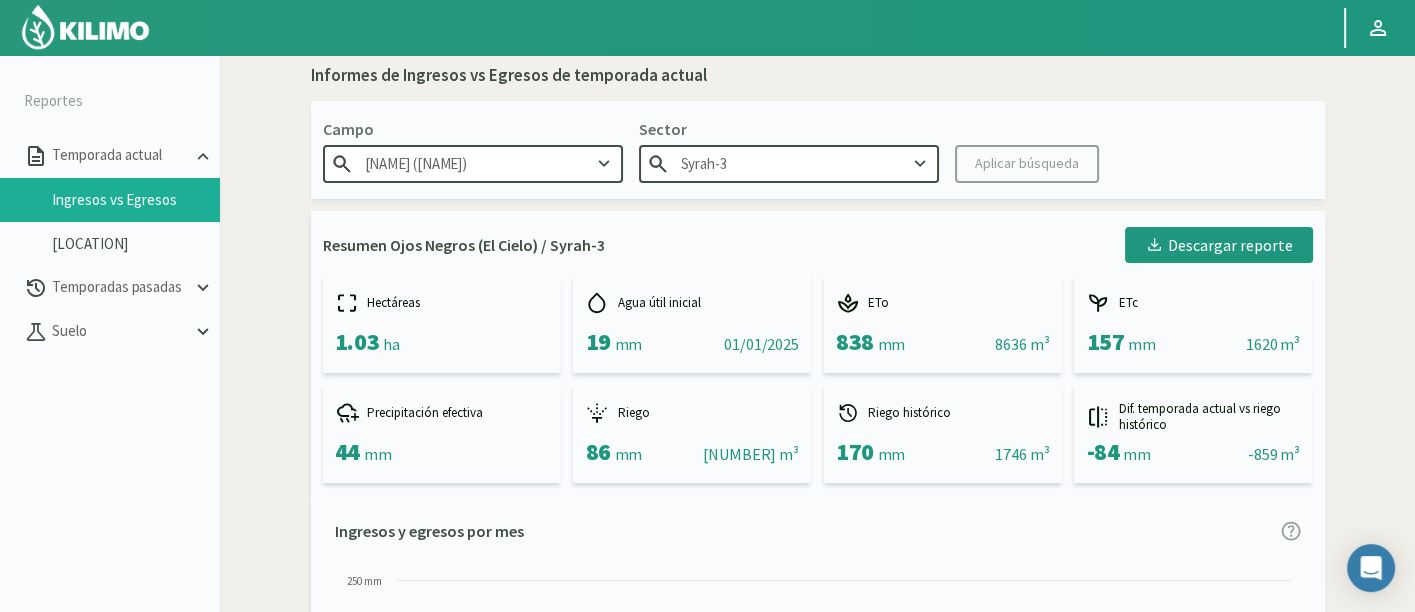 click on "Syrah-3" at bounding box center (789, 163) 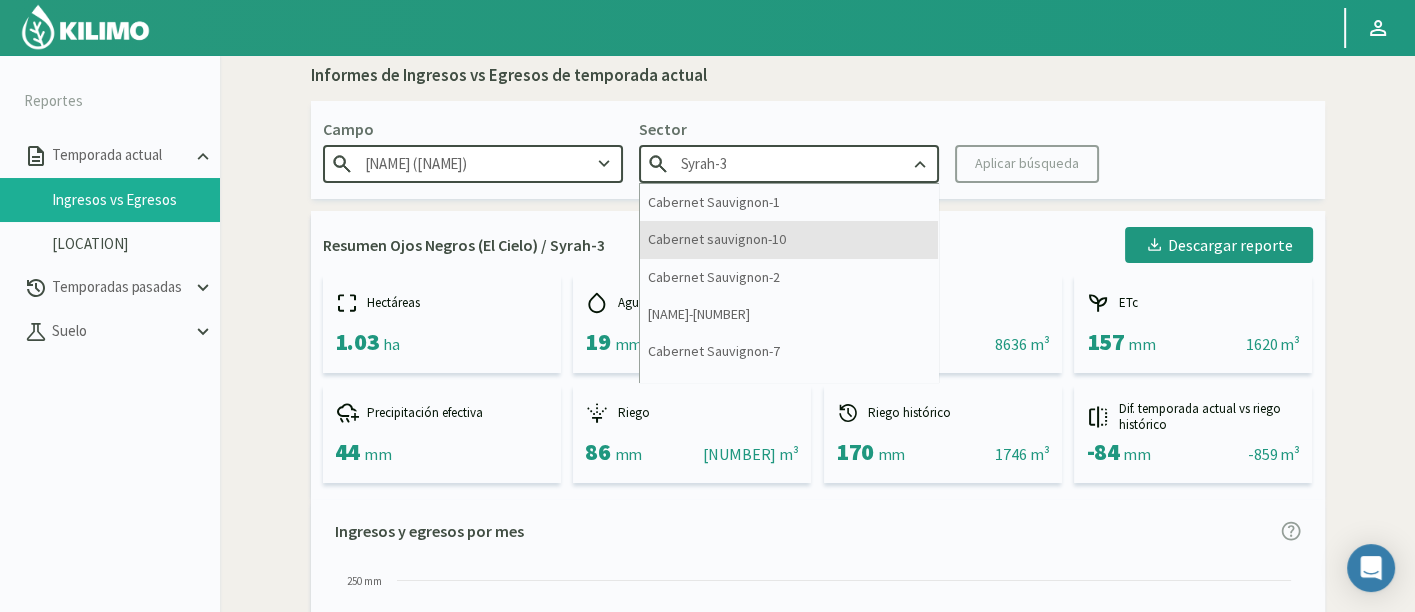 click on "Cabernet sauvignon-10" at bounding box center (789, 239) 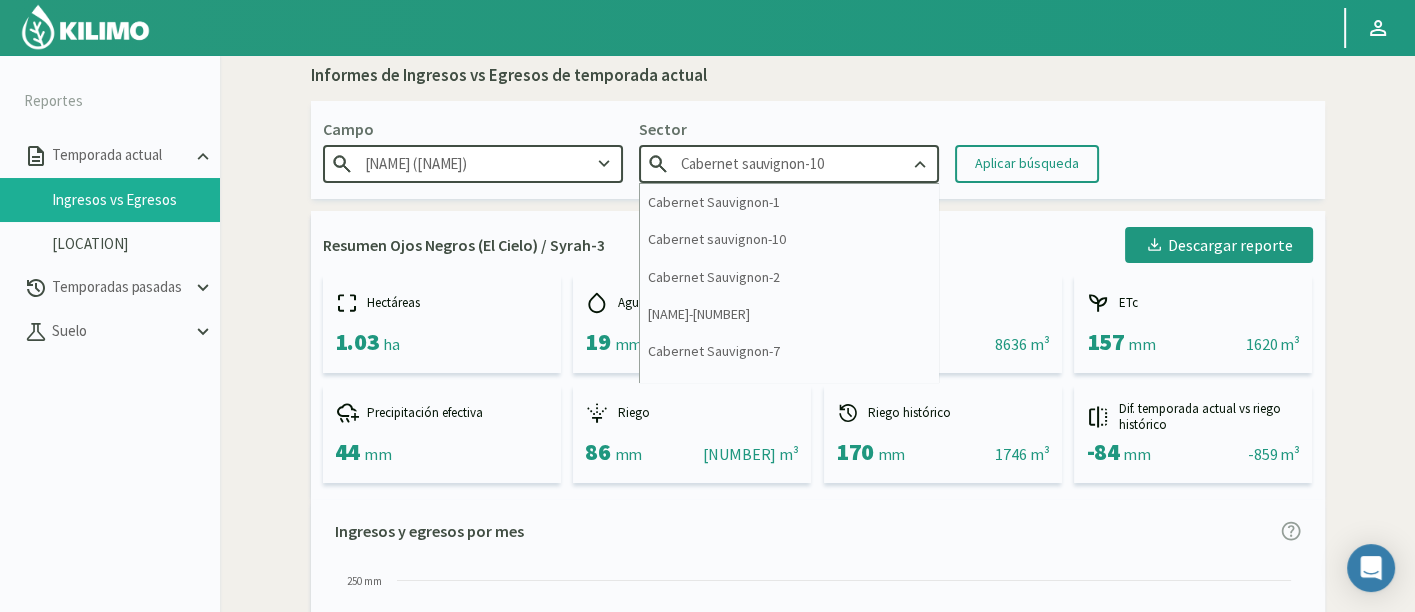 click on "Cabernet sauvignon-10" at bounding box center (789, 163) 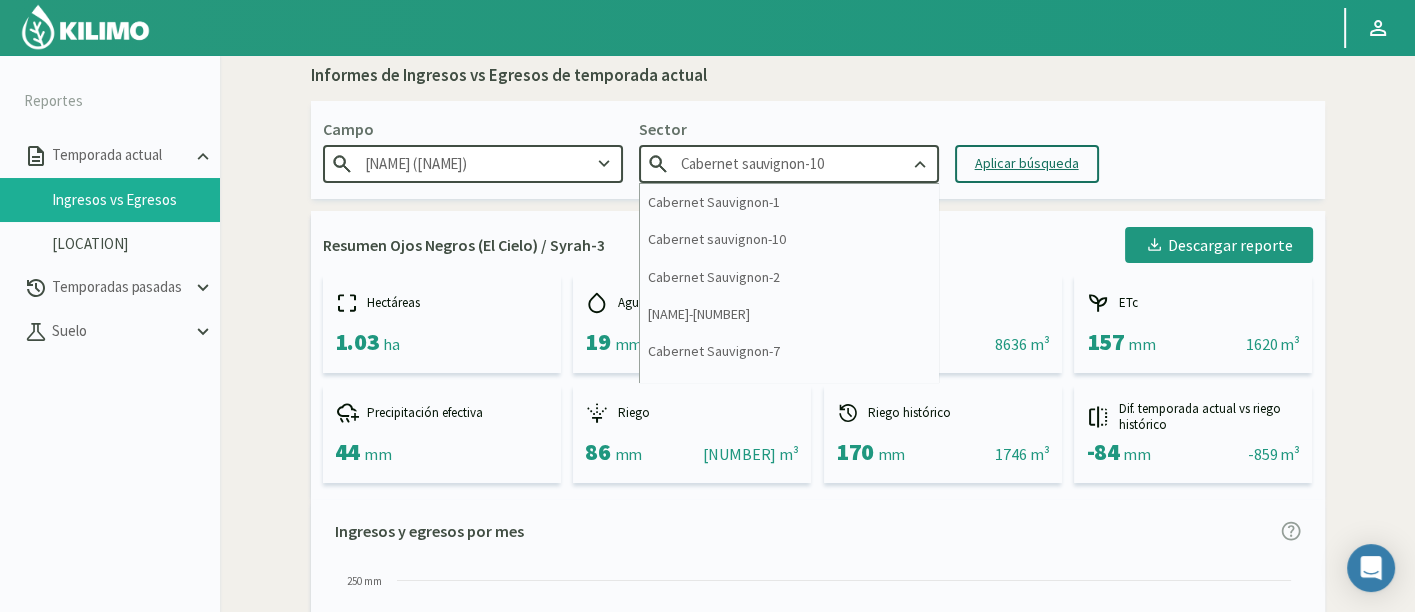 click on "Aplicar búsqueda" at bounding box center [1027, 163] 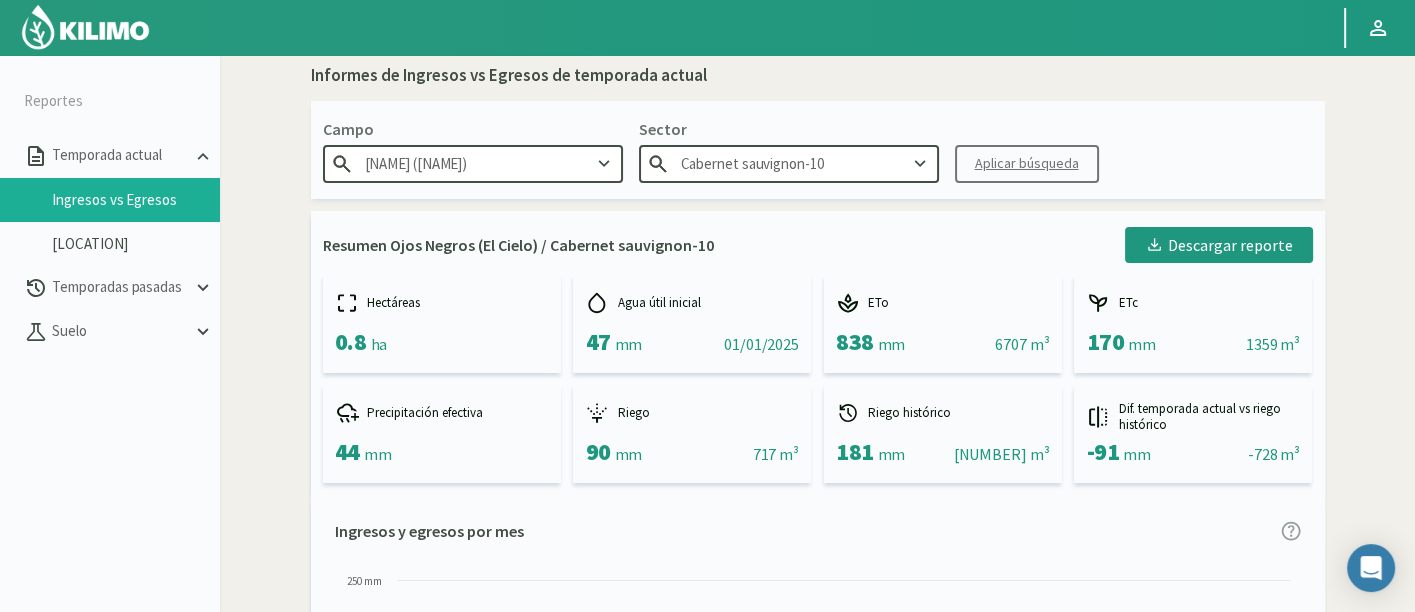 click on "Cabernet sauvignon-10" at bounding box center (789, 163) 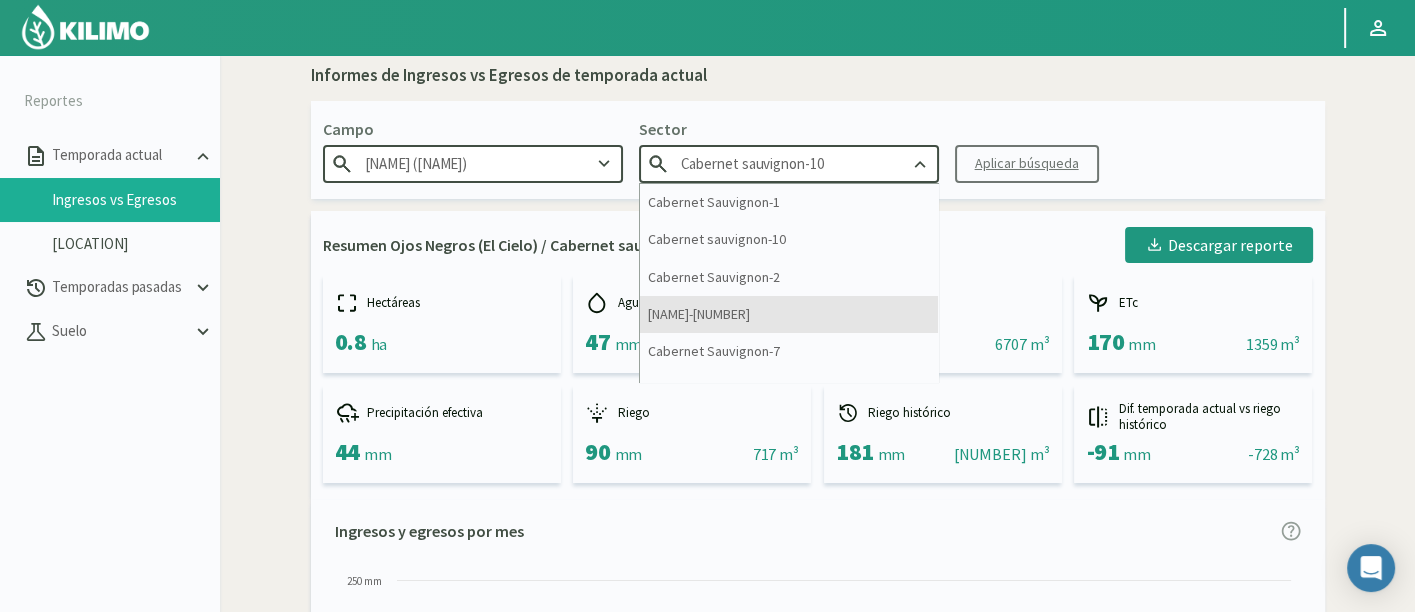 click on "[NAME]-[NUMBER]" at bounding box center [789, 314] 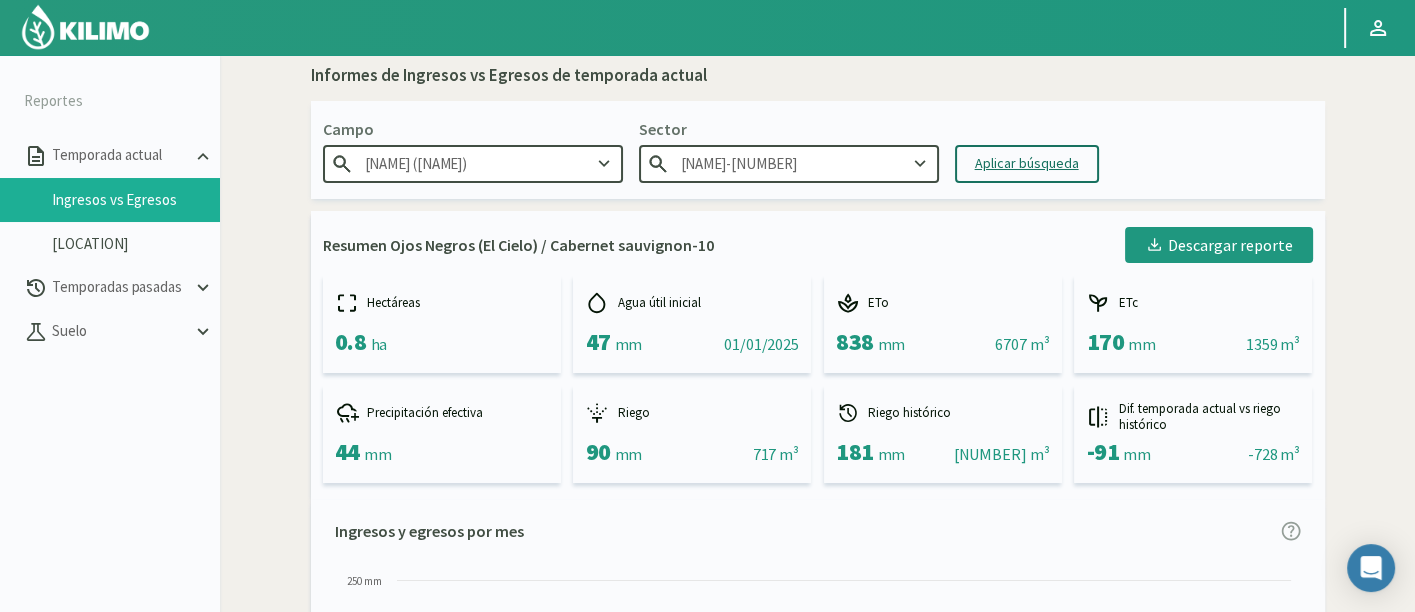click on "Aplicar búsqueda" at bounding box center (1027, 163) 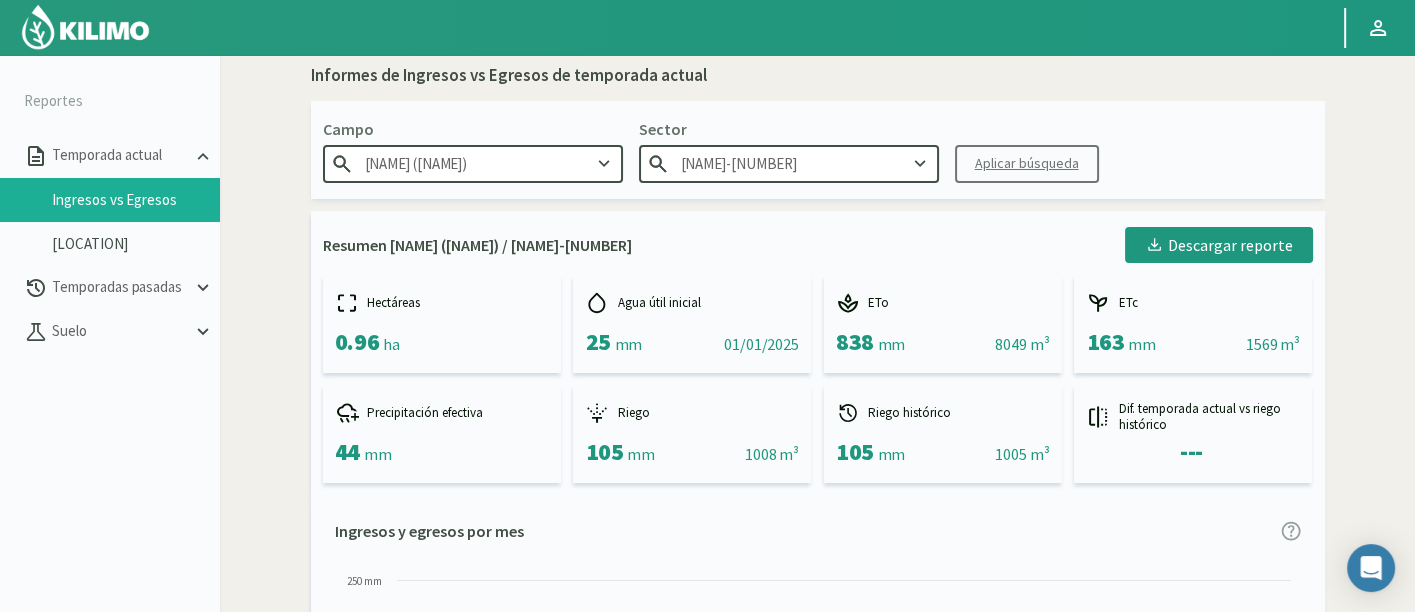 click on "[BRAND]-[NUMBER]" at bounding box center (789, 163) 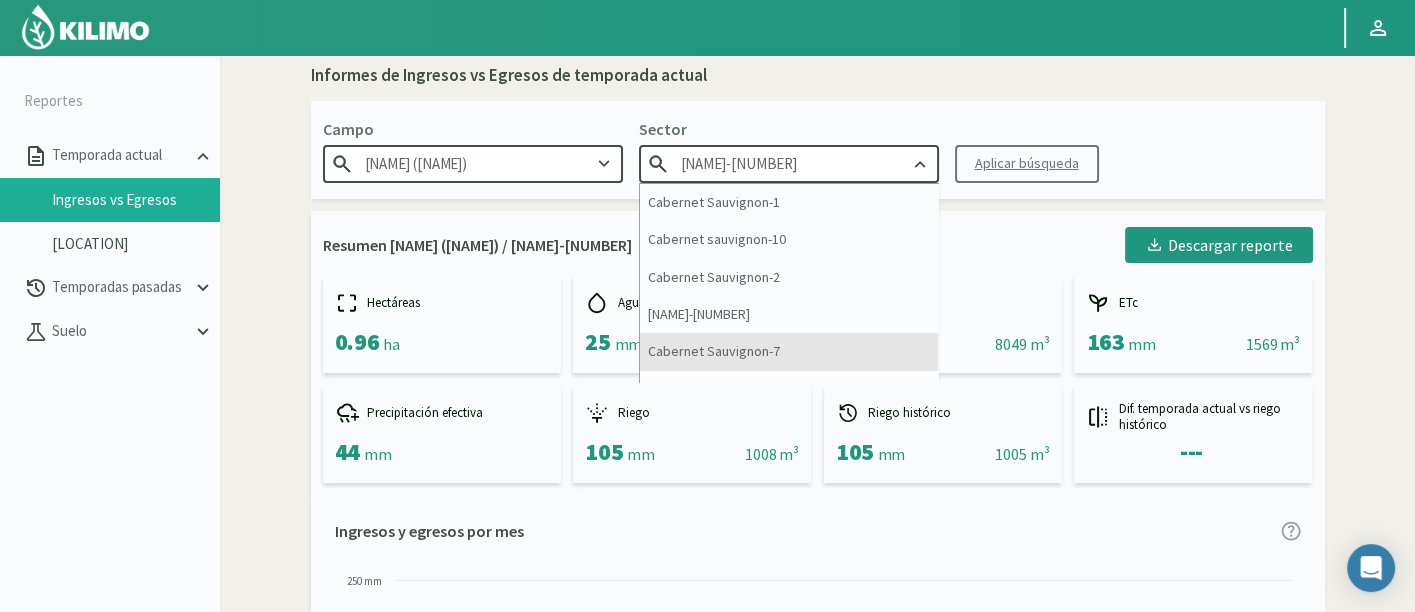 scroll, scrollTop: 111, scrollLeft: 0, axis: vertical 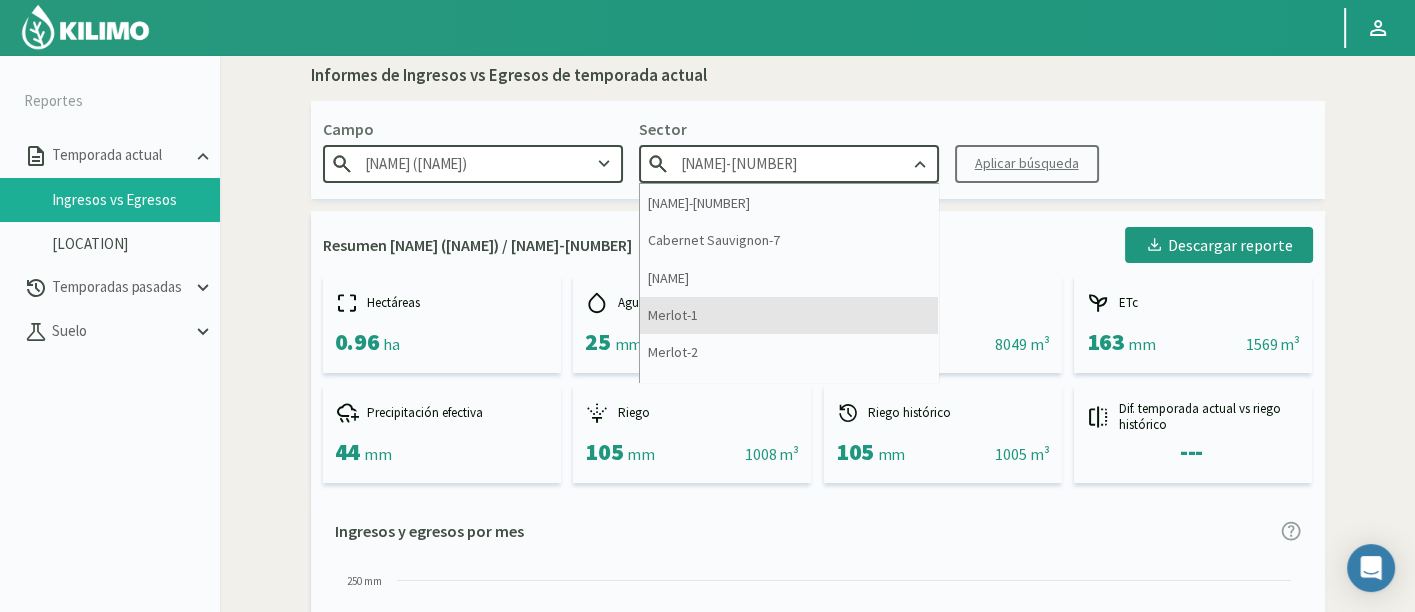 click on "Merlot-1" at bounding box center [789, 315] 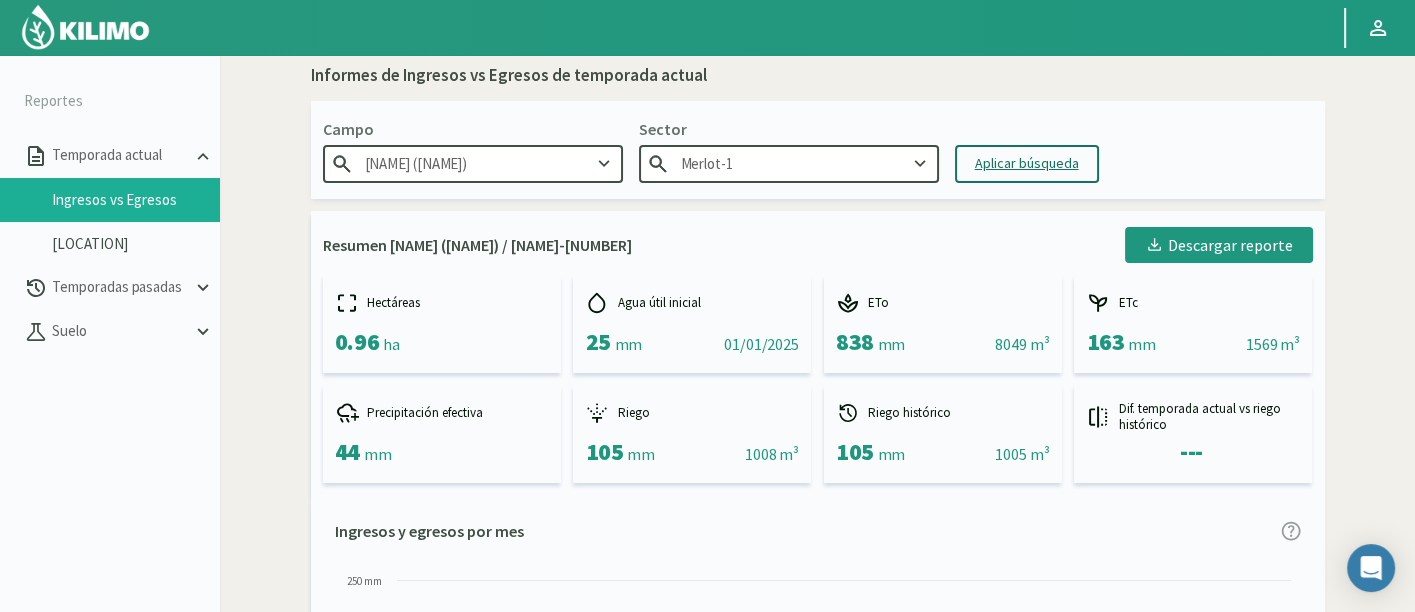 click on "Aplicar búsqueda" at bounding box center (1027, 163) 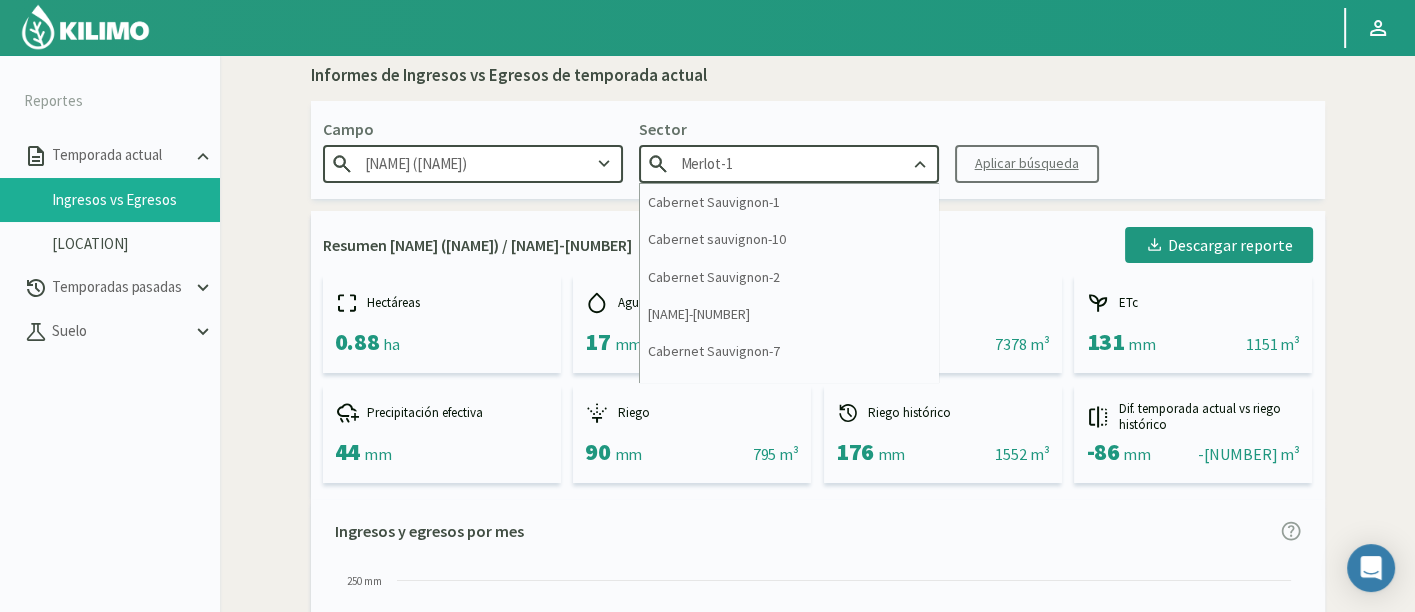 click on "Merlot-1" at bounding box center [789, 163] 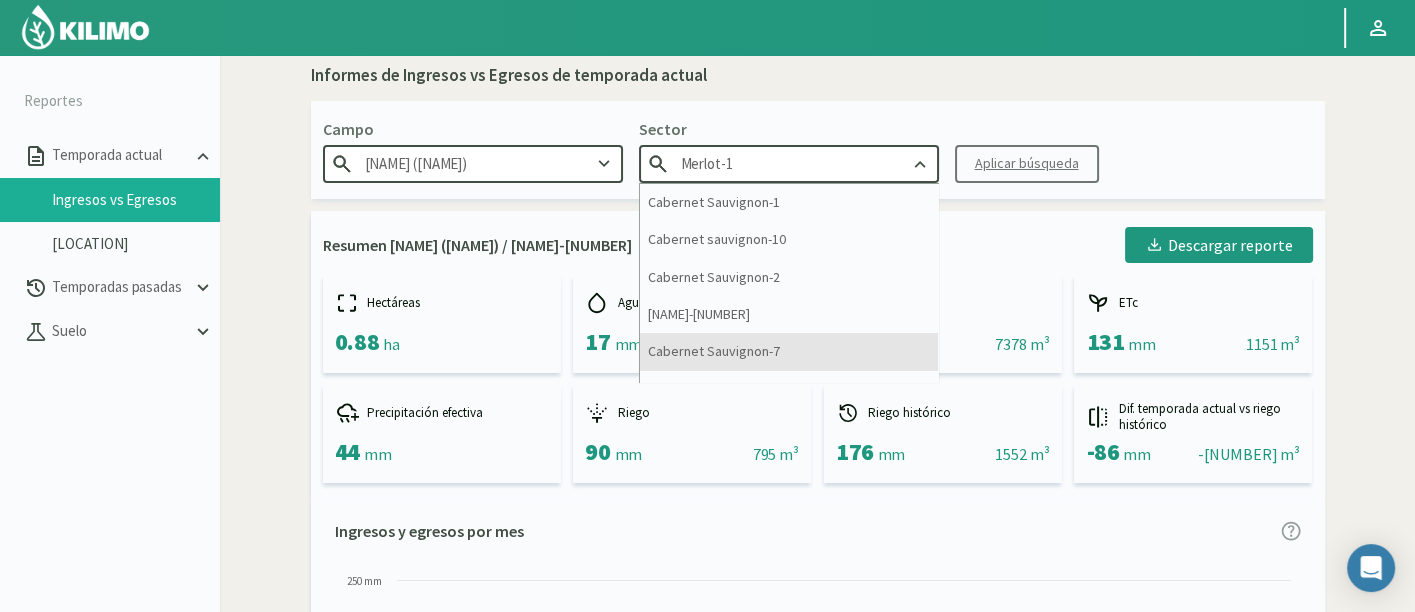 click on "Cabernet Sauvignon-7" at bounding box center [789, 351] 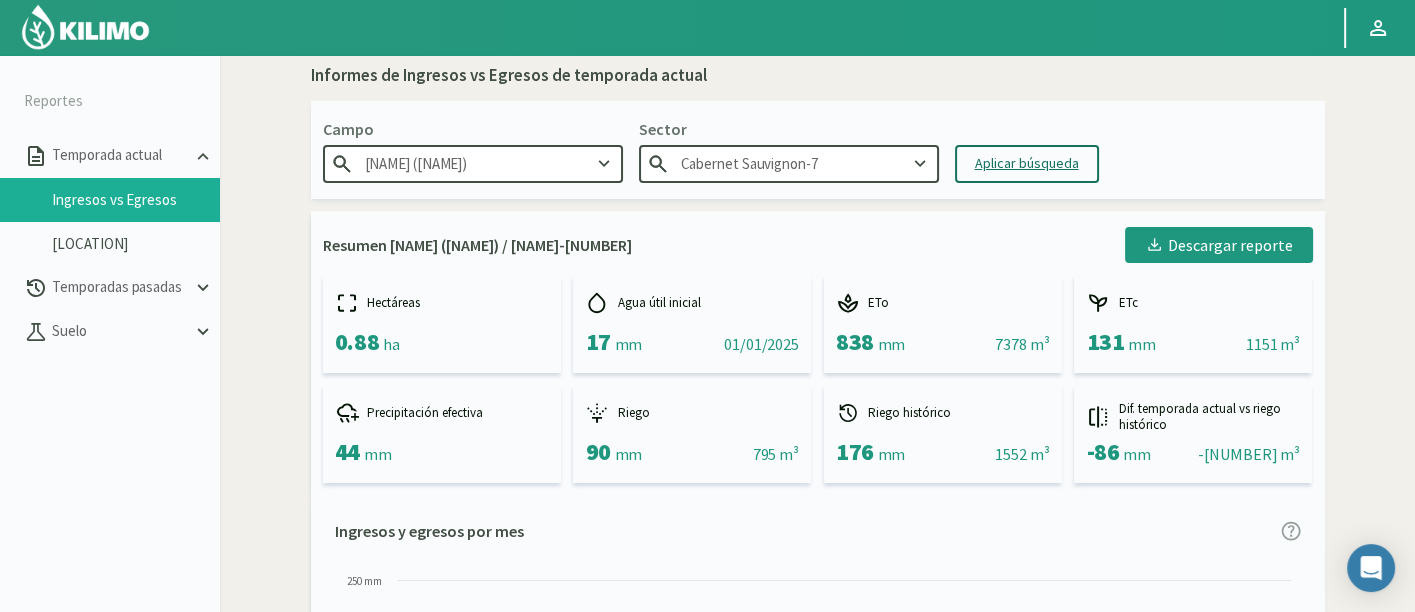 click on "Aplicar búsqueda" at bounding box center (1027, 163) 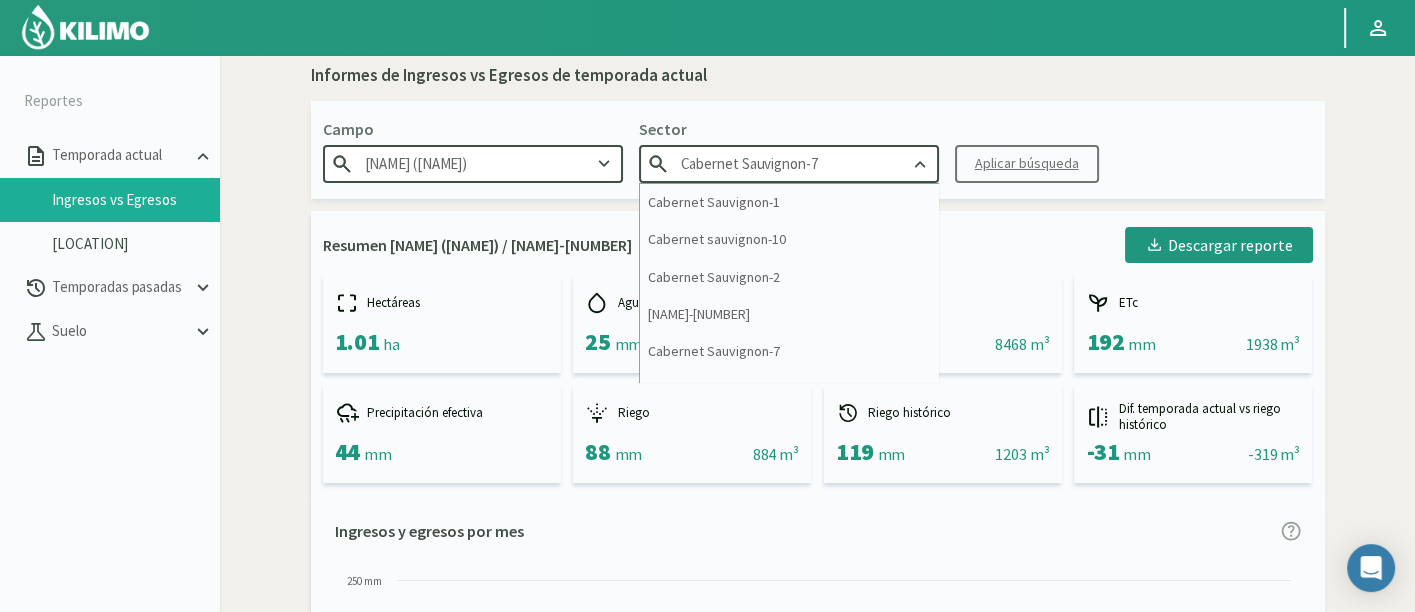 click on "Cabernet Sauvignon-7" at bounding box center [789, 163] 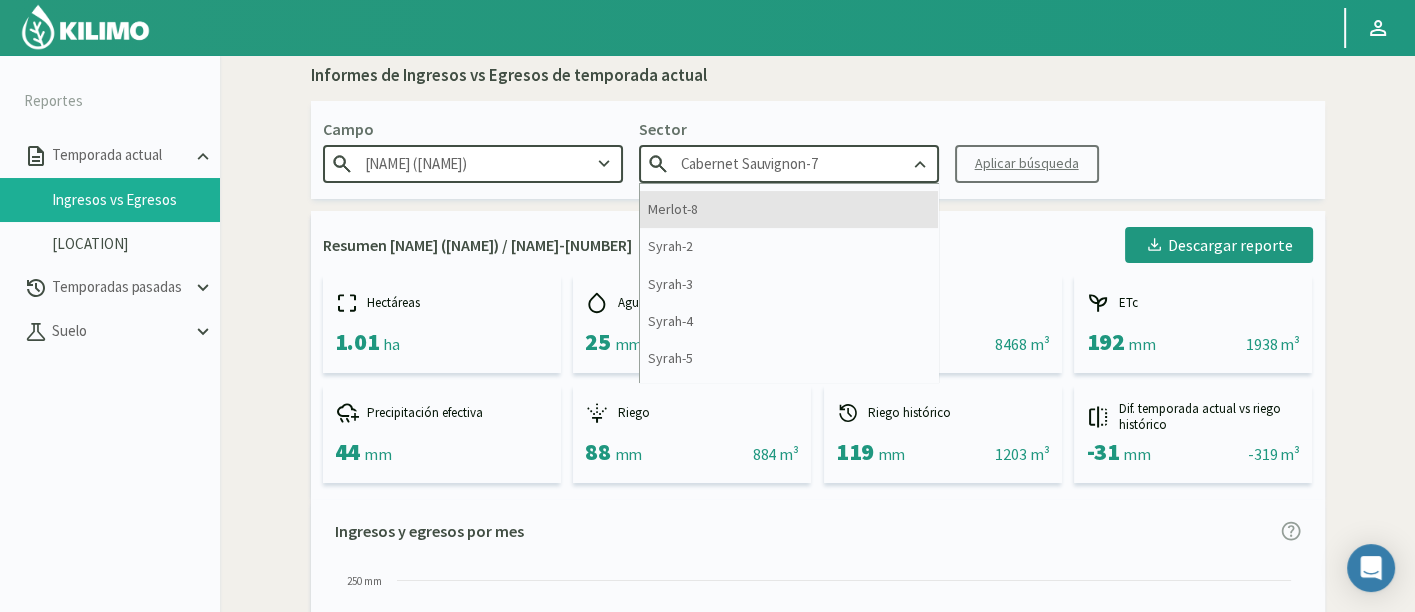 scroll, scrollTop: 444, scrollLeft: 0, axis: vertical 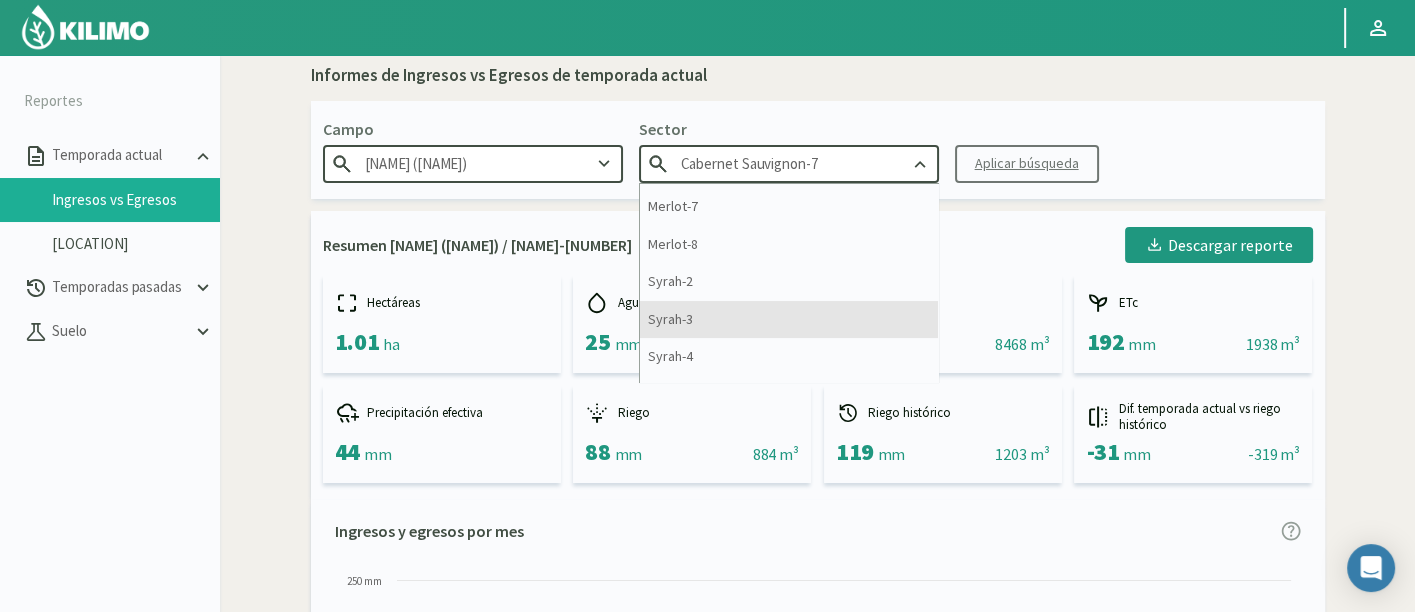 click on "[CROP]-[NUMBER]" at bounding box center [789, 319] 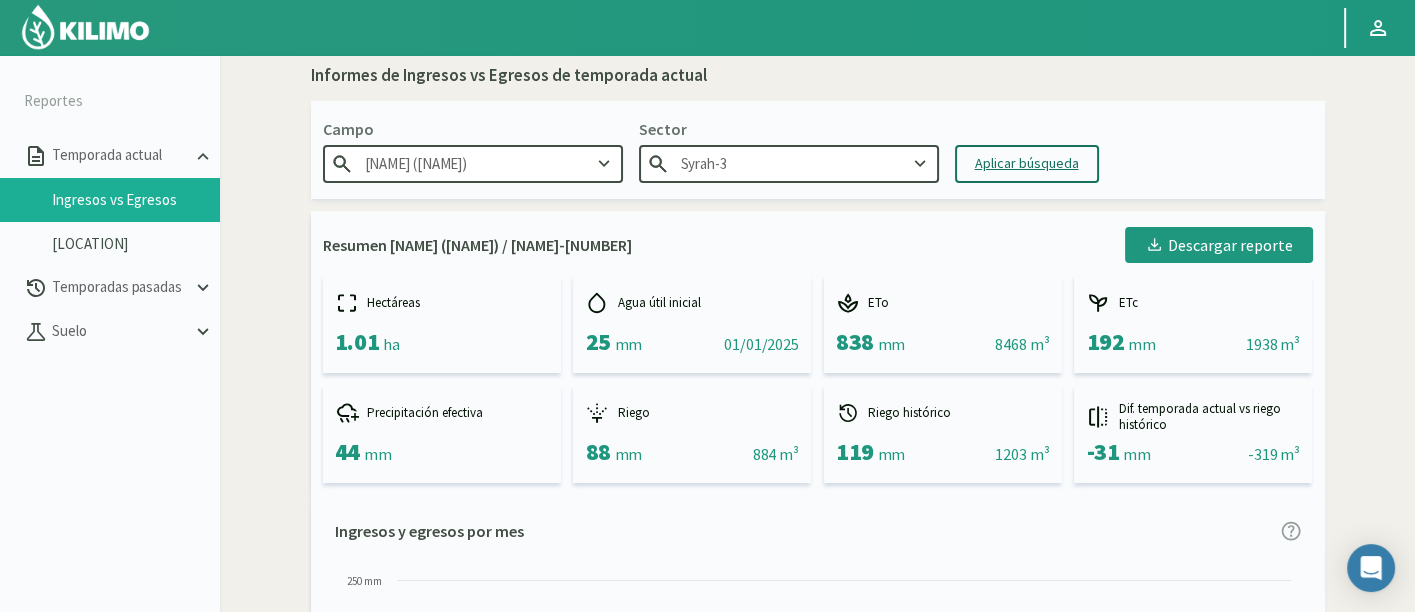 click on "Aplicar búsqueda" at bounding box center (1027, 163) 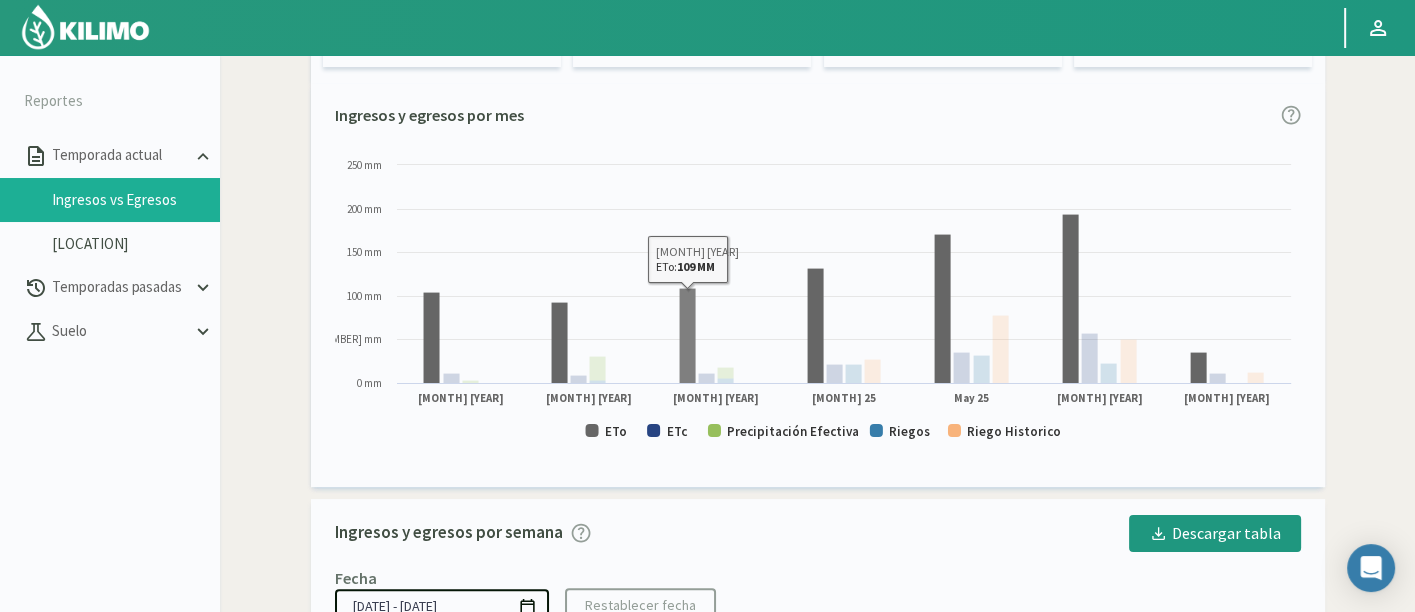 scroll, scrollTop: 456, scrollLeft: 0, axis: vertical 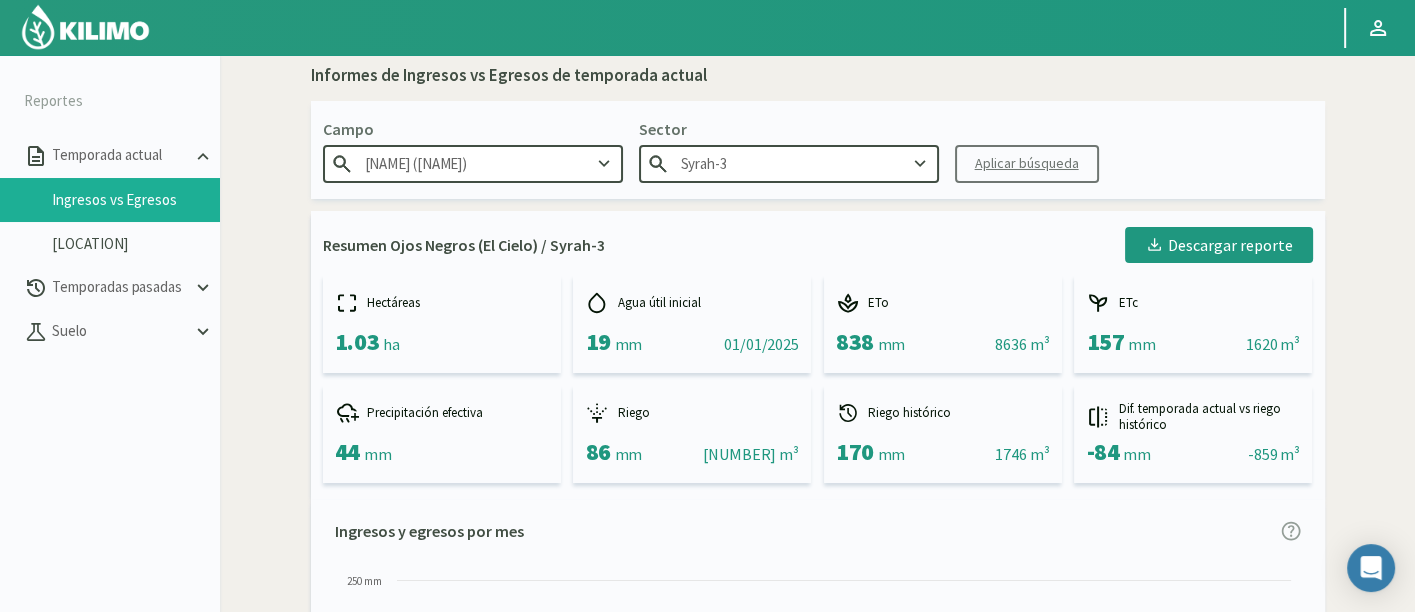 click on "[CROP]-[NUMBER]" at bounding box center (789, 163) 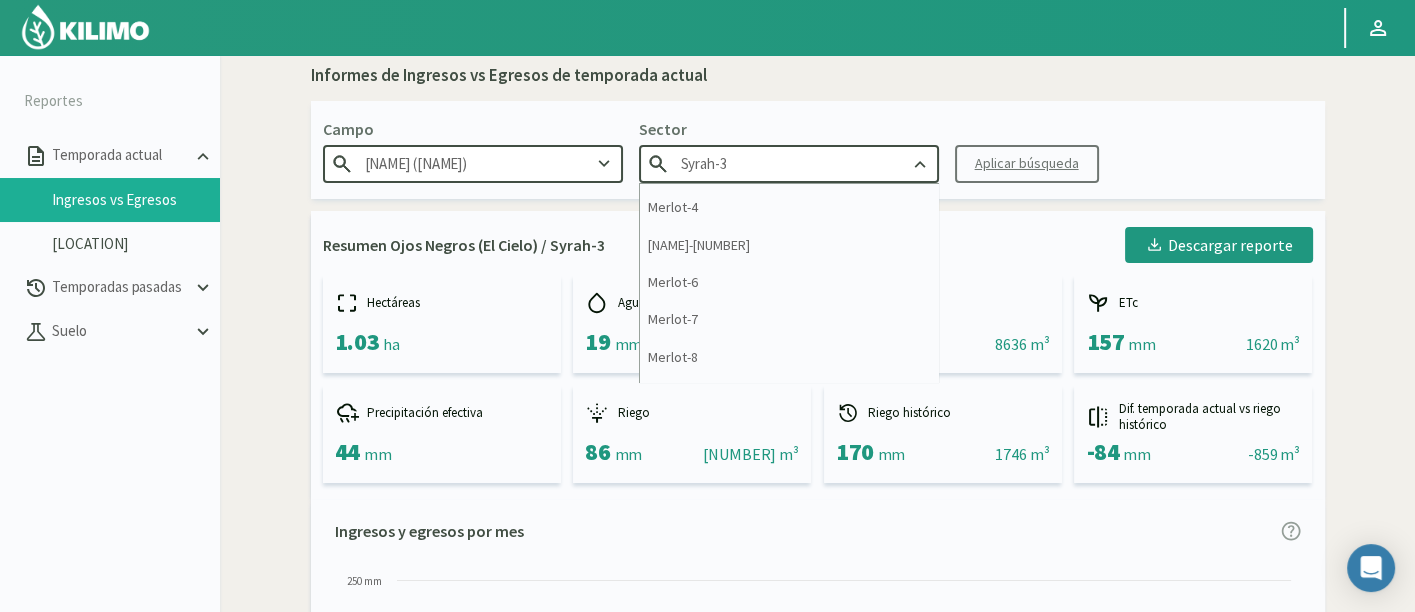 scroll, scrollTop: 444, scrollLeft: 0, axis: vertical 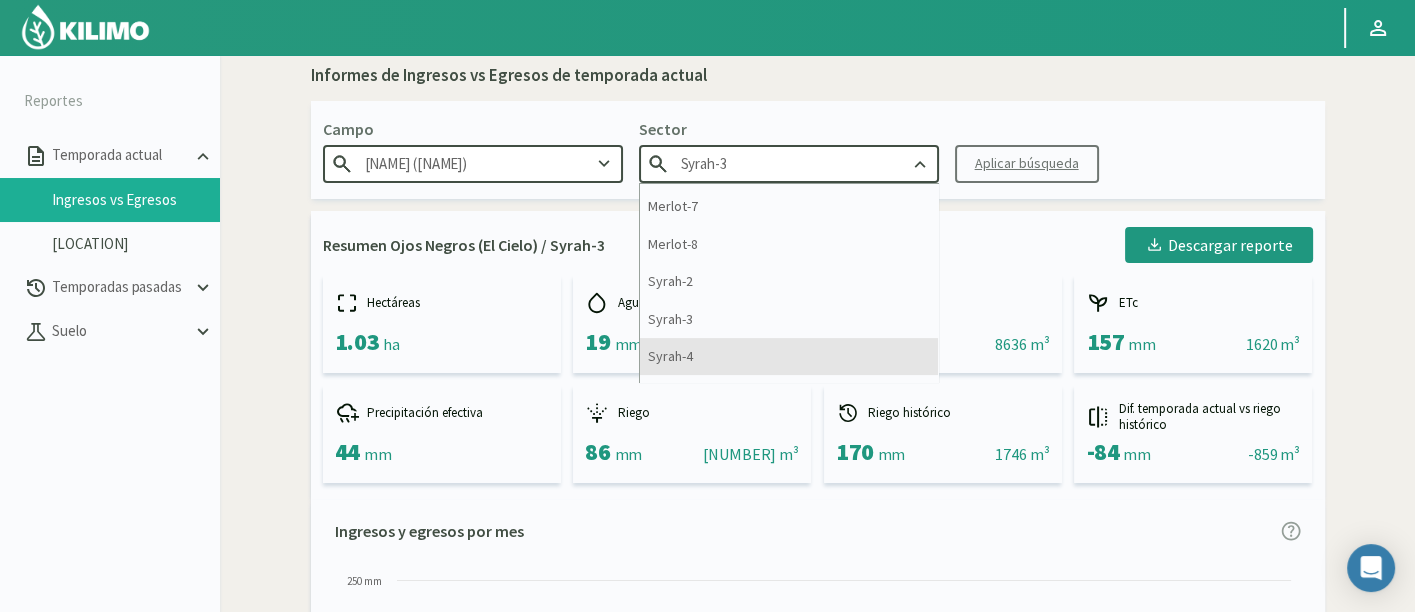 click on "[PLACE]-[NUMBER]" at bounding box center (789, 356) 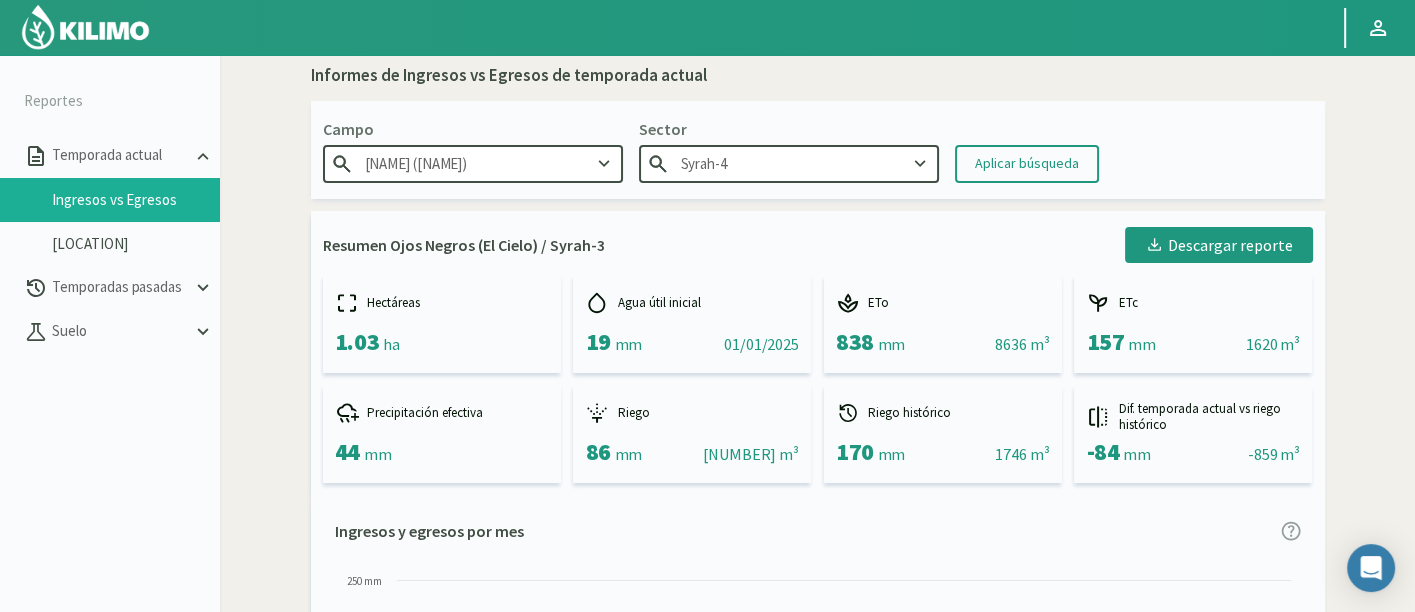 click on "Aplicar búsqueda" at bounding box center (1027, 163) 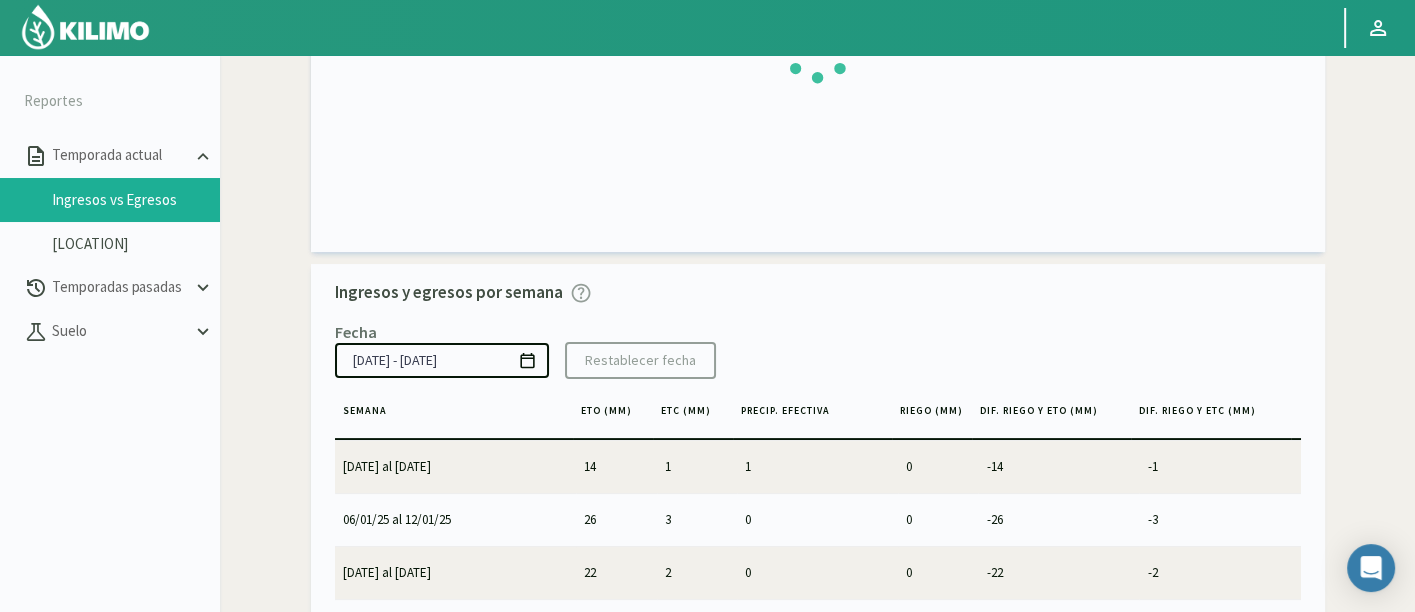 scroll, scrollTop: 456, scrollLeft: 0, axis: vertical 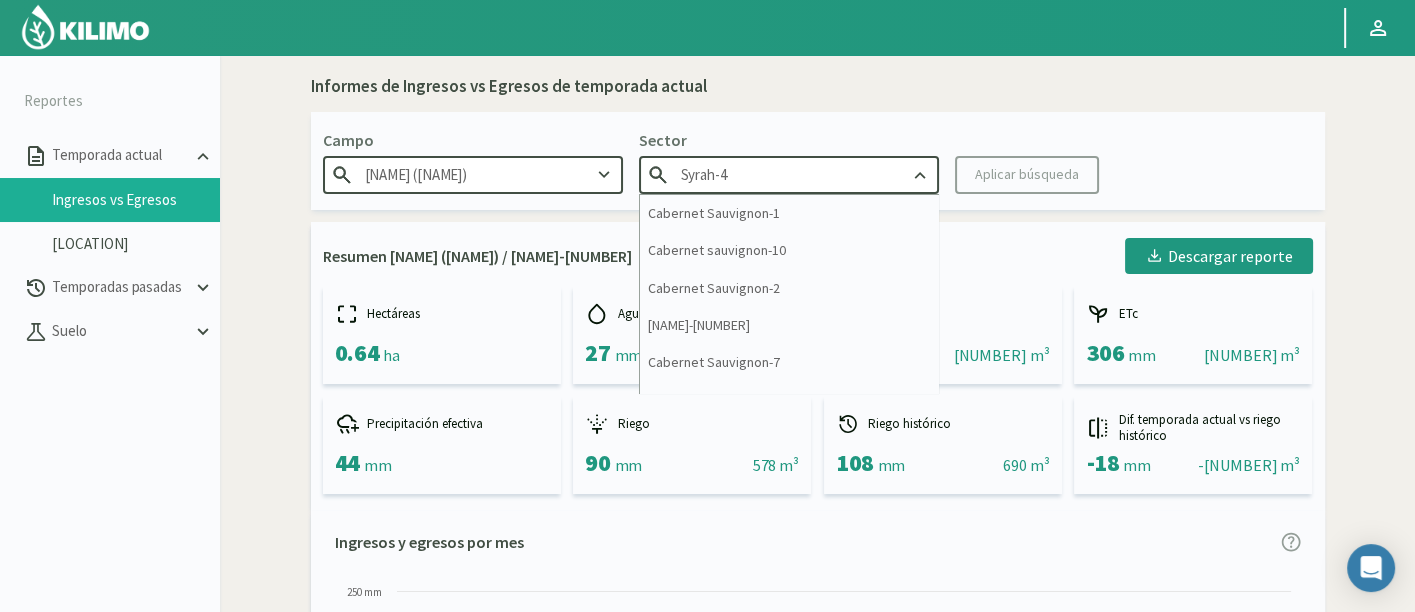 click on "[PLACE]-[NUMBER]" at bounding box center (789, 174) 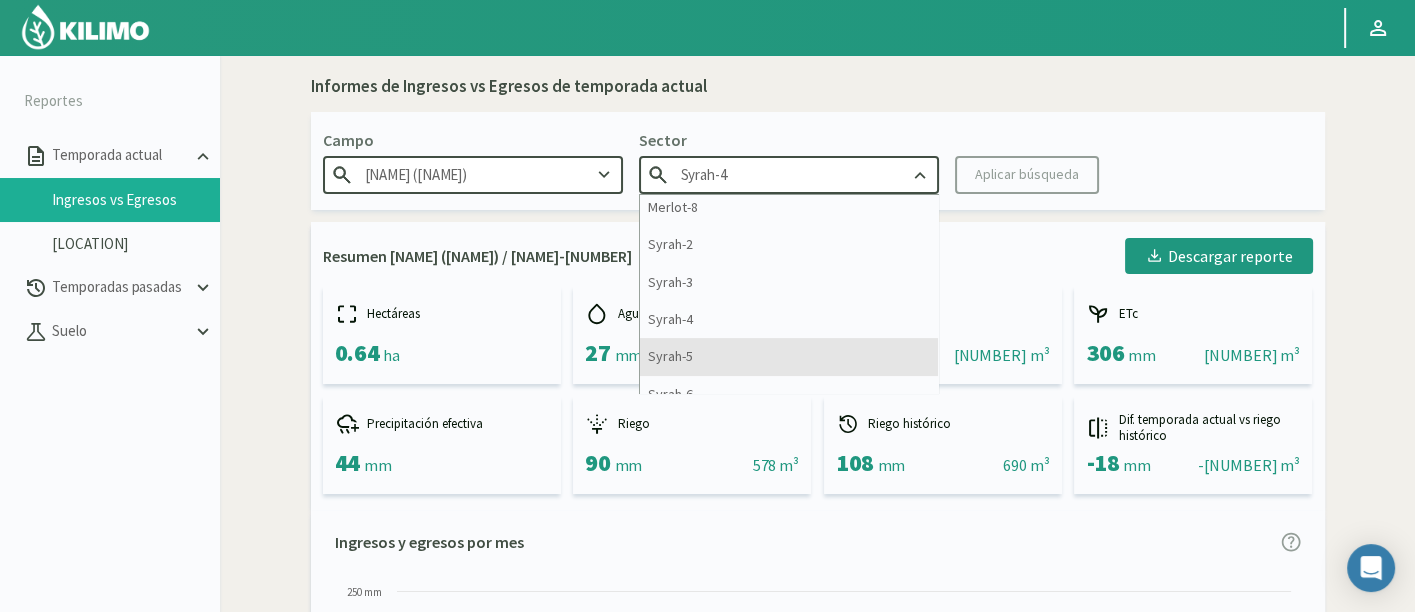 scroll, scrollTop: 555, scrollLeft: 0, axis: vertical 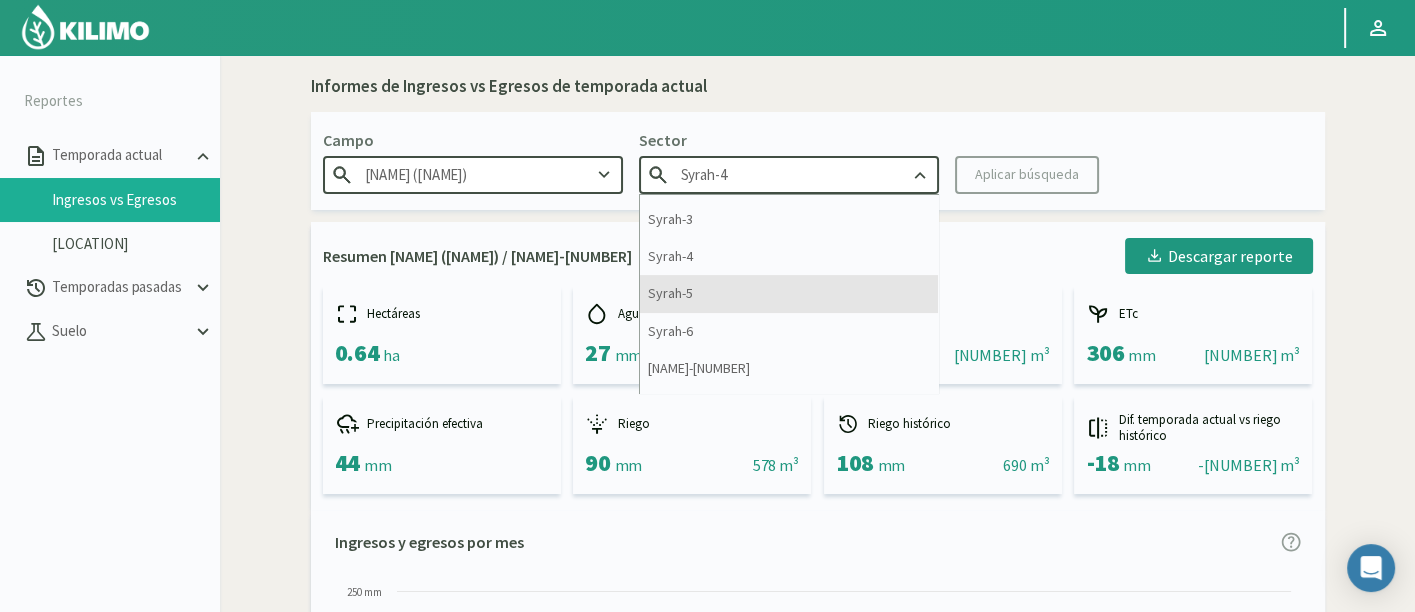 click on "[PLACE]-[NUMBER]" at bounding box center [789, 293] 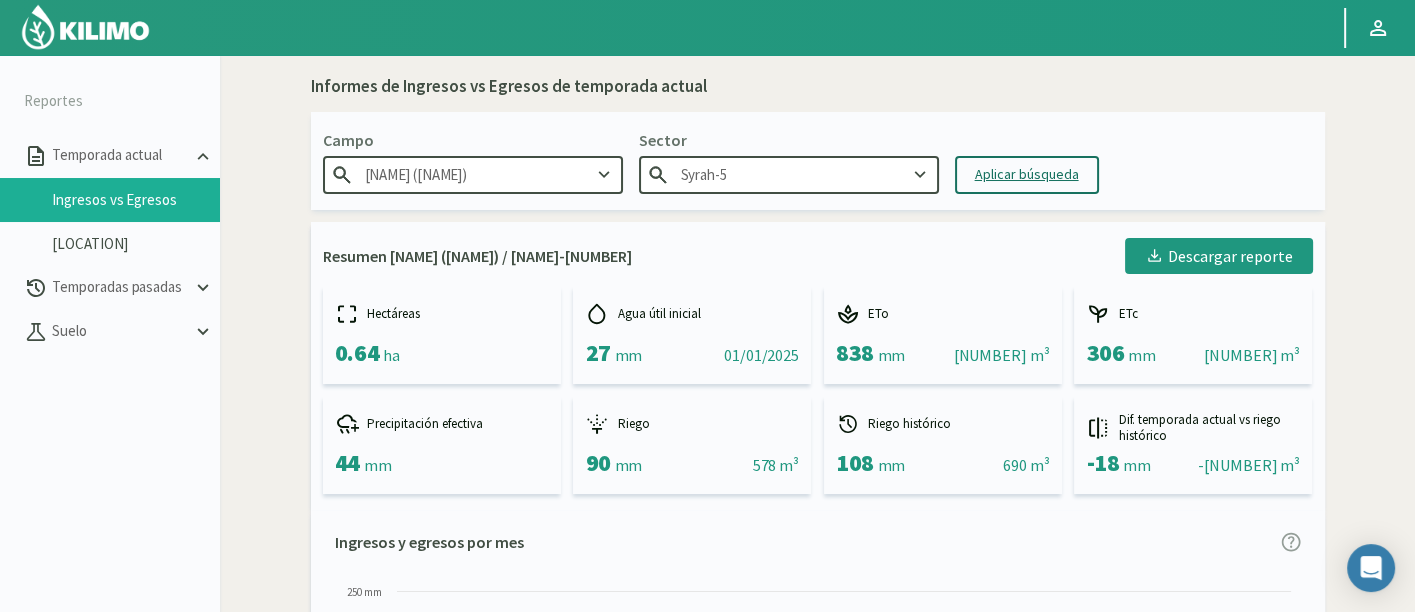 click on "Aplicar búsqueda" at bounding box center (1027, 175) 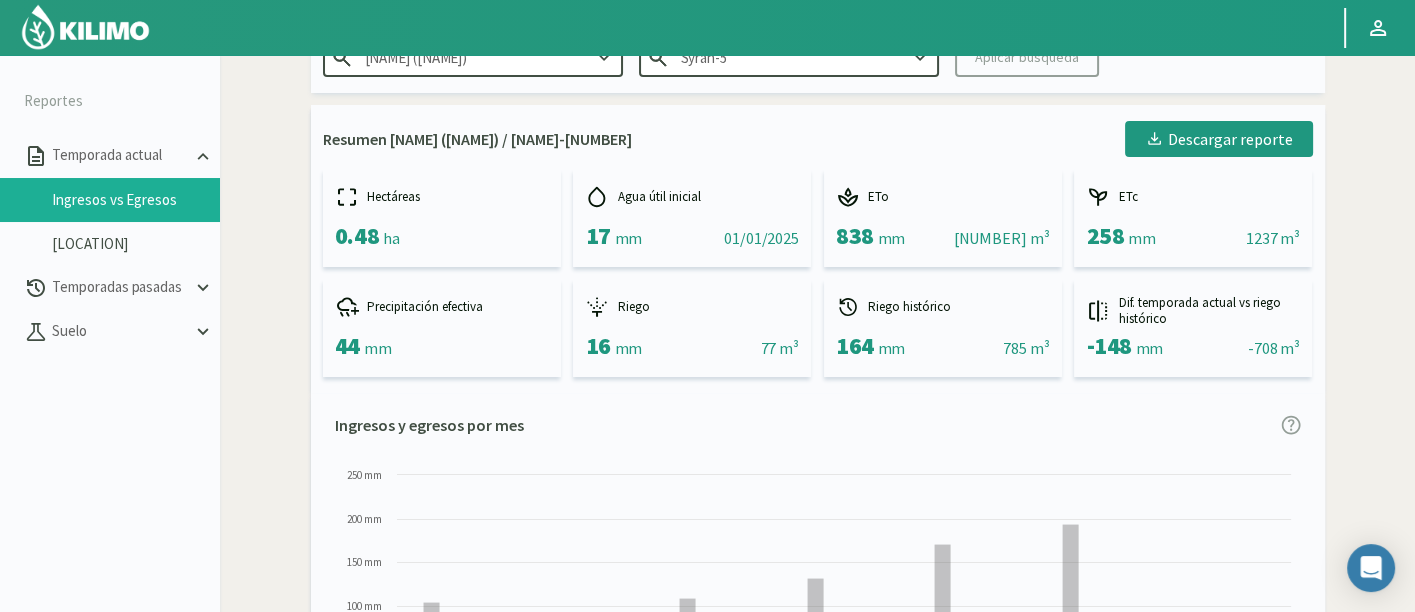 scroll, scrollTop: 111, scrollLeft: 0, axis: vertical 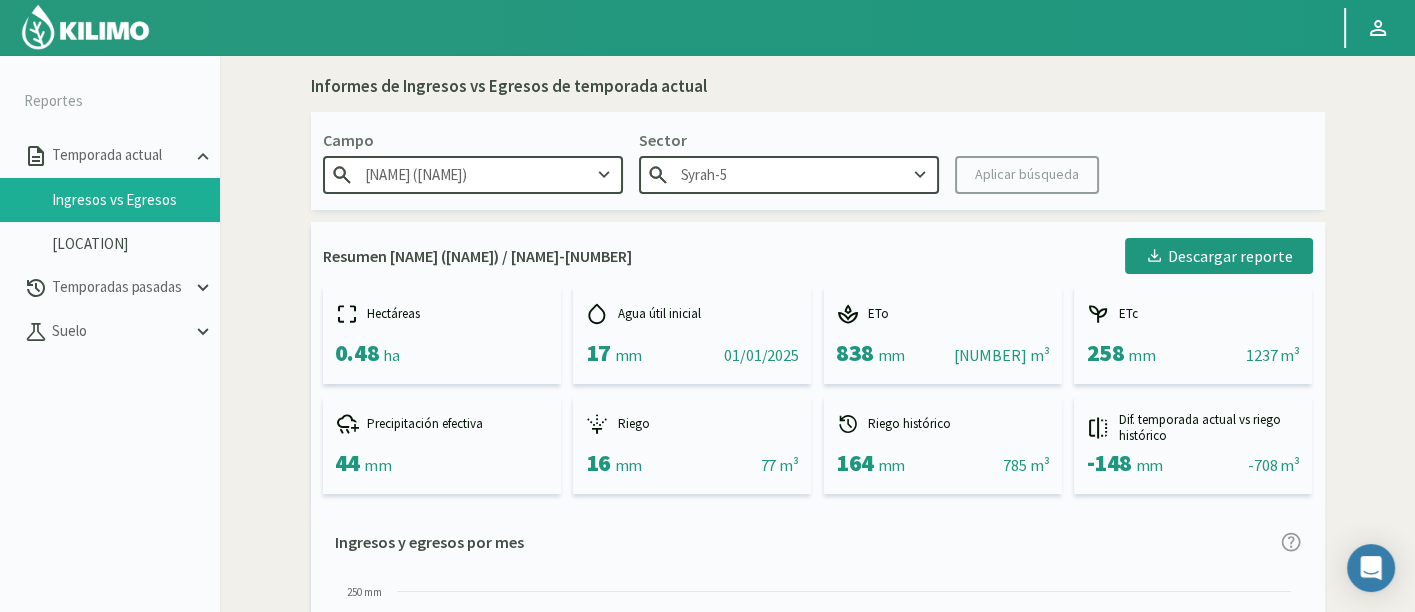 click on "[PLACE]-[NUMBER]" at bounding box center (789, 174) 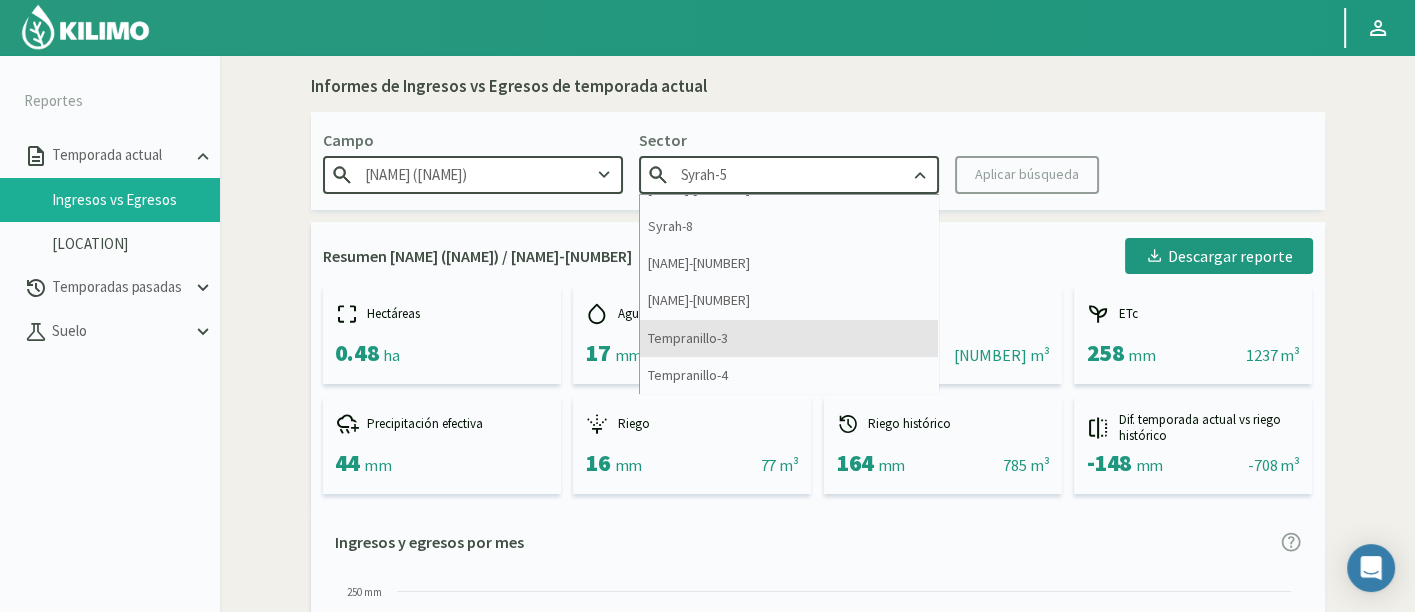 scroll, scrollTop: 736, scrollLeft: 0, axis: vertical 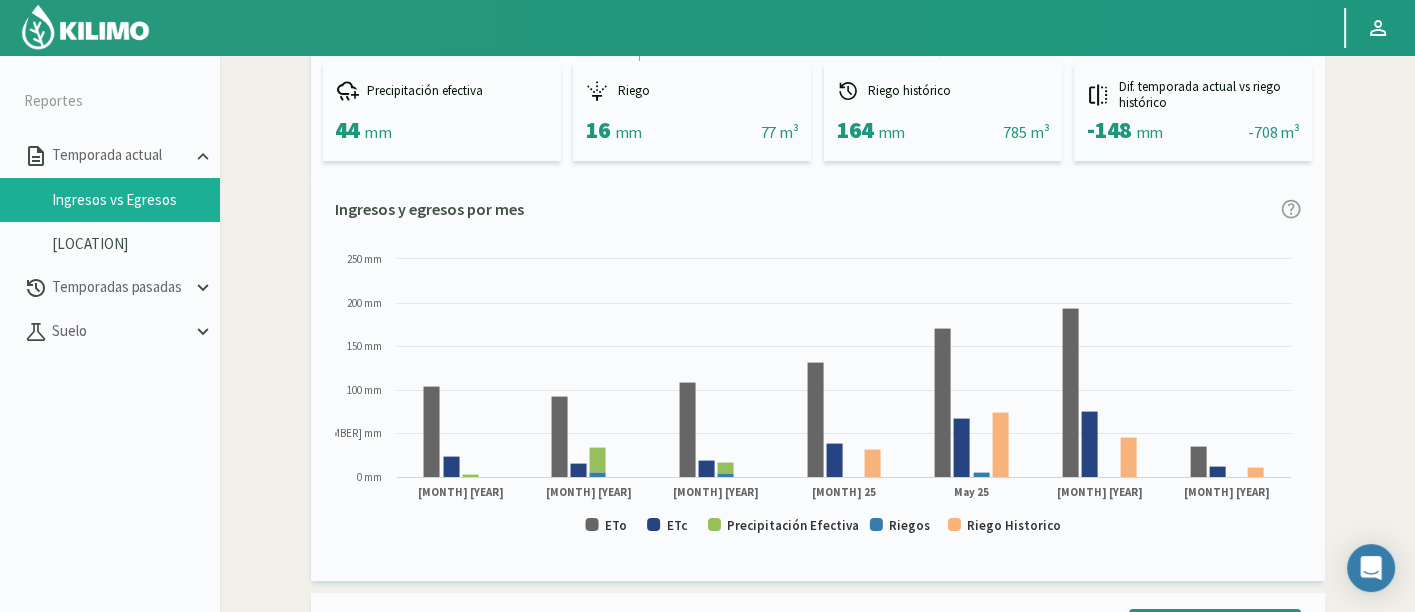 click on "Ingresos y egresos por mes
Created with Highcharts 9.2.2 ETo ETc Precipitación Efectiva Riegos Riego Historico Ene 25 Feb 25 Mar 25 Abr 25 May 25 Jun 25 Jul 25 0 mm 50 mm 100 mm 150 mm 200 mm 250 mm May 25 ​ Riegos:  6 MM" at bounding box center (818, 33) 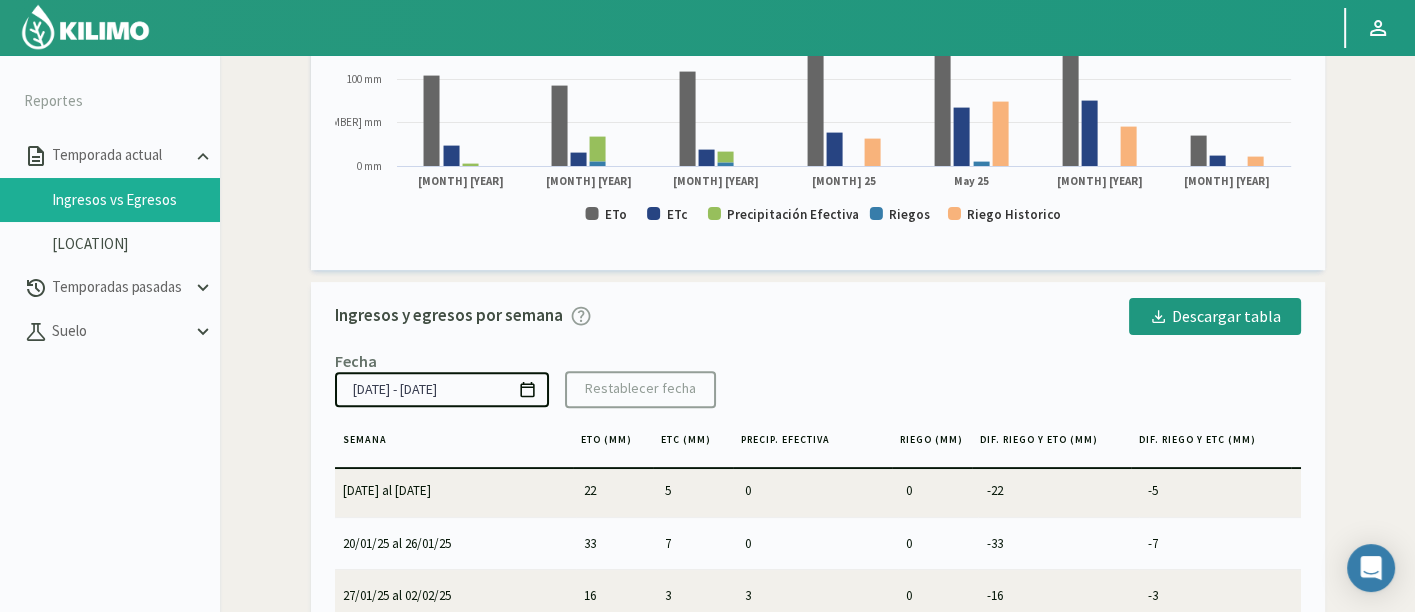 scroll, scrollTop: 666, scrollLeft: 0, axis: vertical 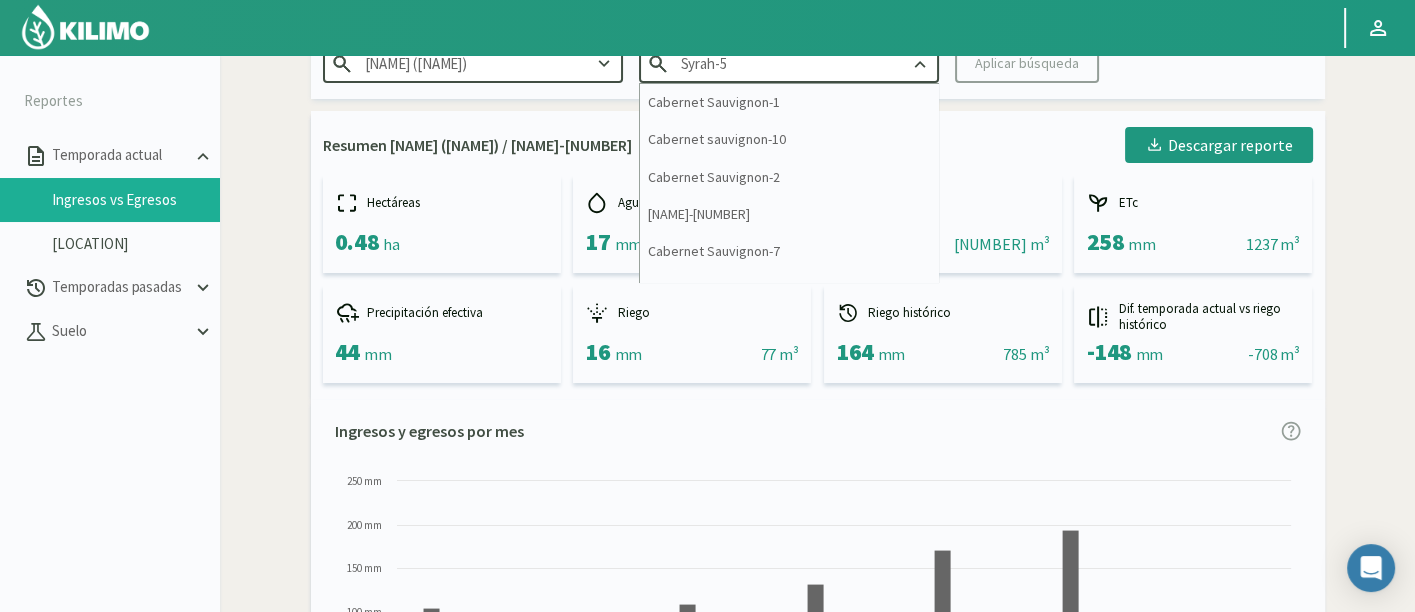 click on "[PLACE]-[NUMBER]" at bounding box center [789, 63] 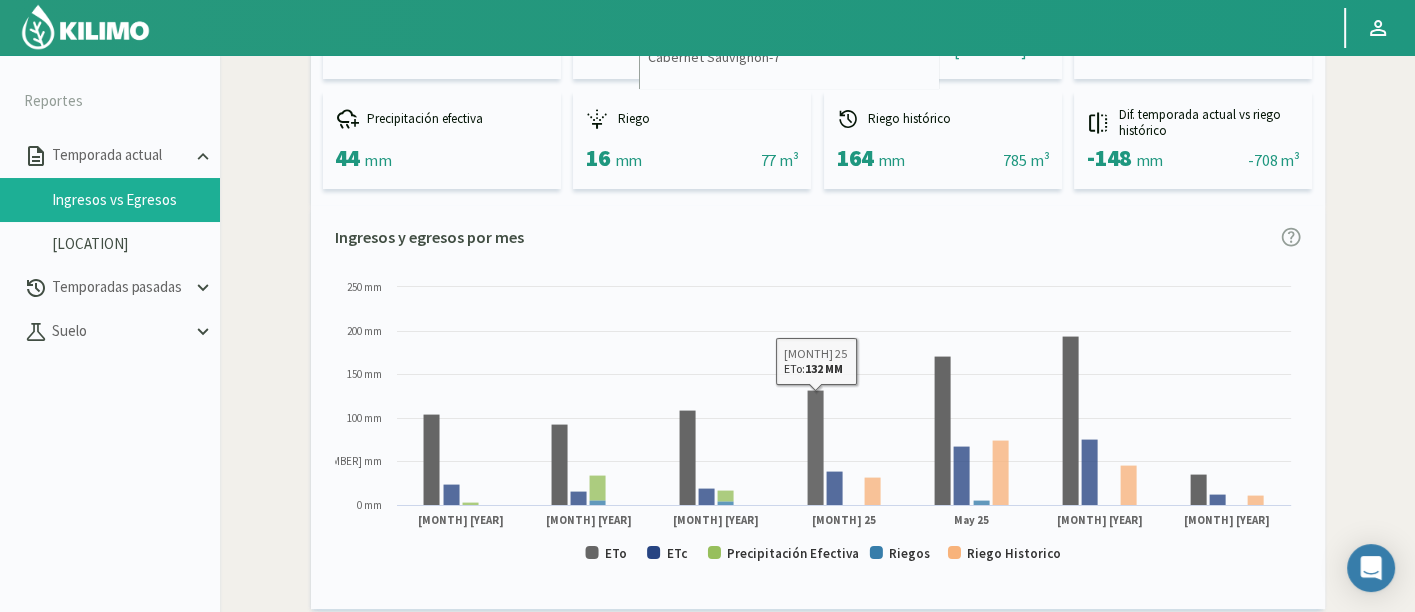 scroll, scrollTop: 111, scrollLeft: 0, axis: vertical 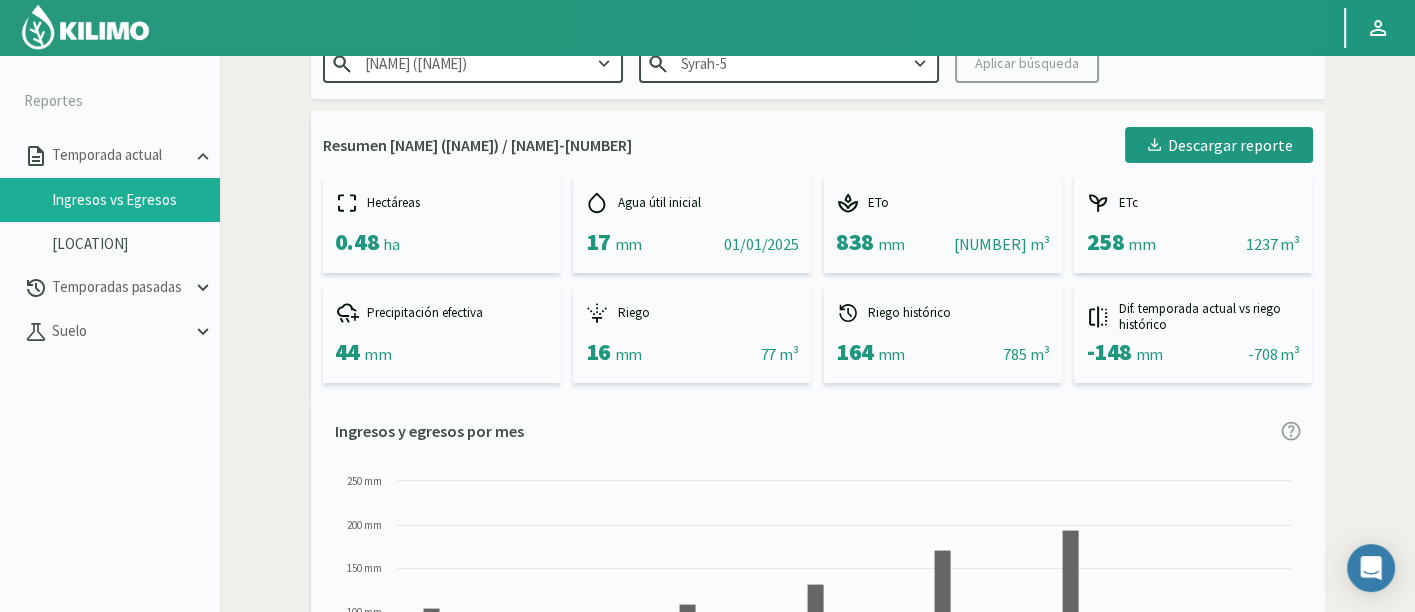 drag, startPoint x: 800, startPoint y: 216, endPoint x: 792, endPoint y: 181, distance: 35.902645 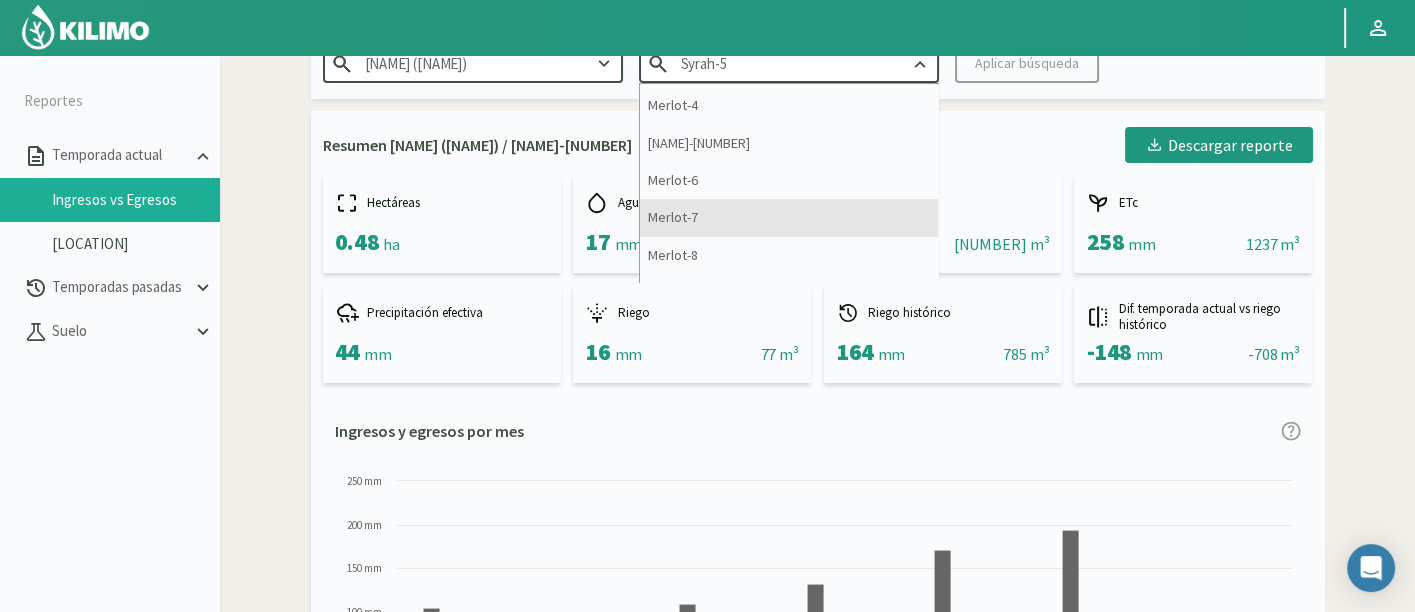 scroll, scrollTop: 555, scrollLeft: 0, axis: vertical 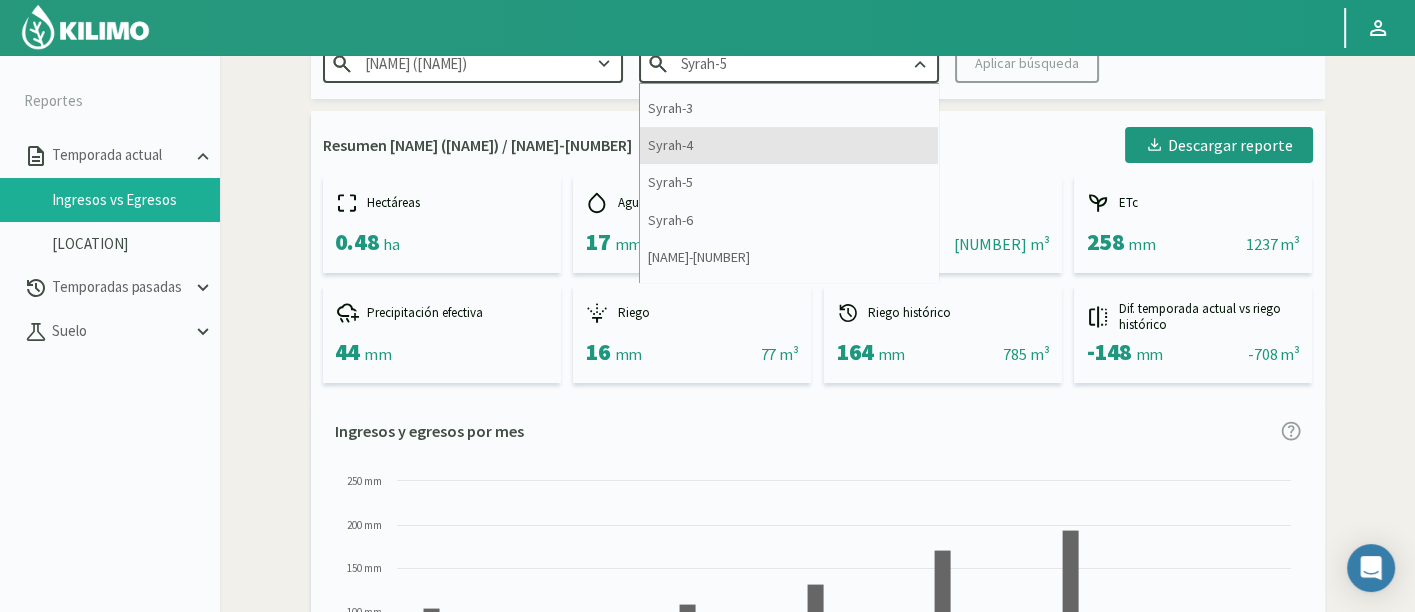click on "[PLACE]-[NUMBER]" at bounding box center (789, 145) 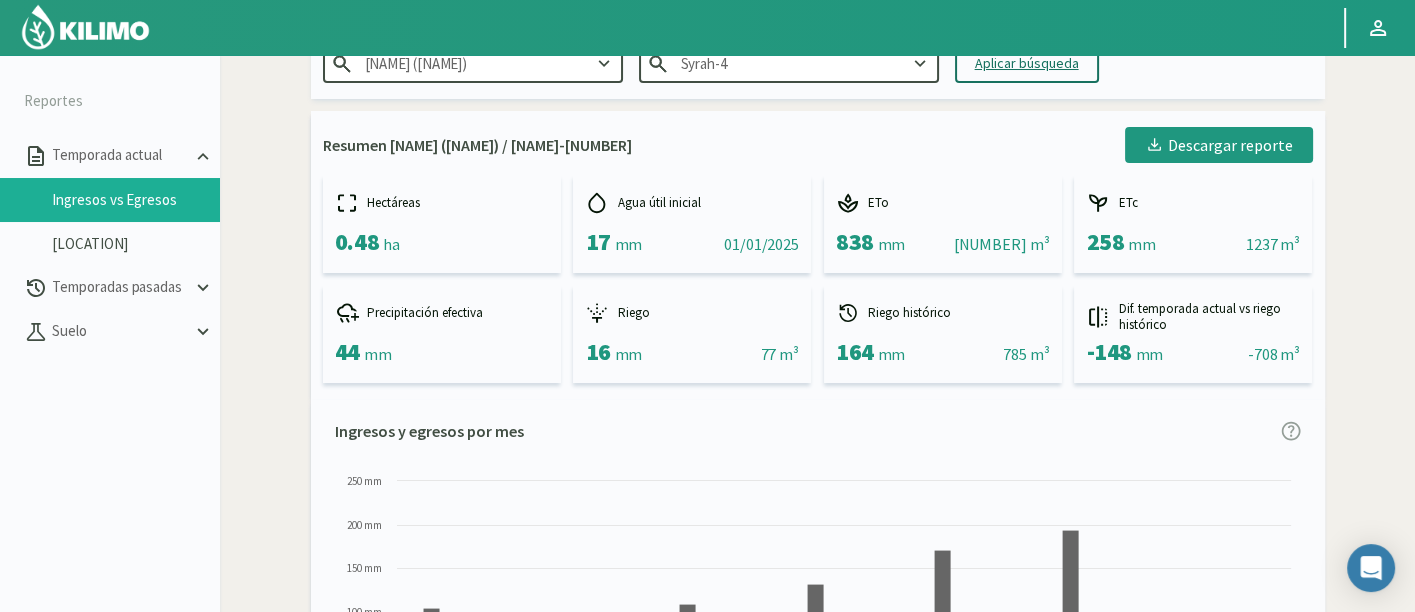 click on "Aplicar búsqueda" at bounding box center [1027, 63] 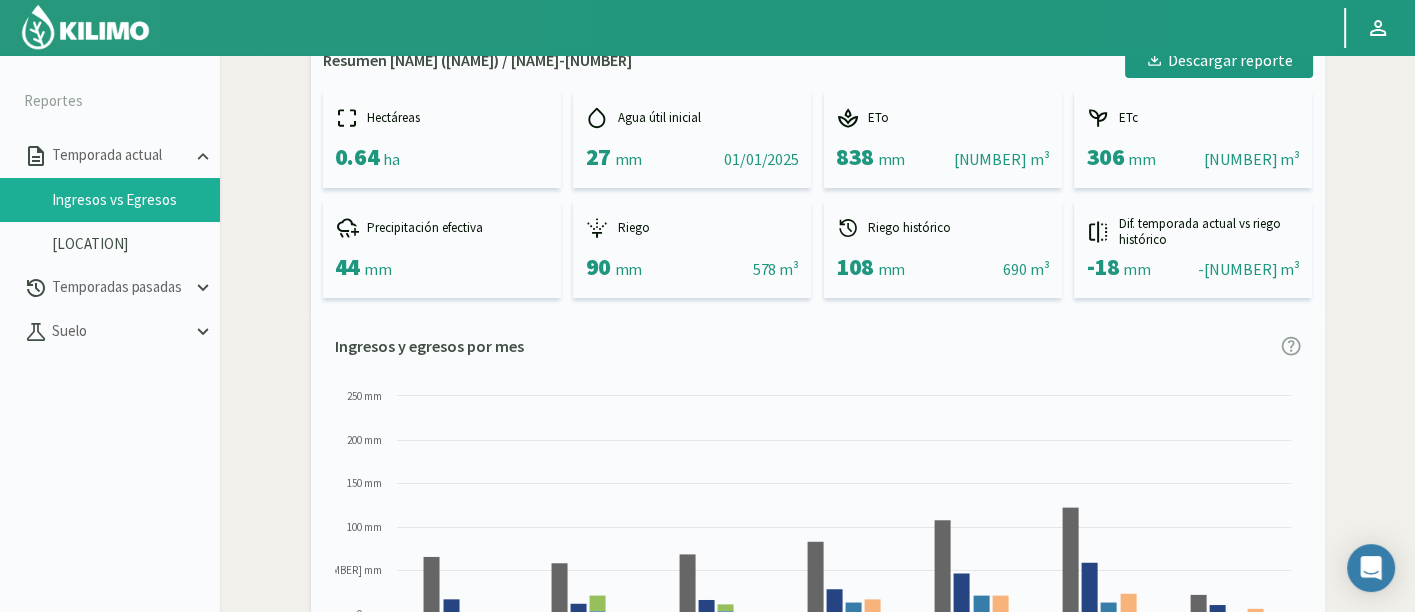 scroll, scrollTop: 444, scrollLeft: 0, axis: vertical 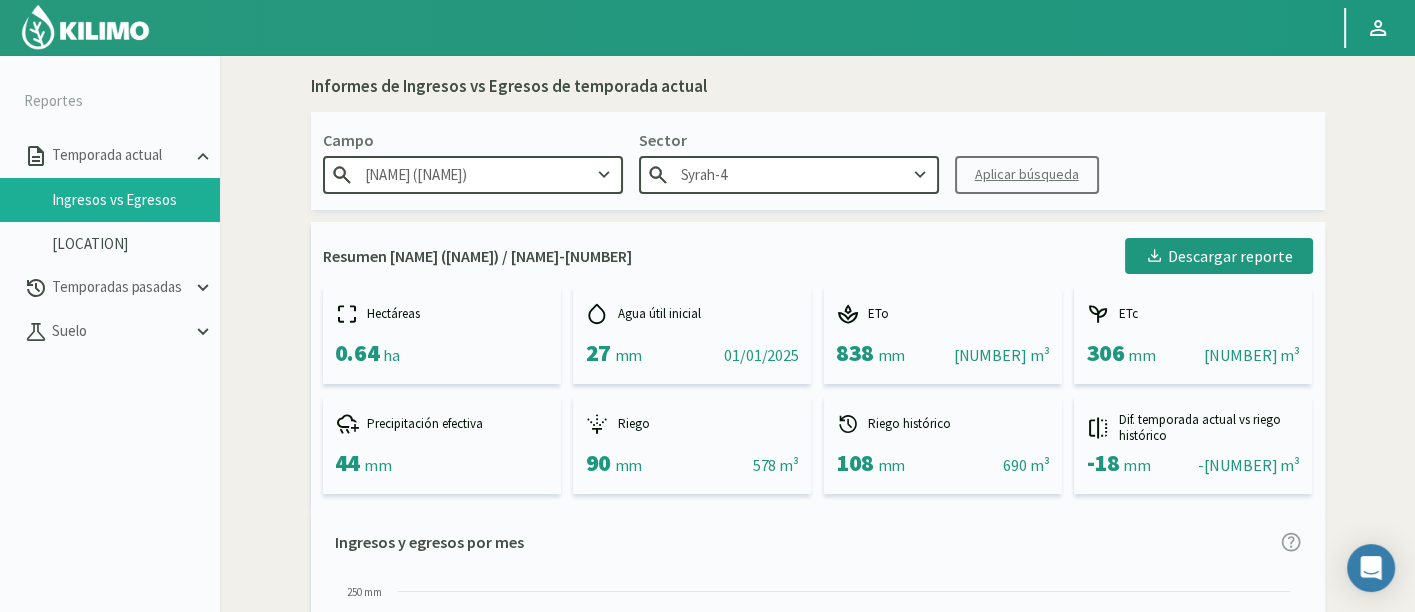 click on "[PLACE]-[NUMBER]" at bounding box center [789, 174] 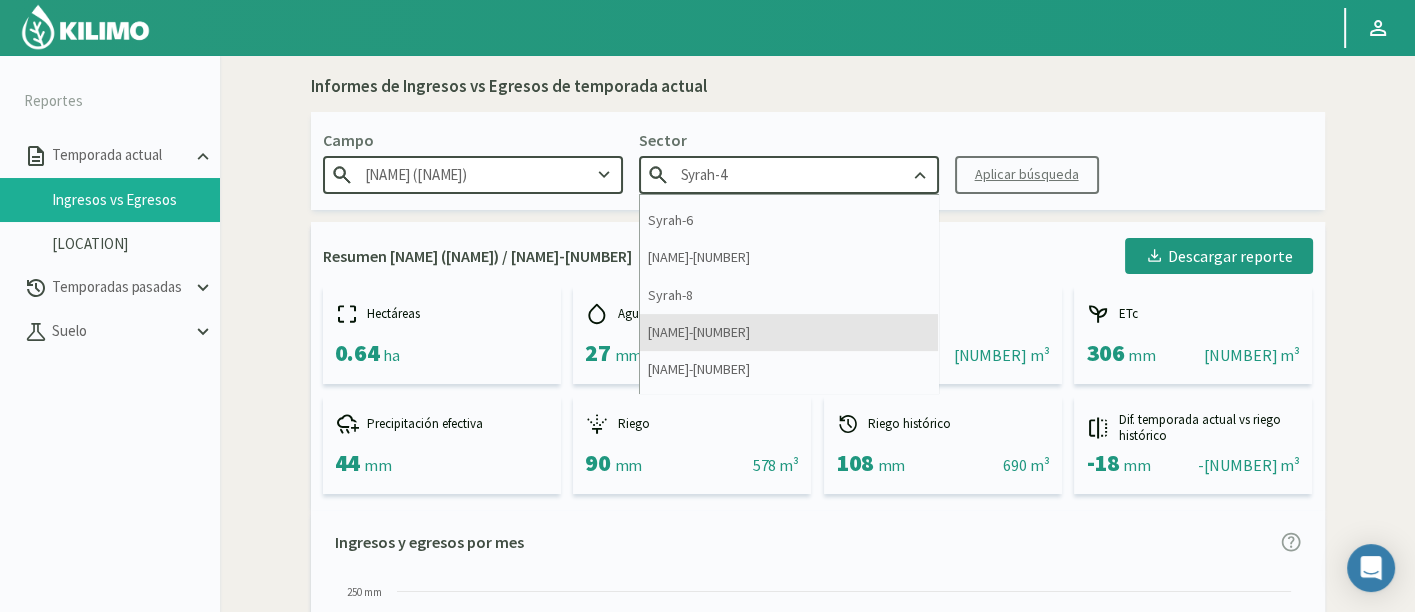 scroll, scrollTop: 736, scrollLeft: 0, axis: vertical 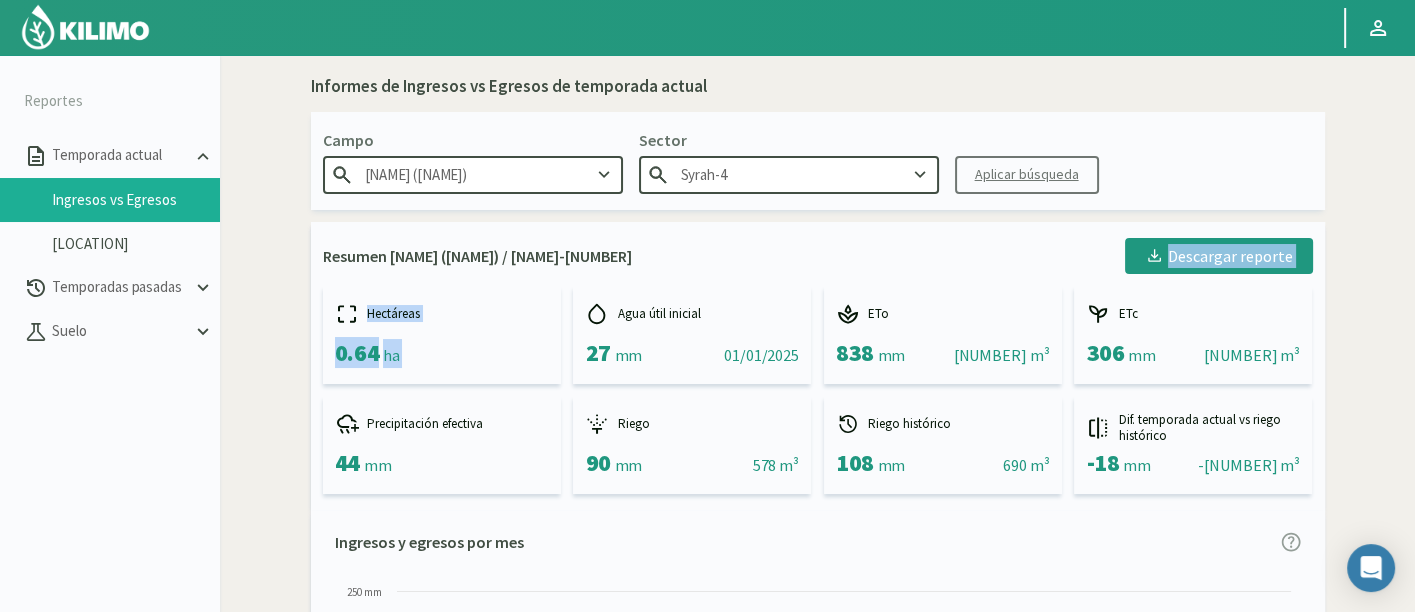 drag, startPoint x: 783, startPoint y: 268, endPoint x: 794, endPoint y: 302, distance: 35.735138 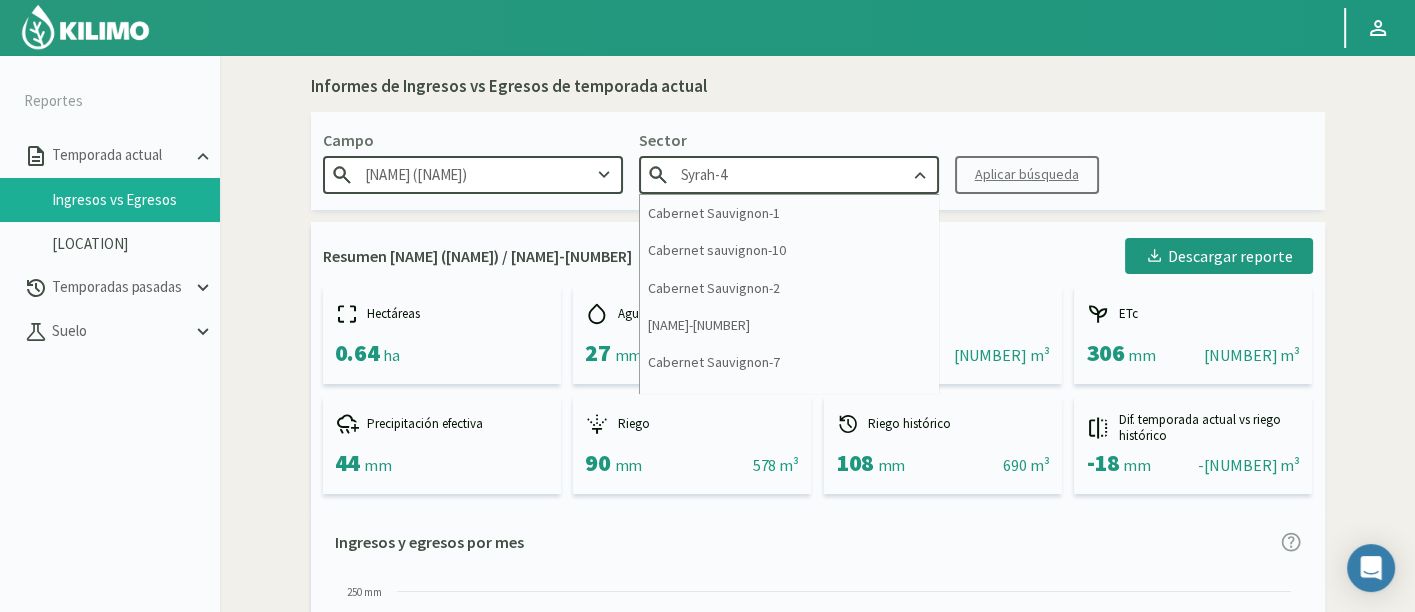 click on "[PLACE]-[NUMBER]" at bounding box center [789, 174] 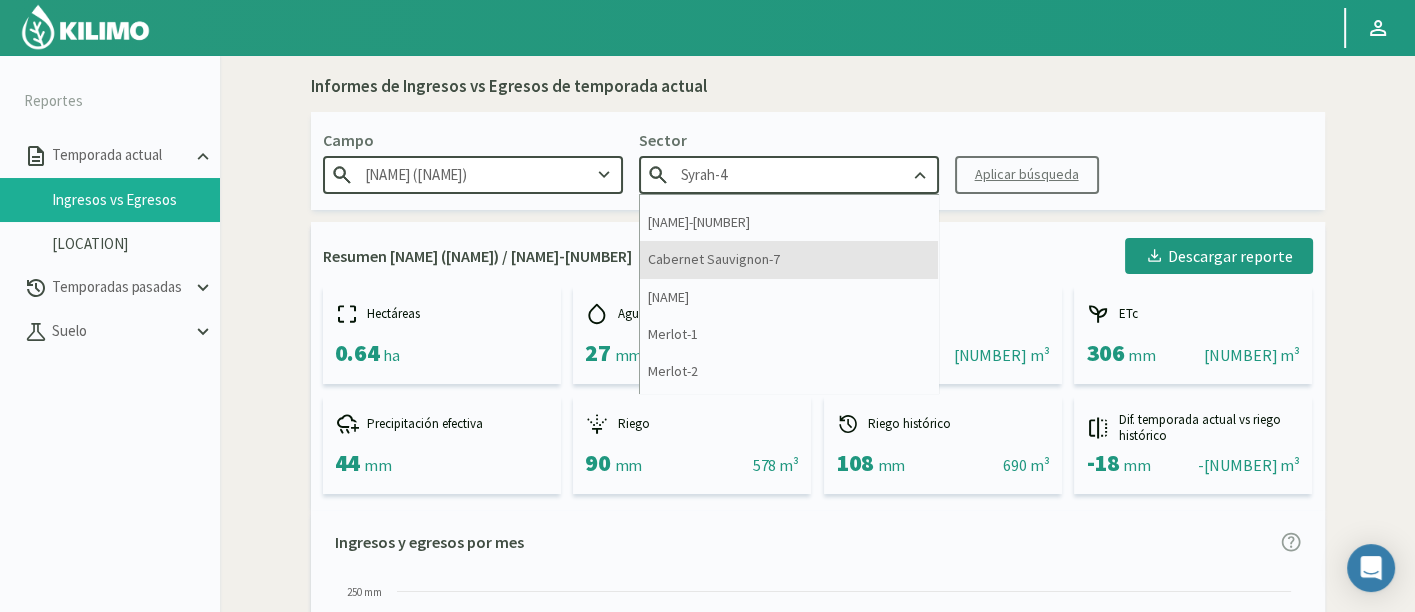 scroll, scrollTop: 222, scrollLeft: 0, axis: vertical 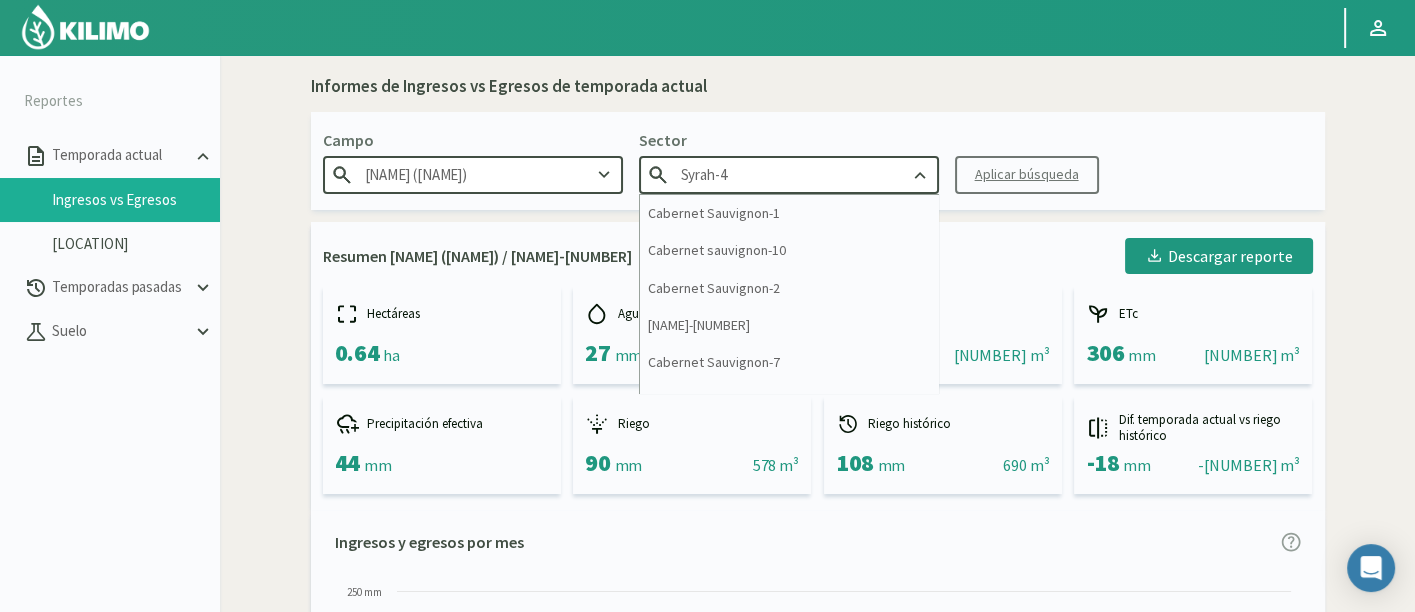 click on "Syrah-4" at bounding box center (789, 174) 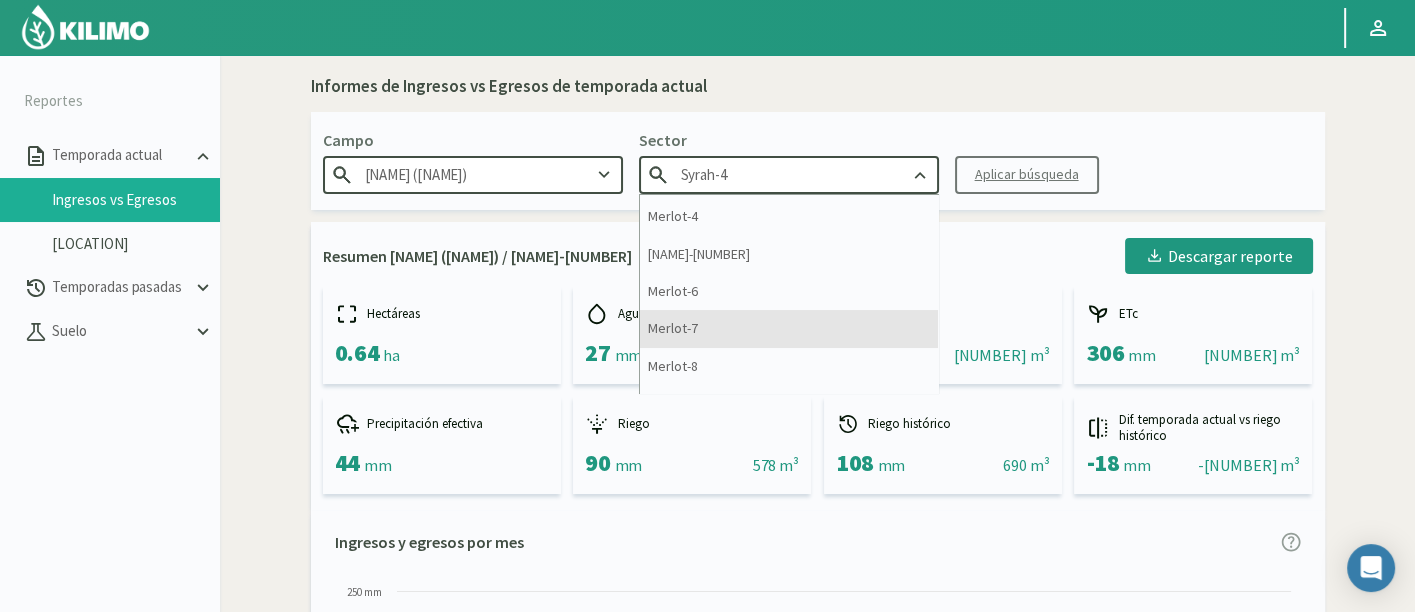 scroll, scrollTop: 666, scrollLeft: 0, axis: vertical 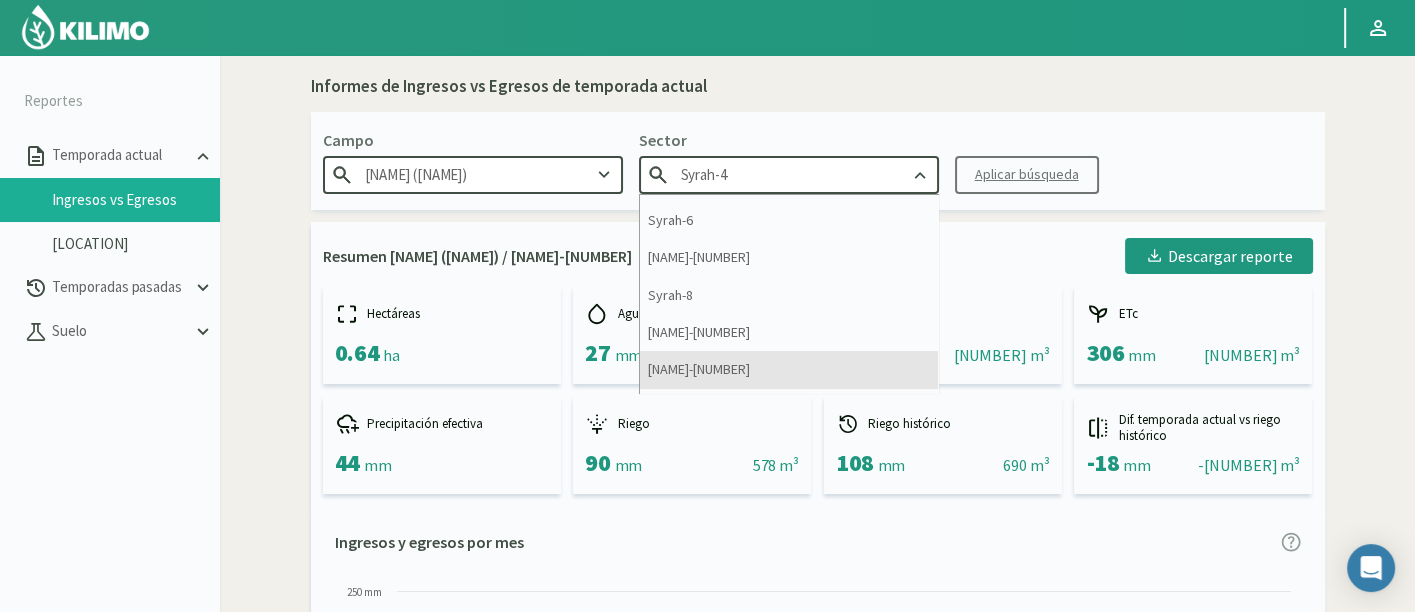 click on "Tempranillo-2" at bounding box center [789, 369] 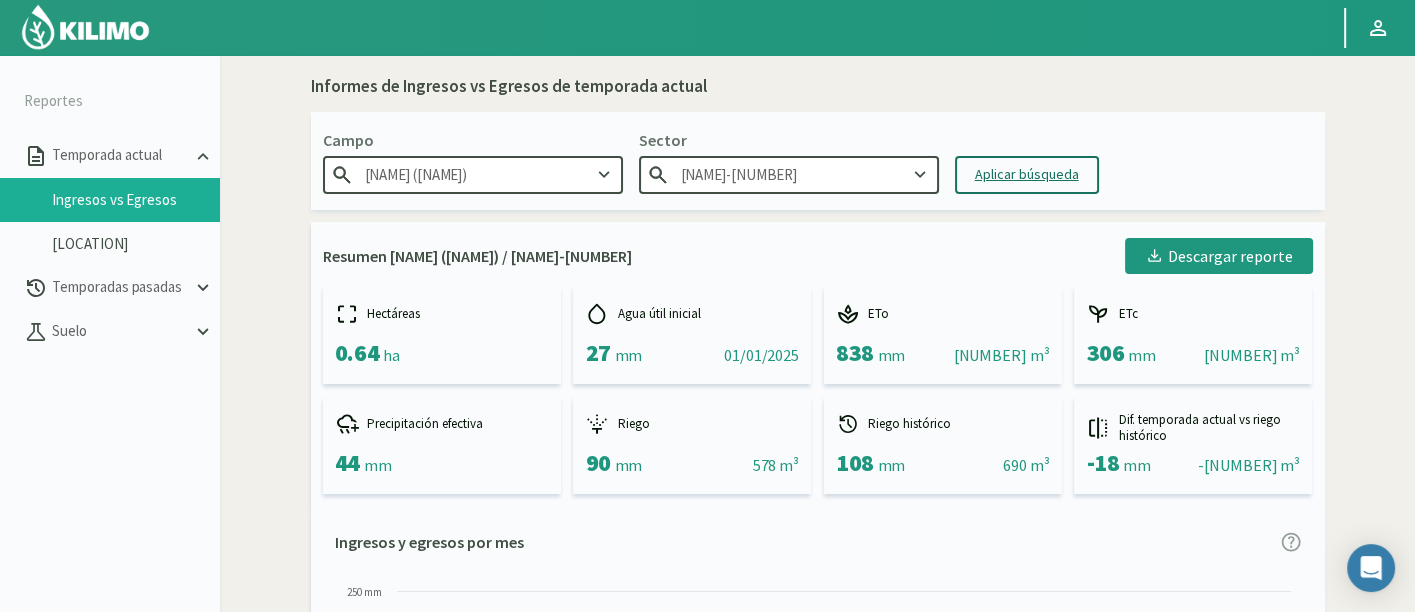 click on "Aplicar búsqueda" at bounding box center [1027, 174] 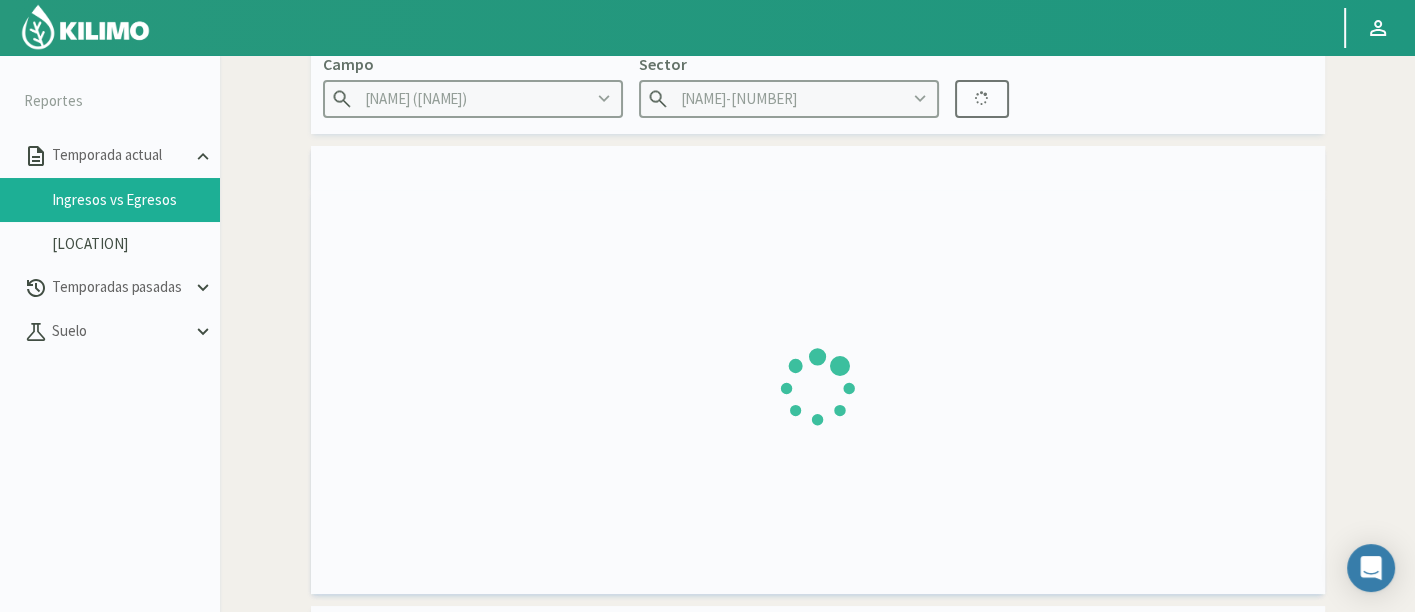 scroll, scrollTop: 111, scrollLeft: 0, axis: vertical 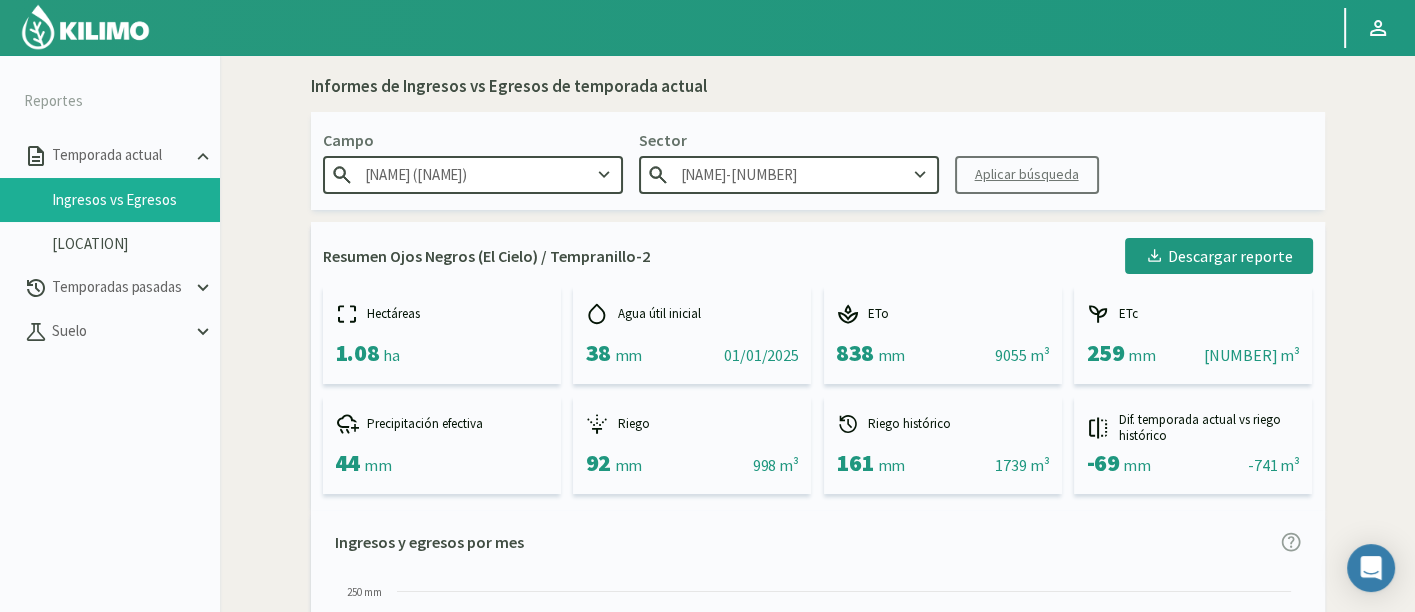 click on "[NAME] (El Cielo)" at bounding box center (473, 174) 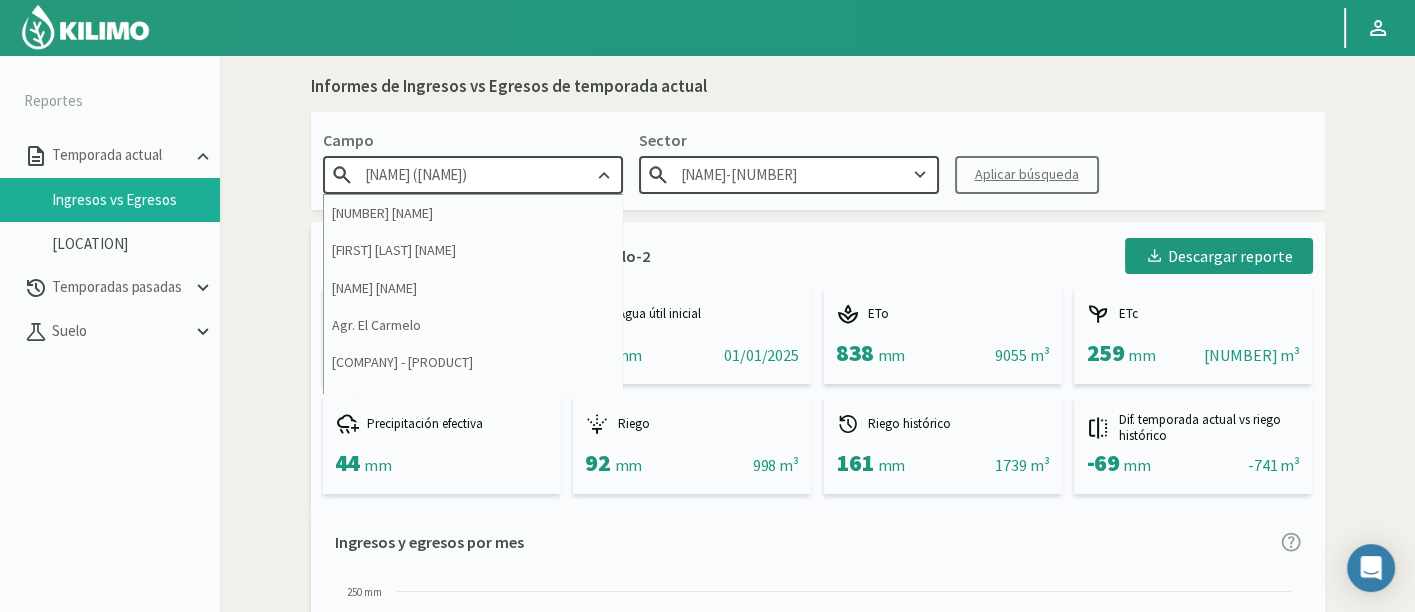 click on "[NAME] (El Cielo)" at bounding box center (473, 174) 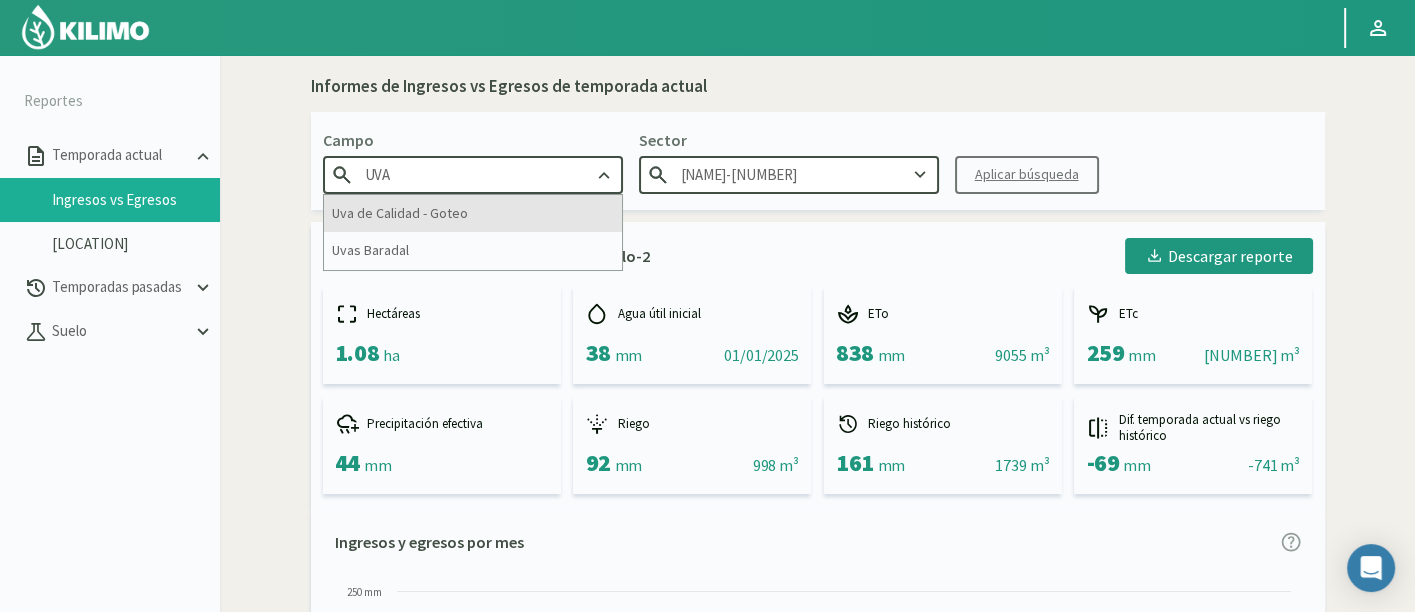 click on "Uva de Calidad - Goteo" at bounding box center [473, 213] 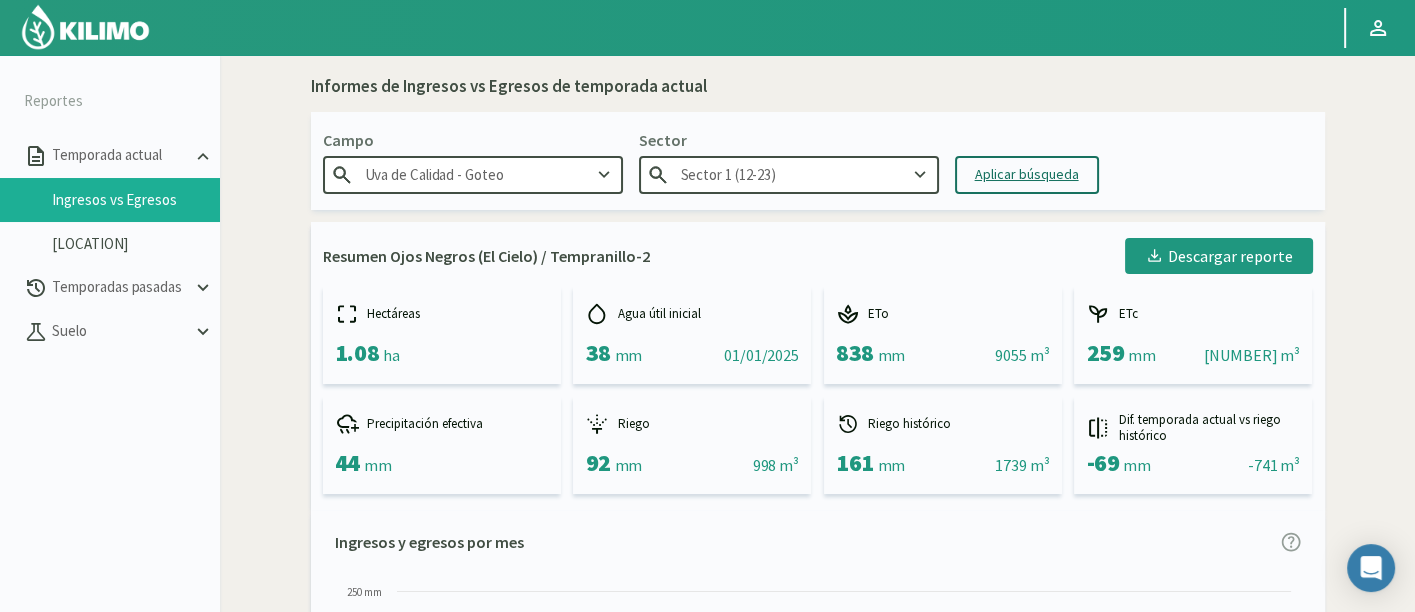 click on "Aplicar búsqueda" at bounding box center (1027, 174) 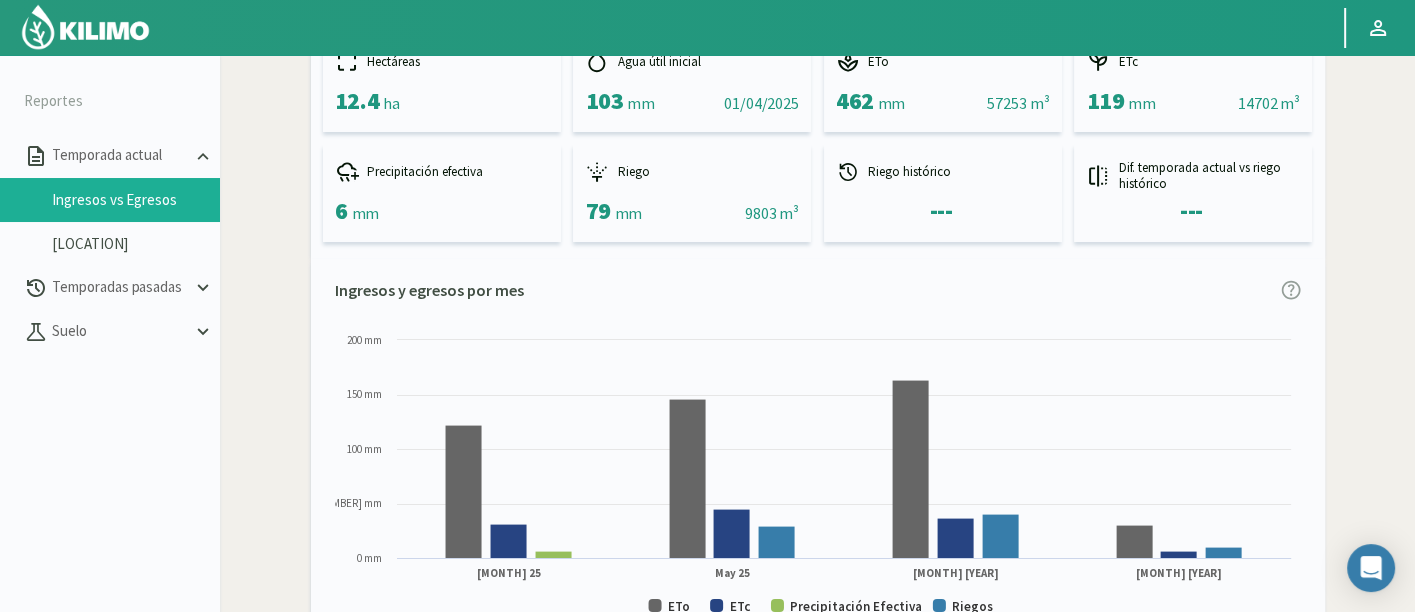 scroll, scrollTop: 444, scrollLeft: 0, axis: vertical 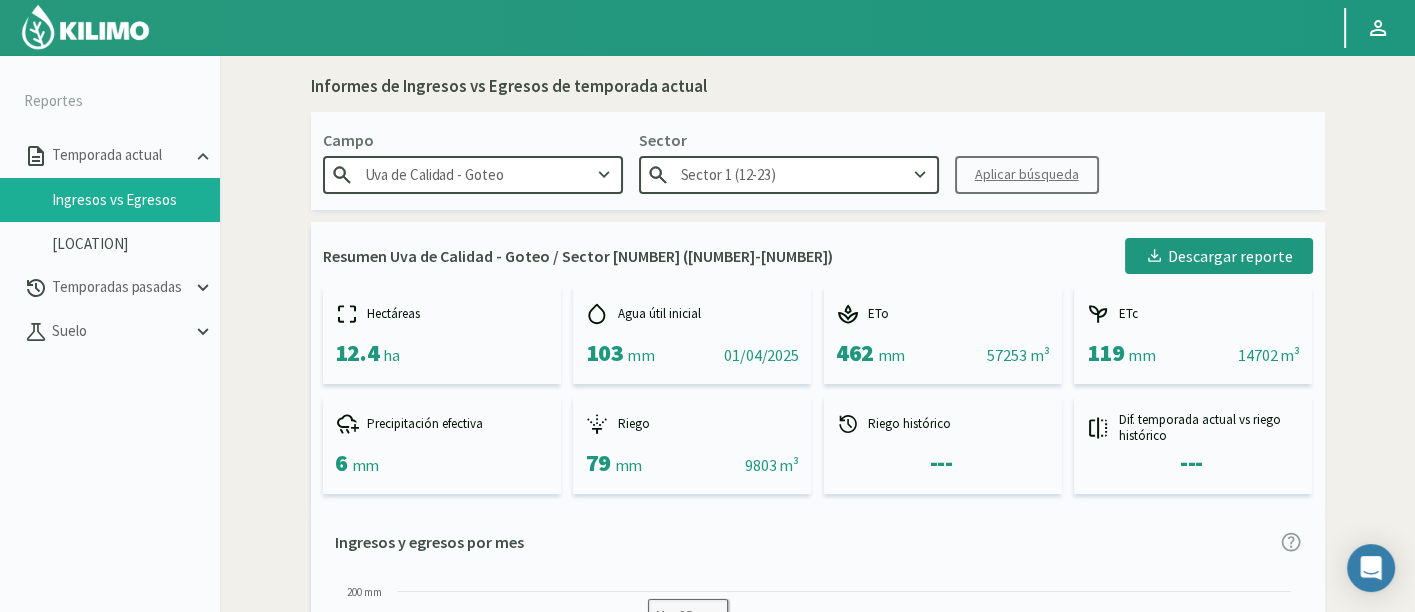click on "Sector 1 (12-23)" at bounding box center [789, 174] 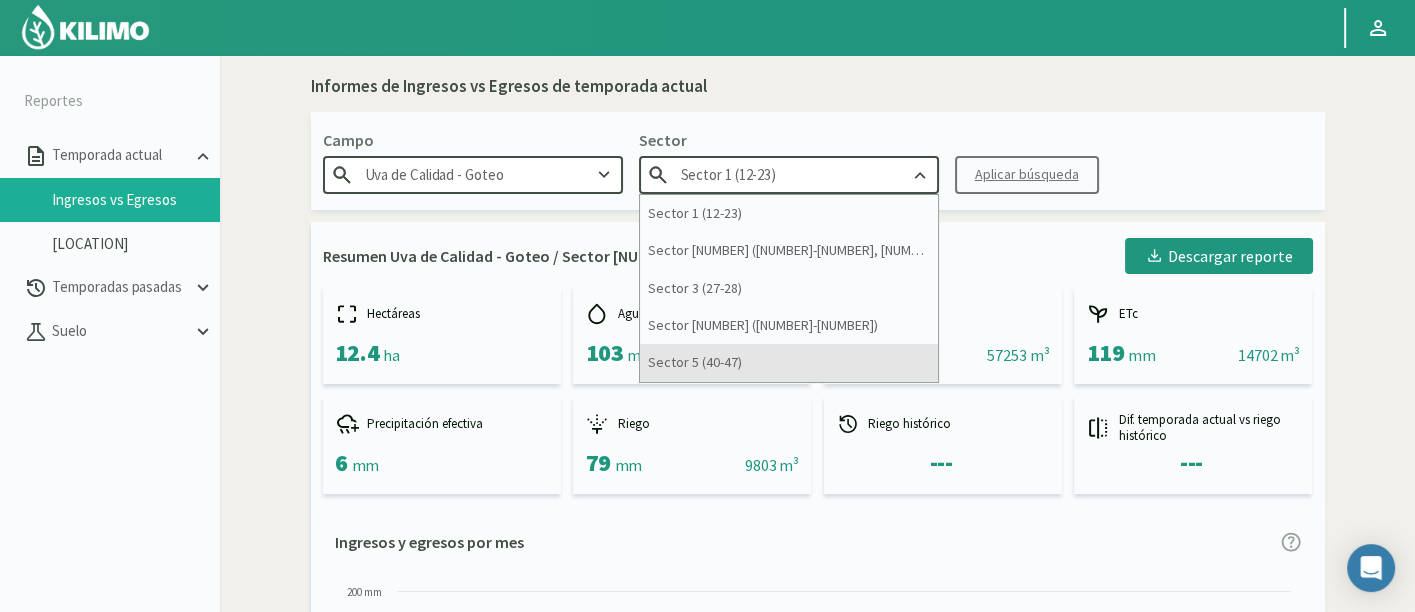 click on "Sector 5 (40-47)" at bounding box center [789, 362] 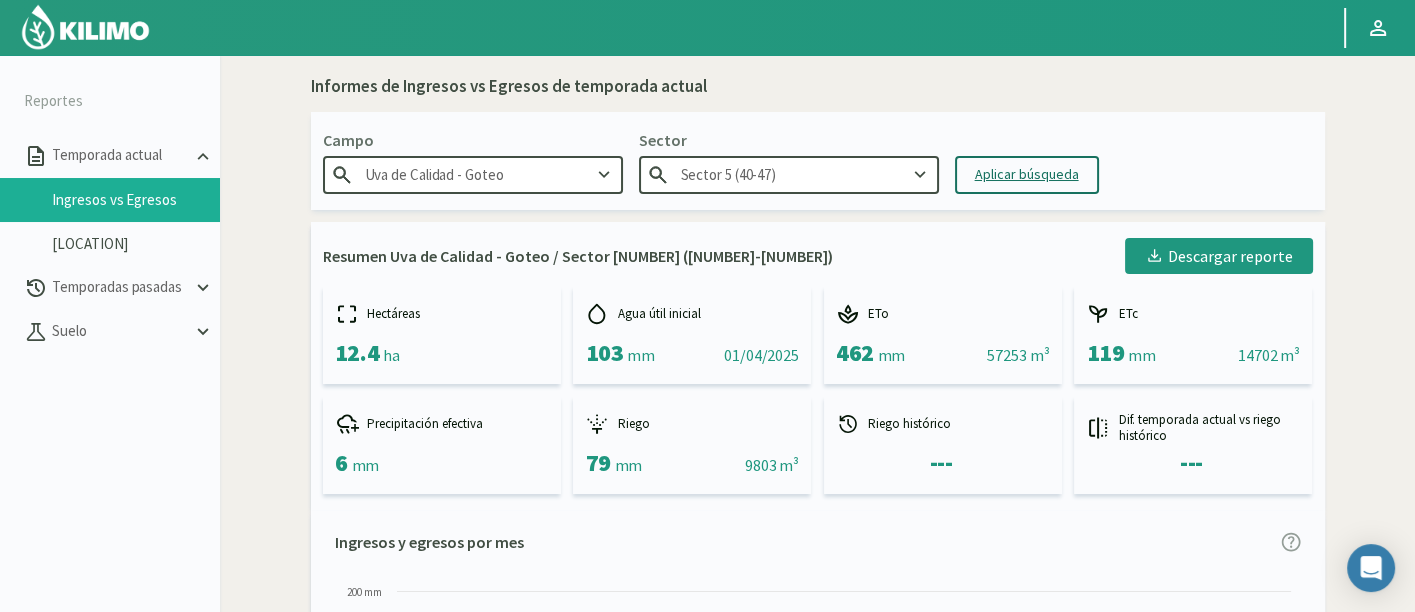 click on "Aplicar búsqueda" at bounding box center (1027, 174) 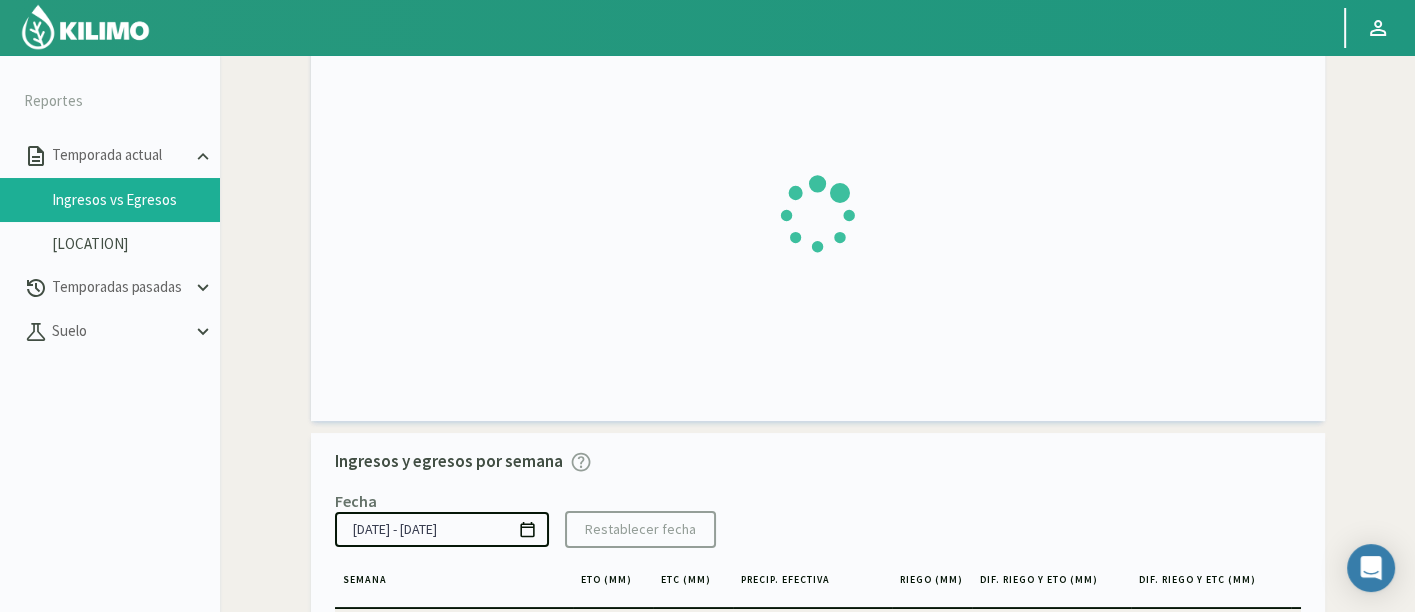 scroll, scrollTop: 444, scrollLeft: 0, axis: vertical 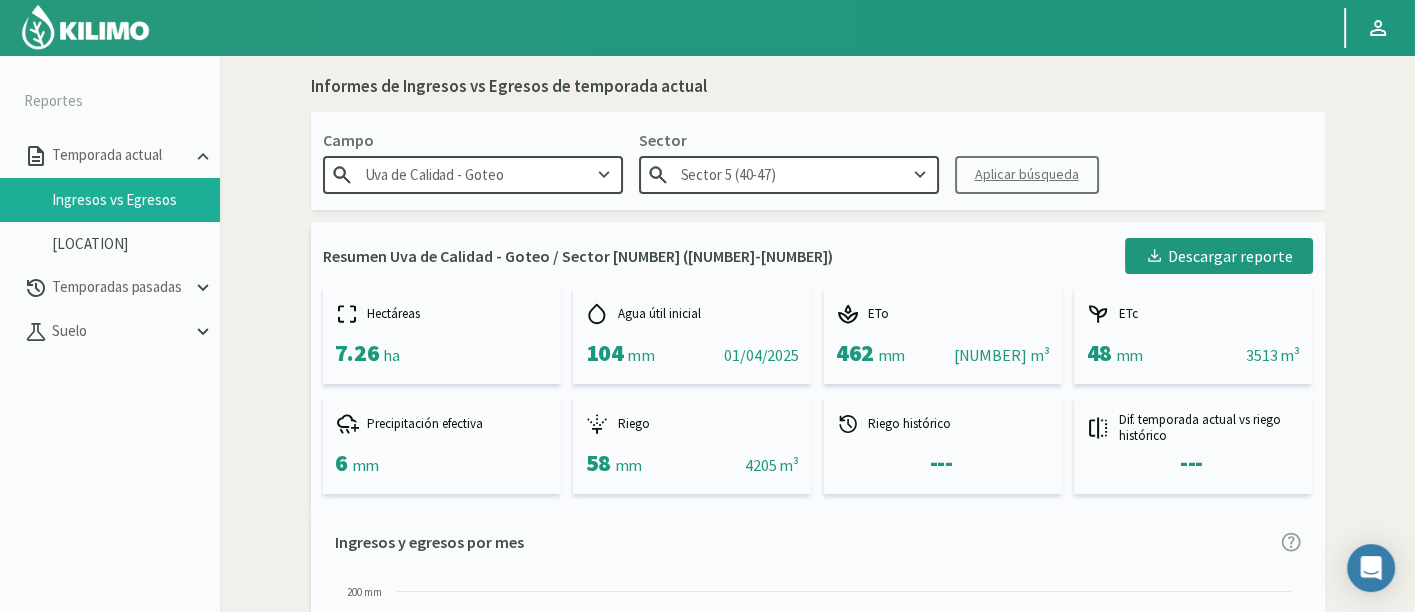 click at bounding box center [604, 175] 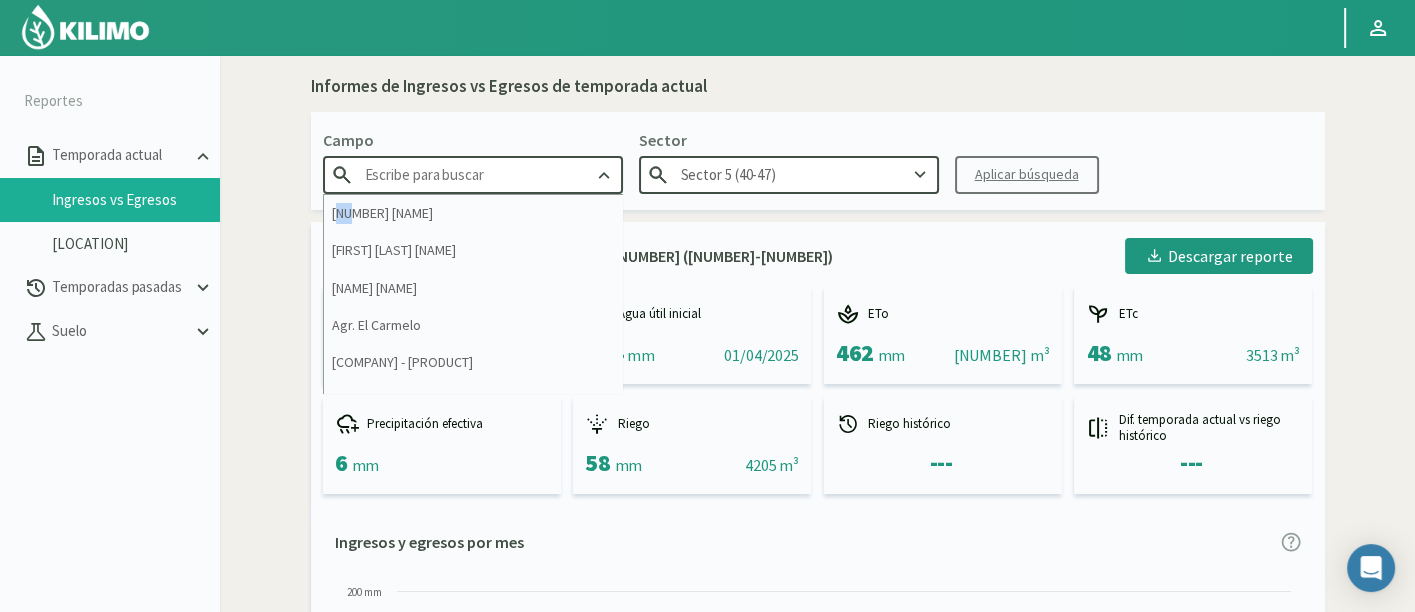 click at bounding box center (604, 175) 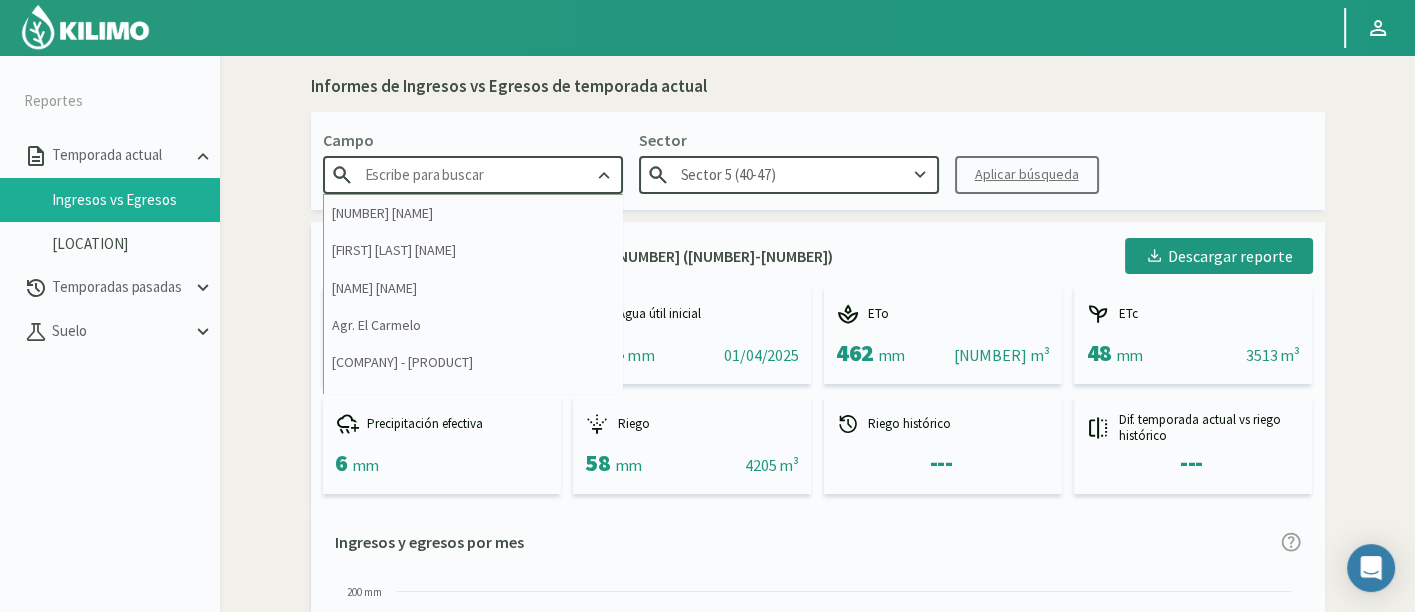 click at bounding box center (473, 174) 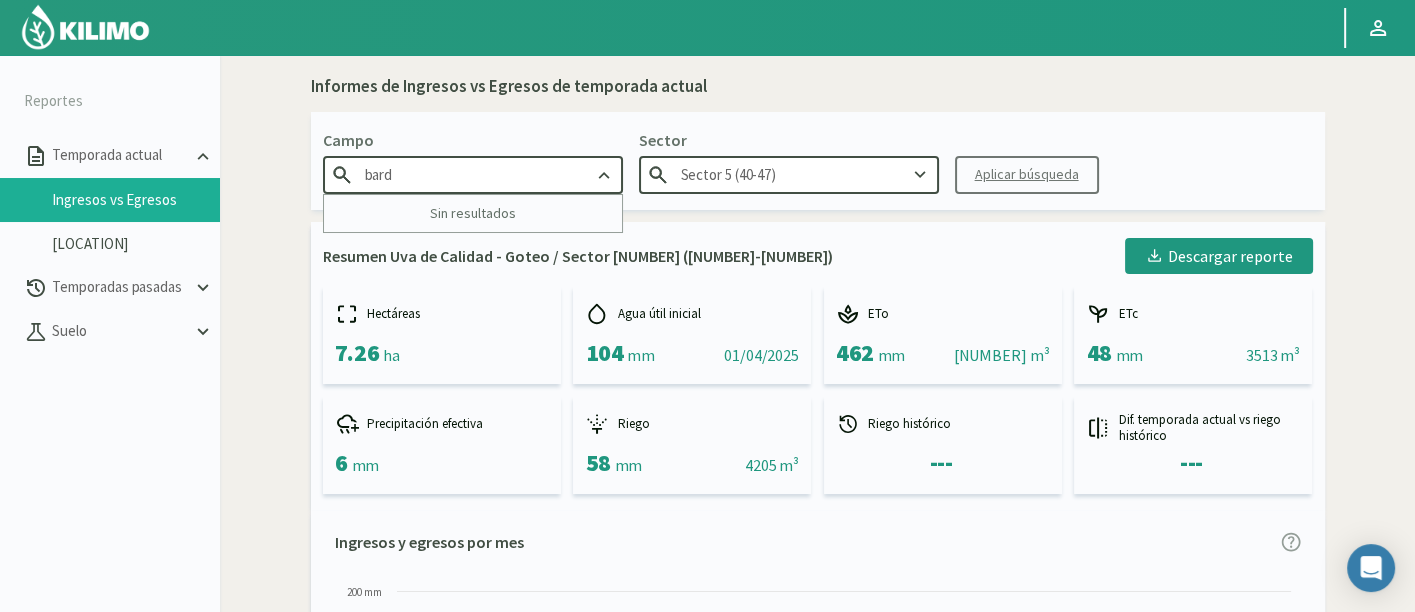 click on "bard" at bounding box center (473, 174) 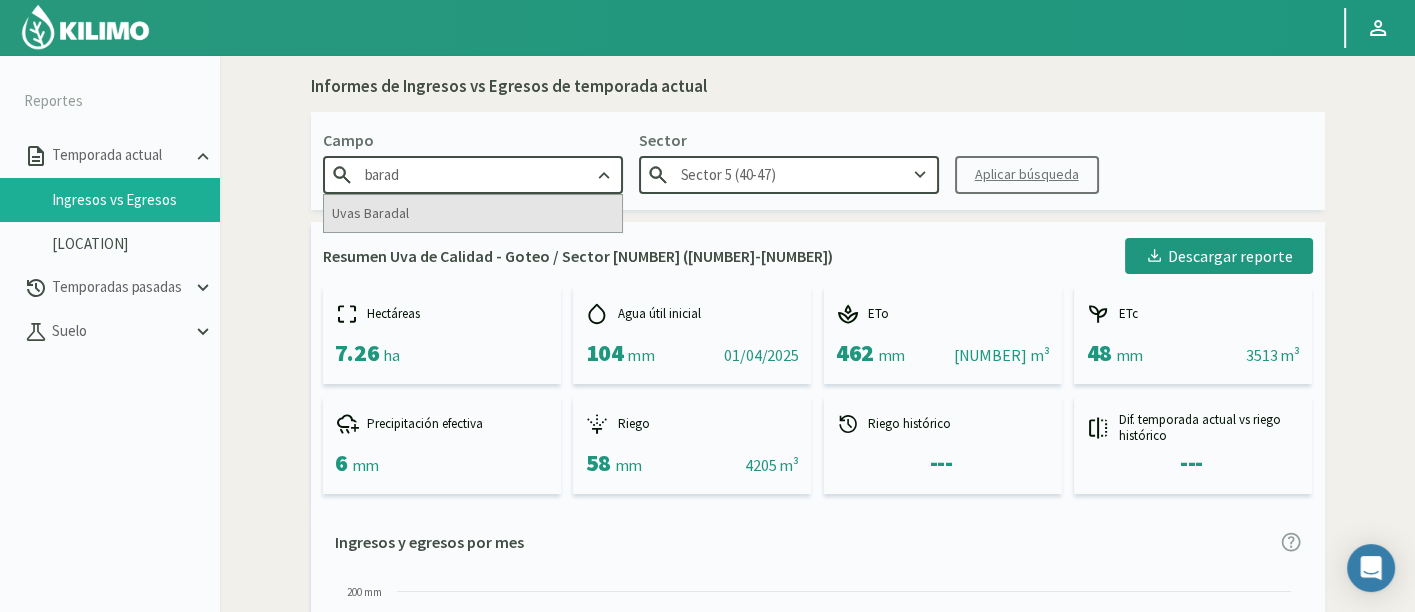 type on "barad" 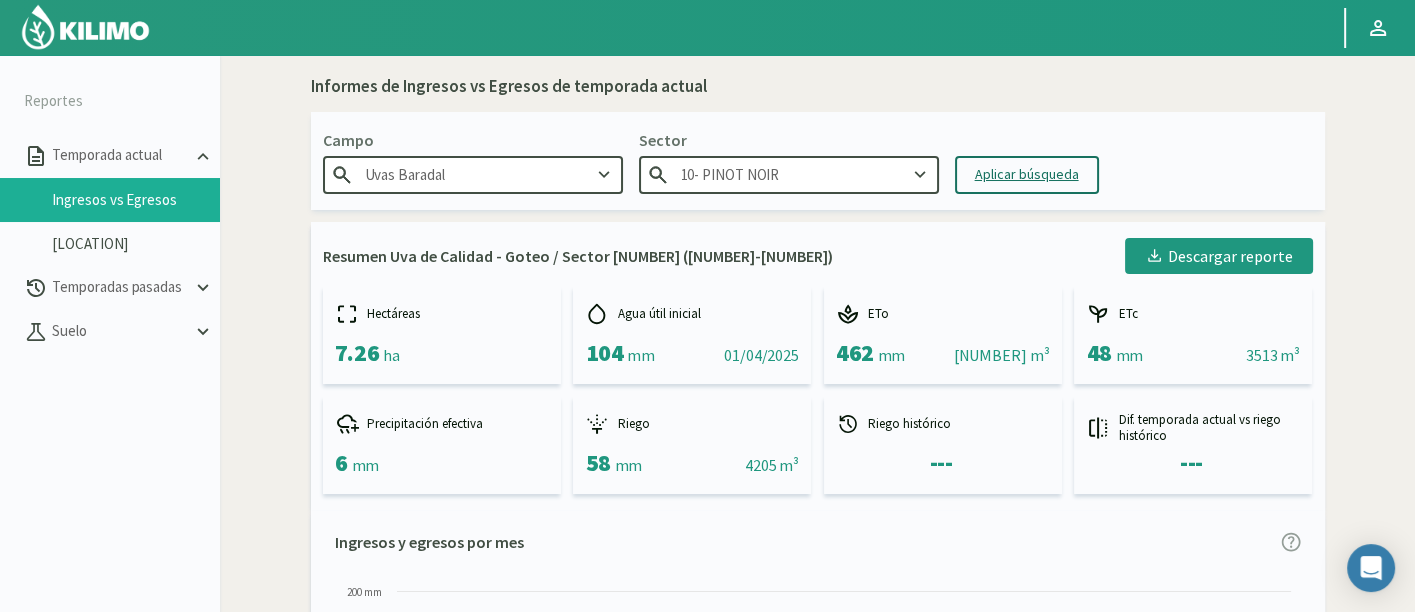 click on "10- PINOT NOIR" at bounding box center [789, 174] 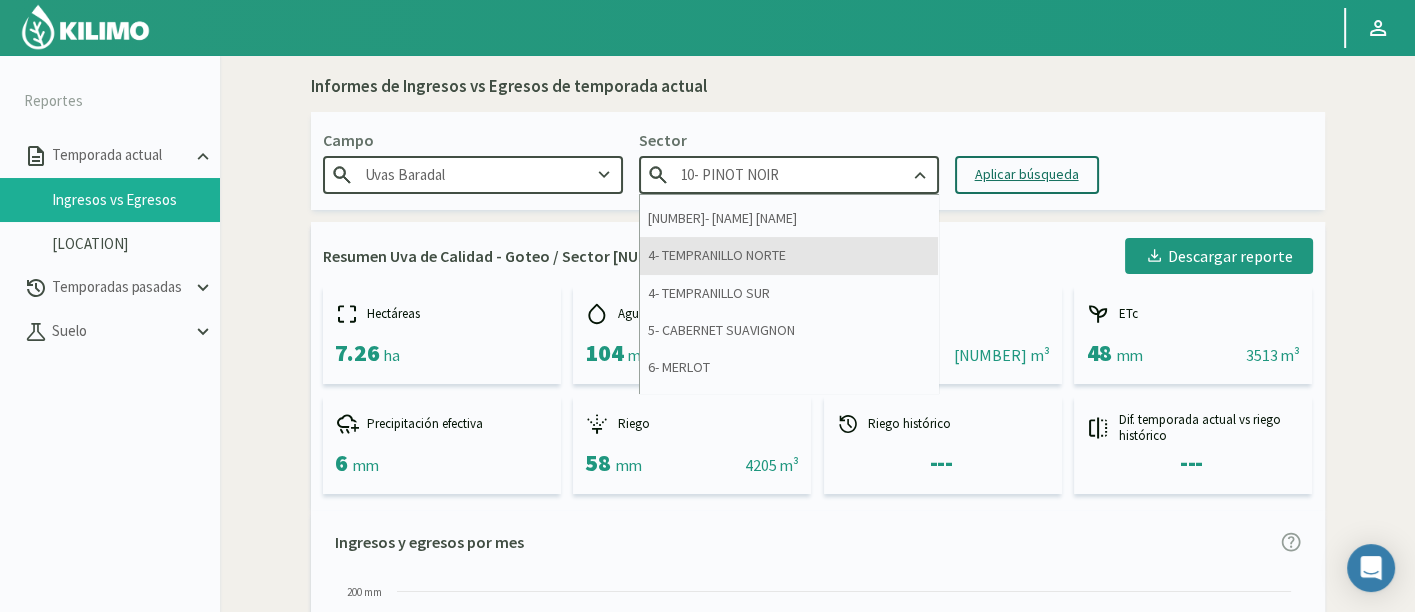 scroll, scrollTop: 437, scrollLeft: 0, axis: vertical 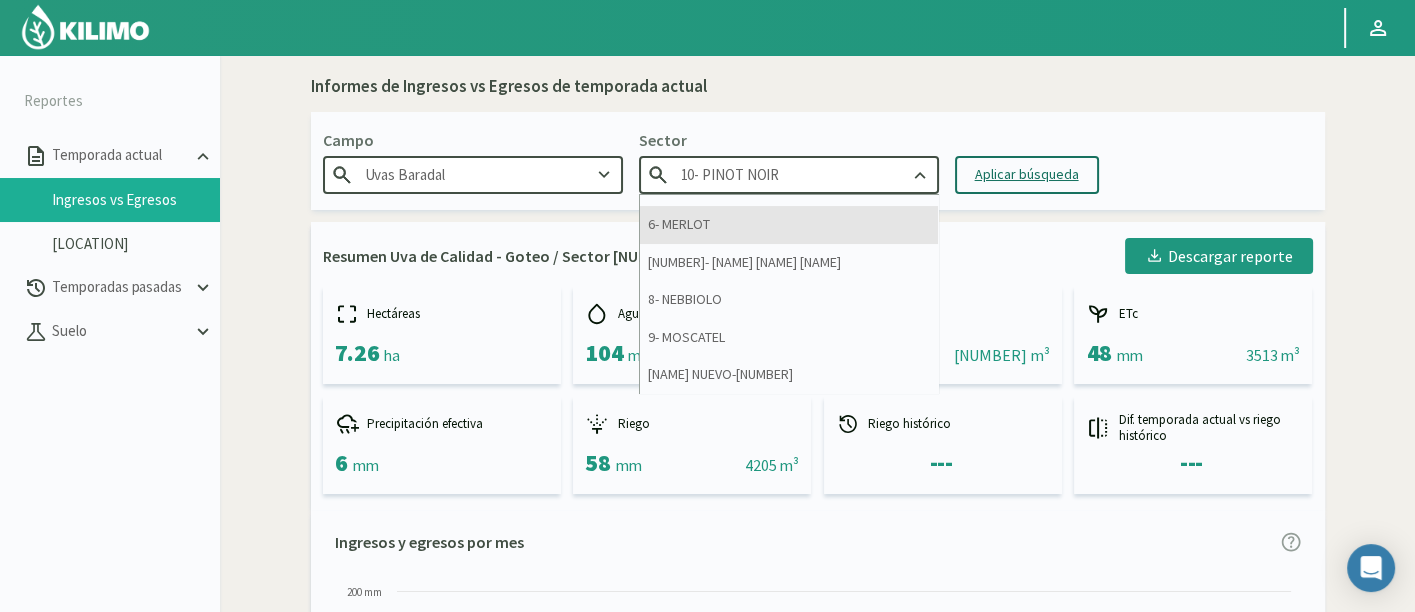 click on "6- MERLOT" at bounding box center (789, 224) 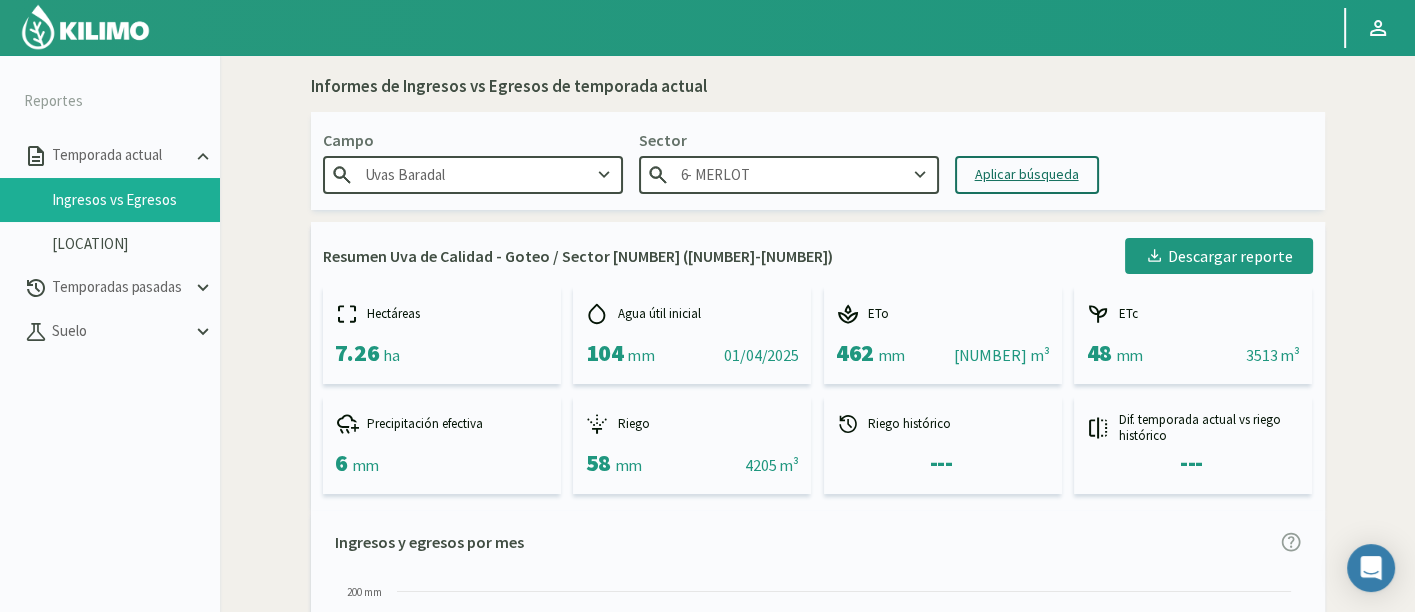 click on "Aplicar búsqueda" at bounding box center (1027, 175) 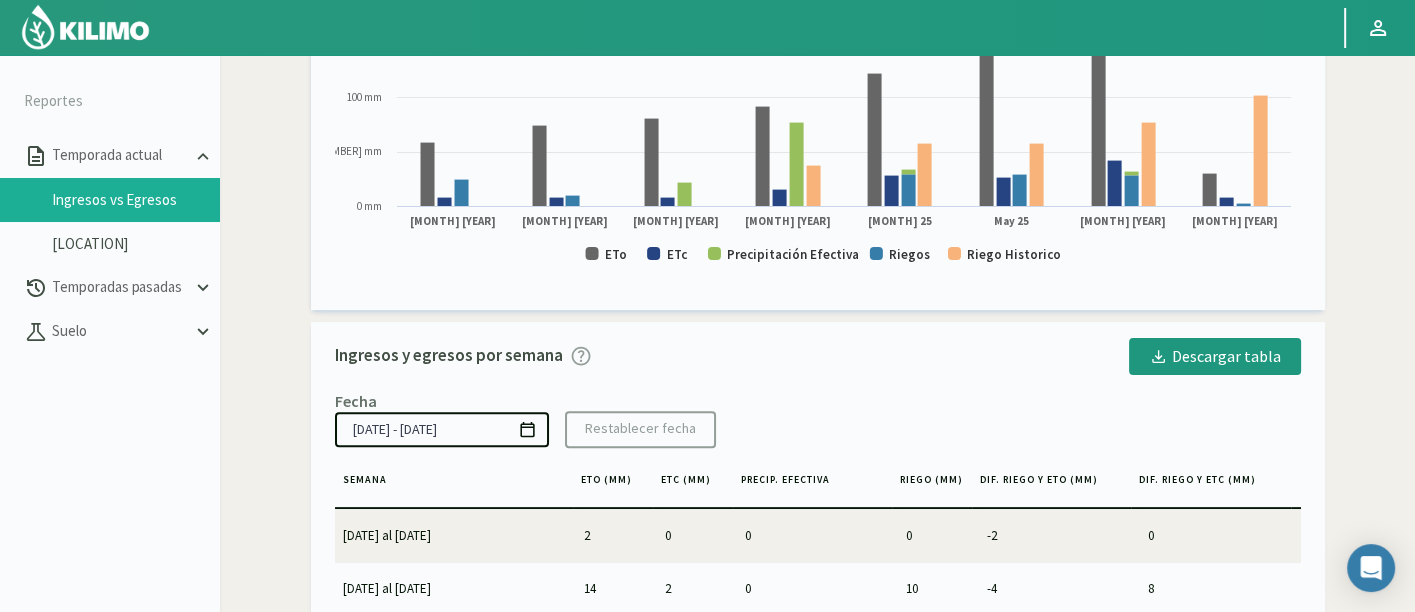 scroll, scrollTop: 555, scrollLeft: 0, axis: vertical 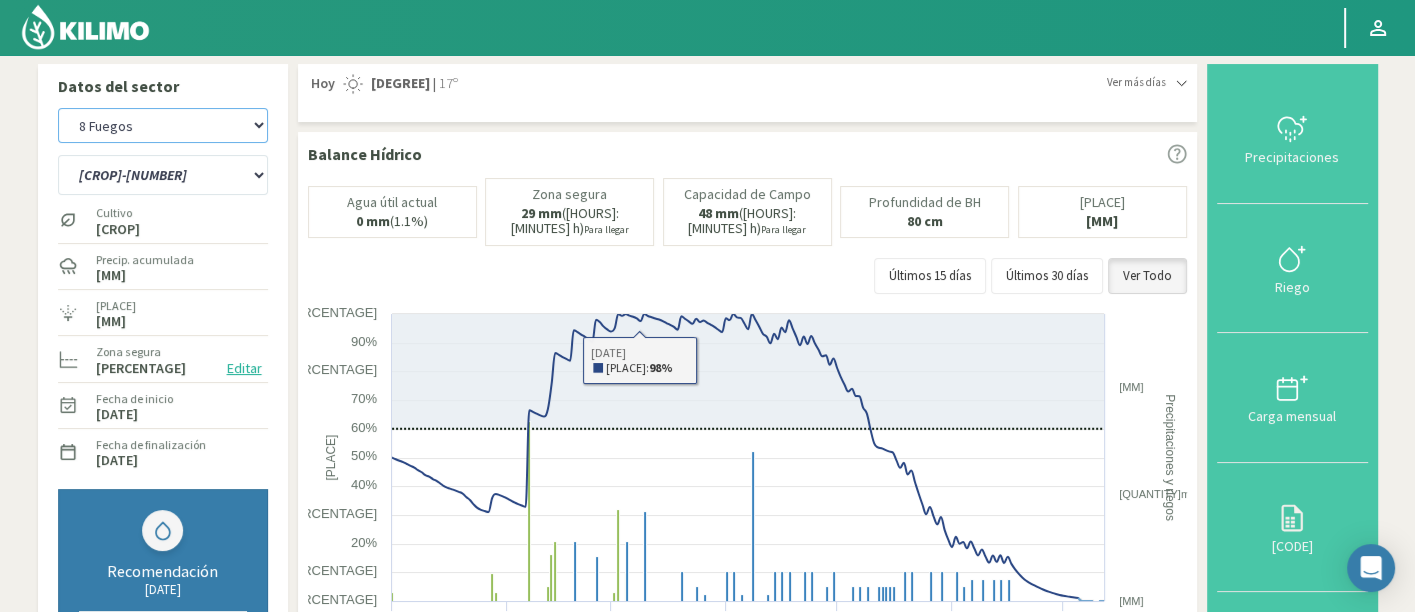 click on "8 Fuegos Agr. [PERSON] [LAST] Agr. [PLACE] Agr. [PLACE] Agr. [PLACE] Agrícola [BRAND] Agrícola [BRAND] Agrícola [BRAND] - IC Agrícola [BRAND] - Campo [PLACE] Agrícola [BRAND] [BRAND] Agrícola [PLACE] ([PERSON]) - IC Agrícola [PLACE] ([PERSON]) - IC Agr. [PLACE] Agr. [BRAND] - [PLACE] Agr. [BRAND] - [PLACE] Agrorreina Parcela 27 Agrorreina Parcela 42 Agrorreina Parcela 44 Agrorreina Parcela 46 Agrorreina Parcela 47 Agrorreina [PLACE] AgroUC - IC Agr. [PLACE] Agr. [PLACE] Agr. [PLACE] Agr. [PLACE] - [PLACE] Agr. [PLACE] - [BRAND] Agr. [PLACE] Agr. [BRAND] Agr. [BRAND] - [PLACE] Agr. [BRAND] Campo [PLACE] Ag. [PLACE] -Cas1 Ag. [PLACE] -Cas2 Ag. [PLACE] -Cas3 Ag. [PLACE] - [PLACE] Agua del Valle - [PLACE] Agua del Valle - [PLACE] Agua del Valle - [PLACE] Albigasta - 1m Albigasta - 2m BaFarms Bidarte" at bounding box center (163, 125) 